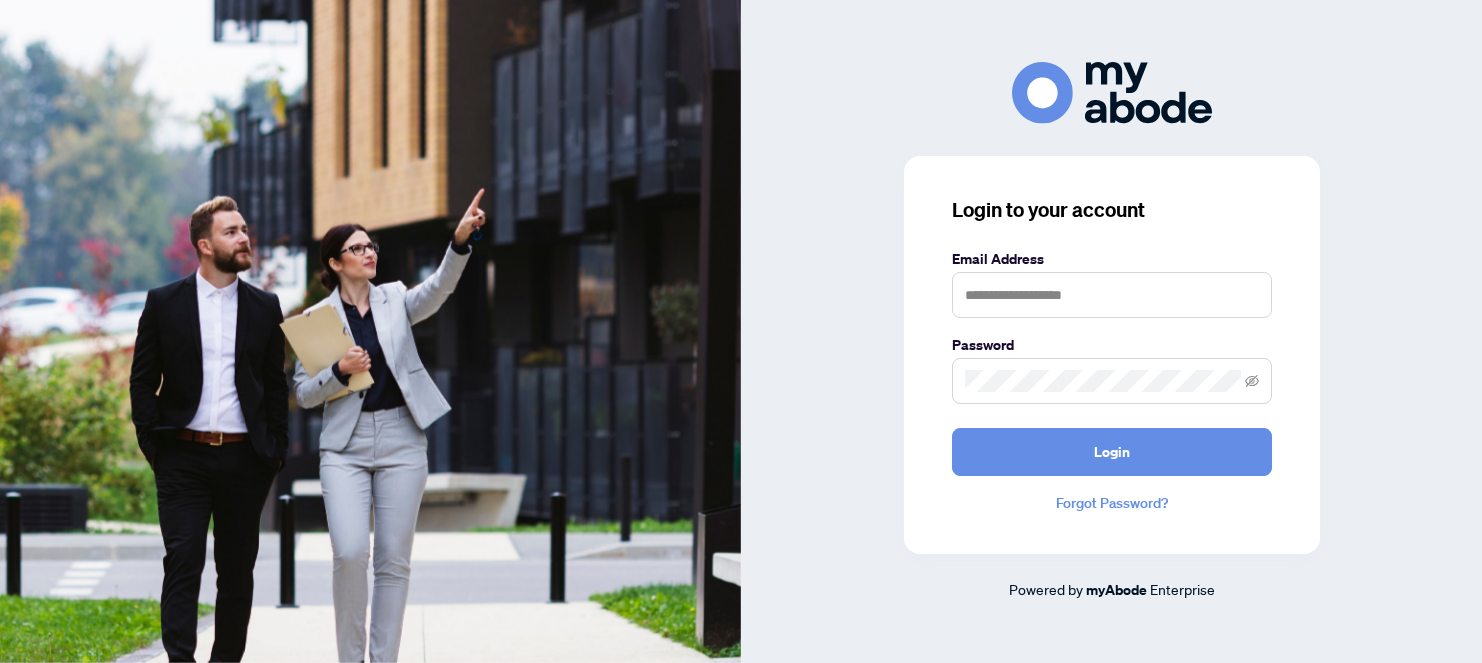 scroll, scrollTop: 0, scrollLeft: 0, axis: both 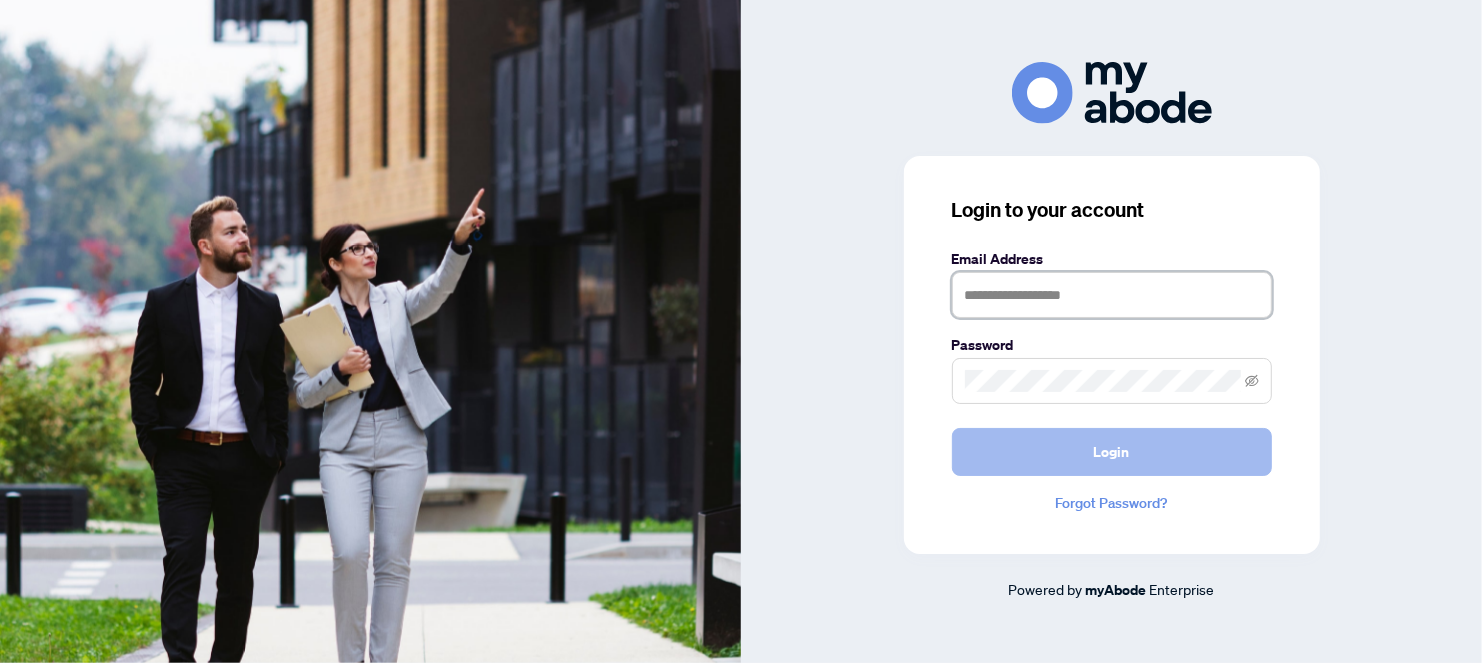 type on "**********" 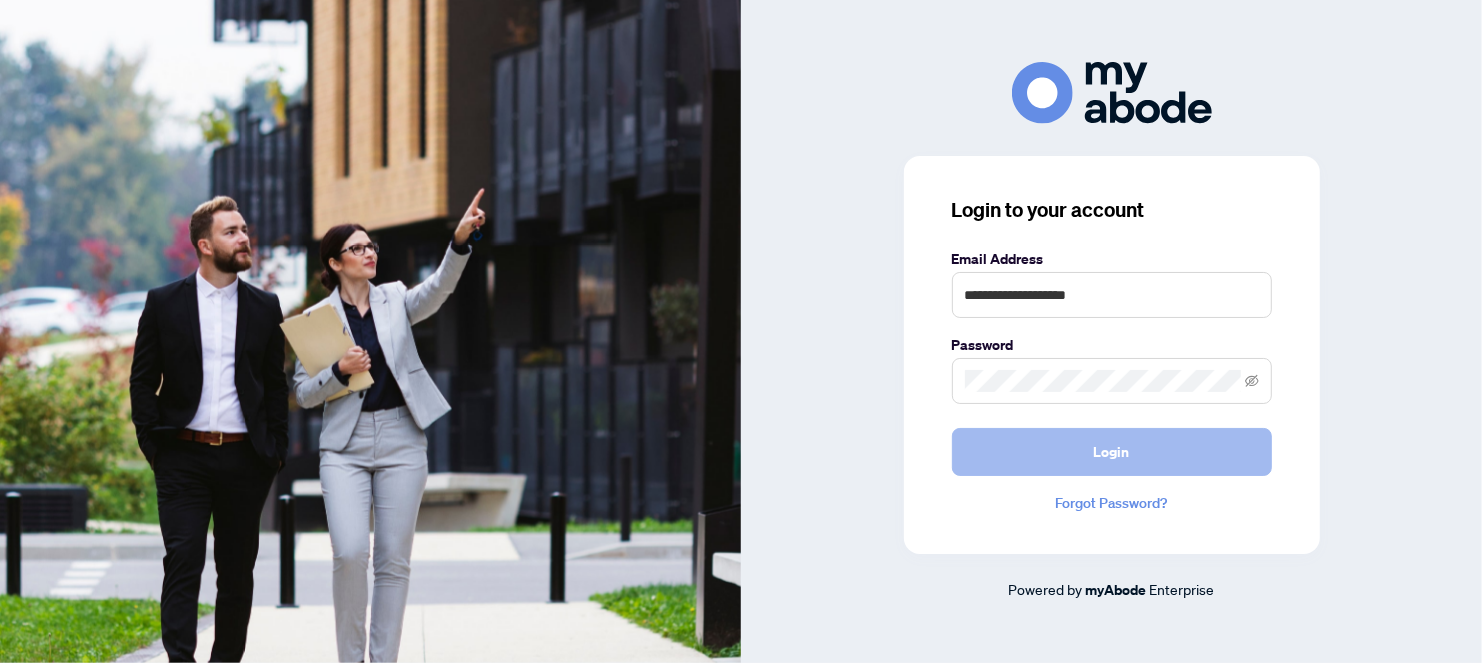 click on "Login" at bounding box center [1112, 452] 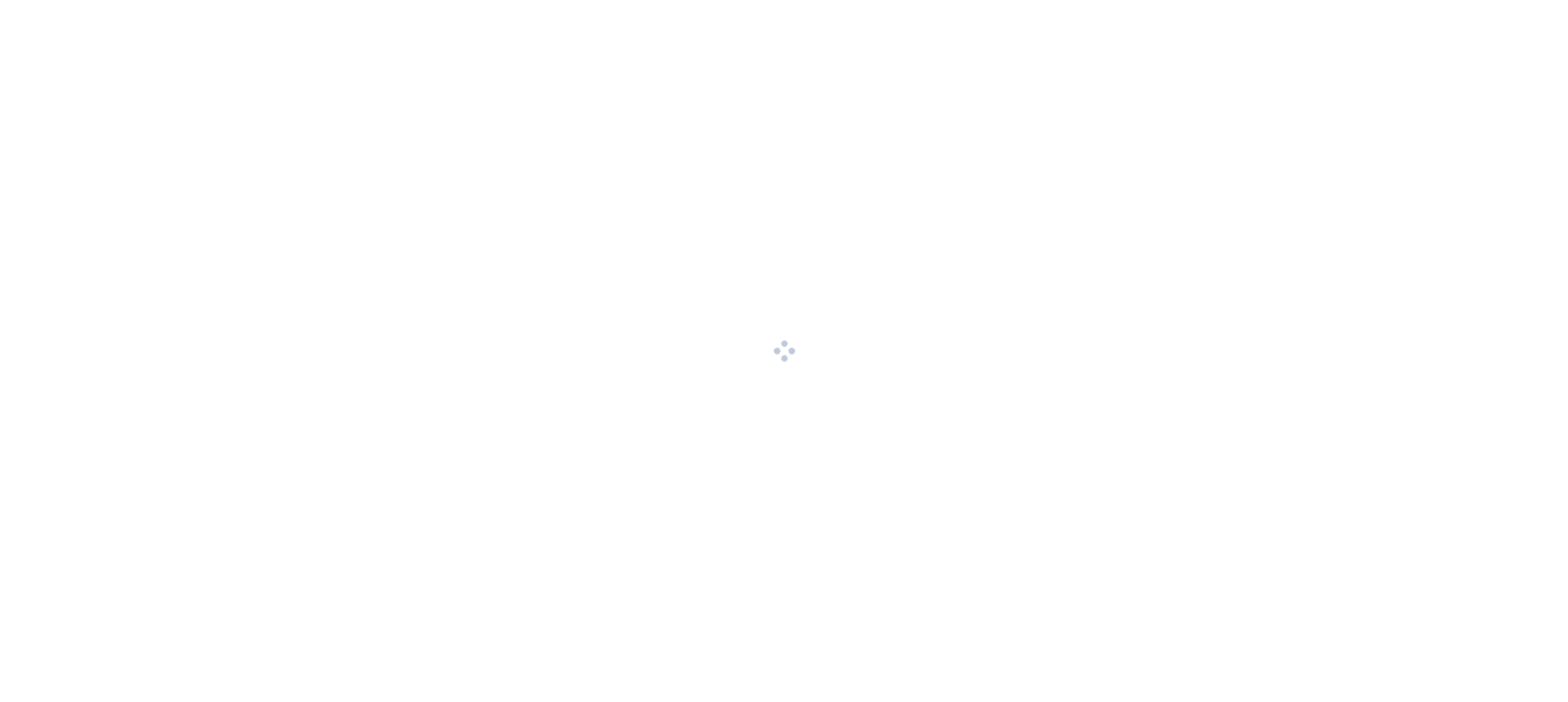 scroll, scrollTop: 0, scrollLeft: 0, axis: both 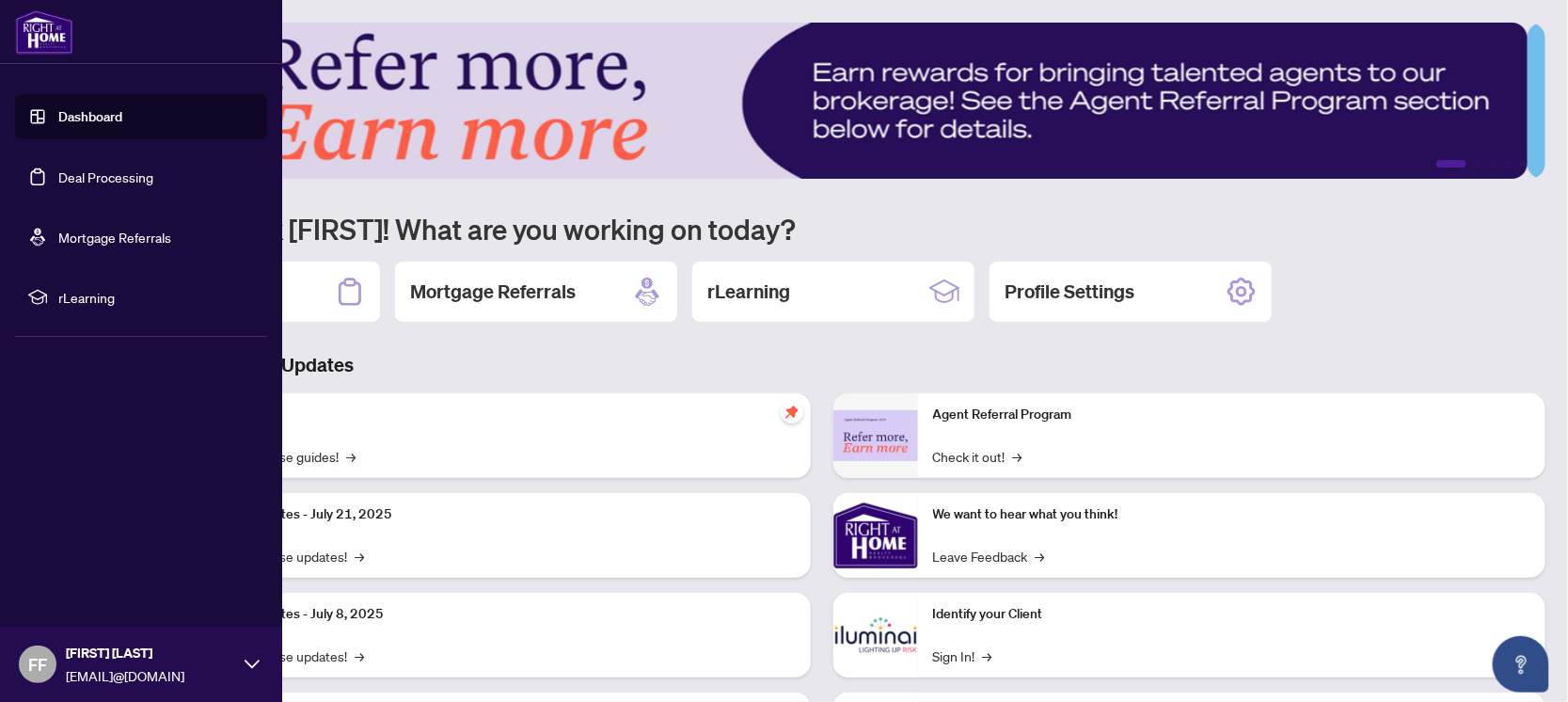 click on "Deal Processing" at bounding box center (105, 177) 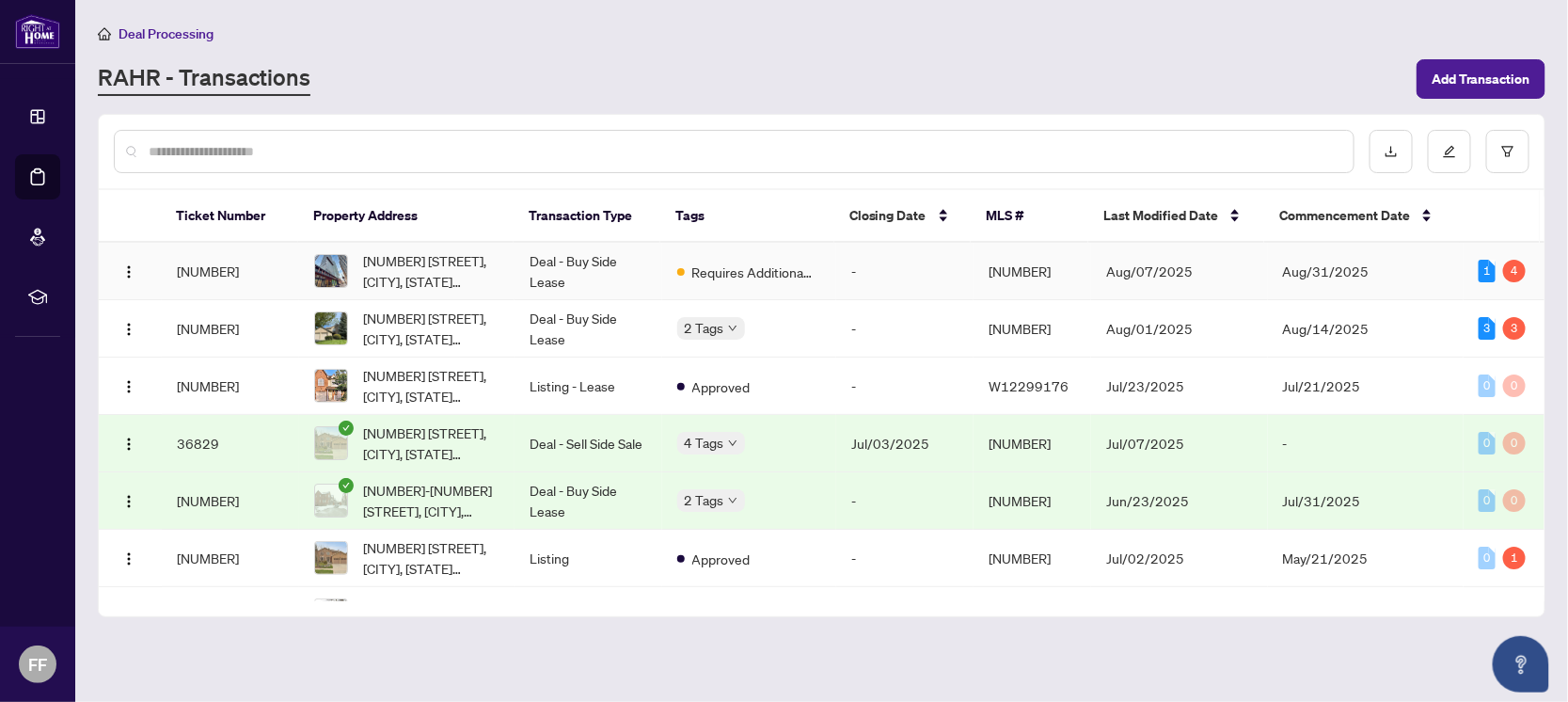 click on "Requires Additional Docs" at bounding box center [753, 272] 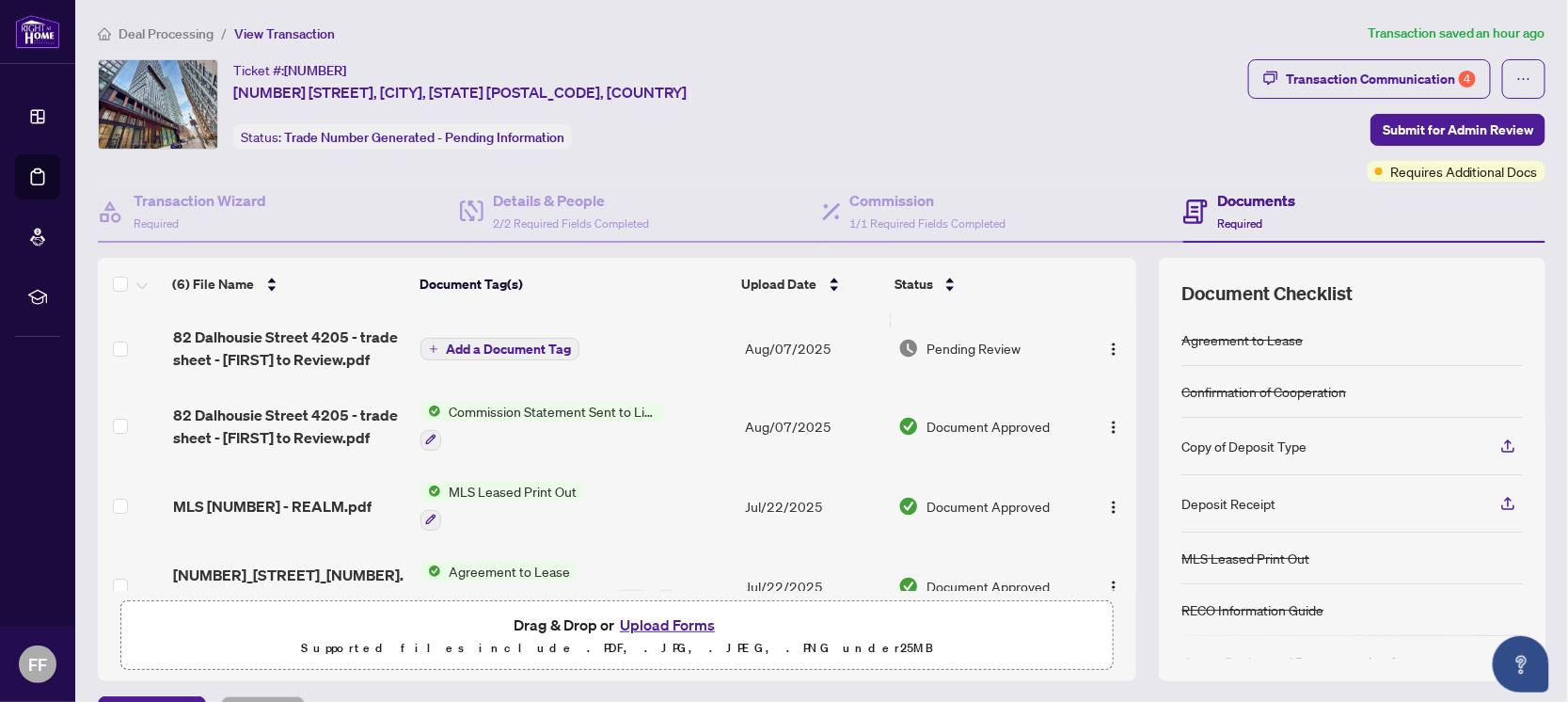 scroll, scrollTop: 90, scrollLeft: 0, axis: vertical 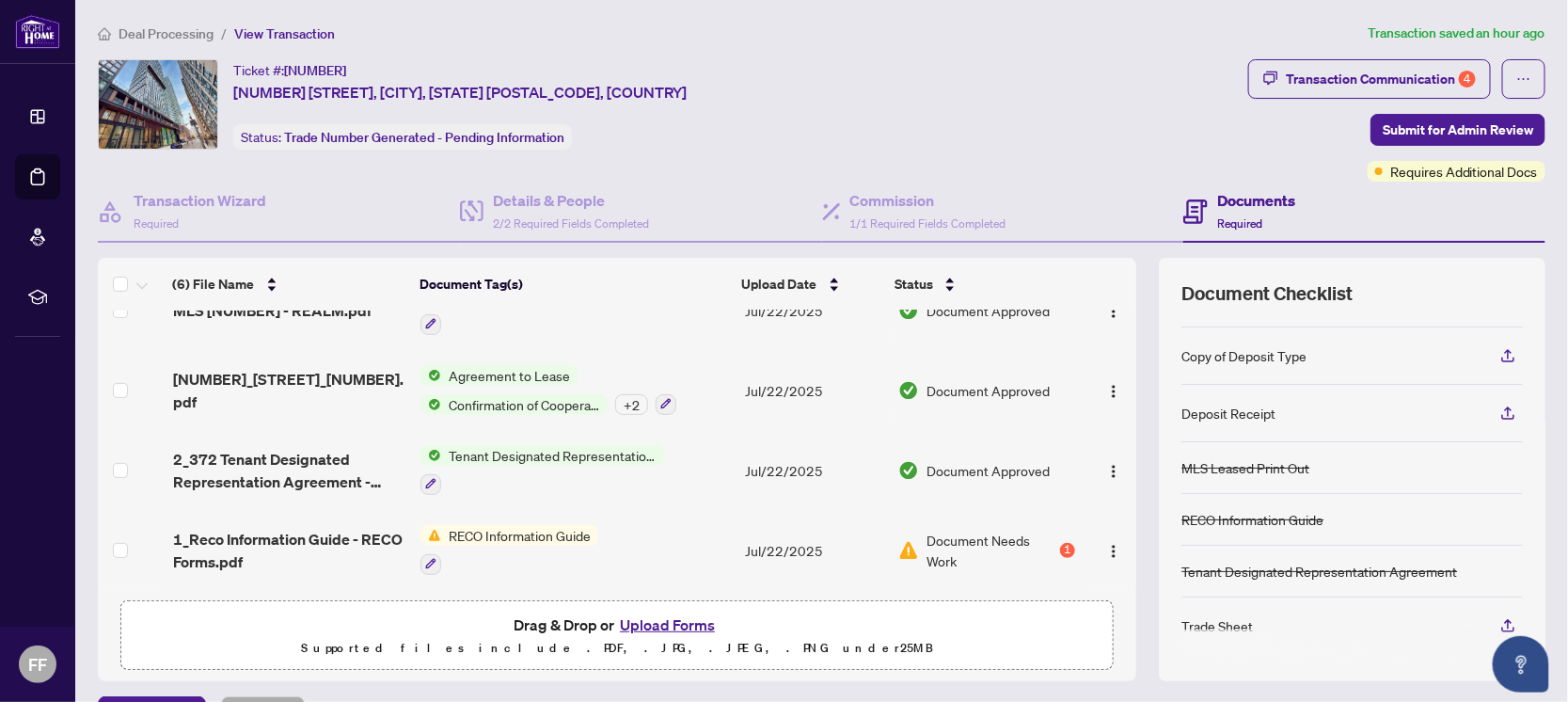 click on "Document Needs Work" at bounding box center [991, 550] 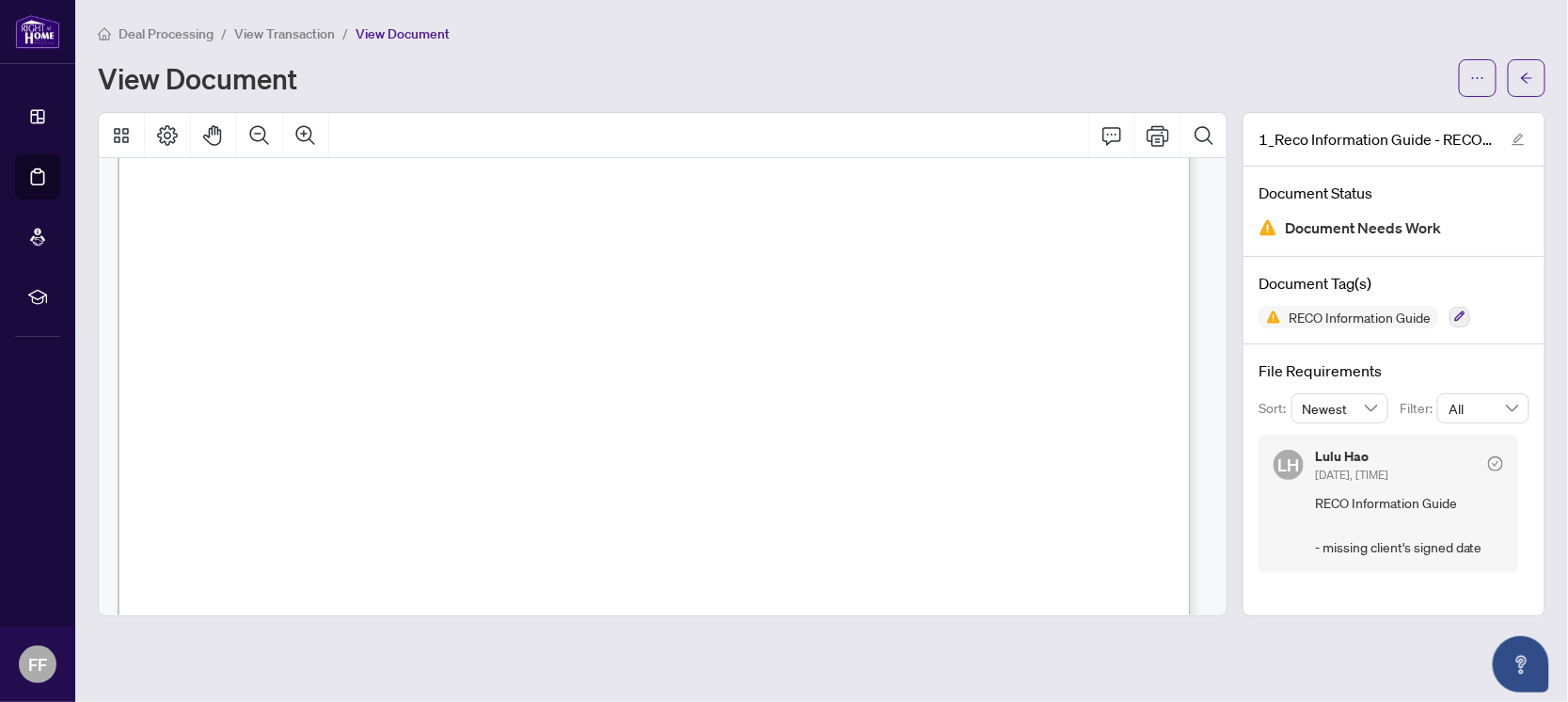 scroll, scrollTop: 0, scrollLeft: 0, axis: both 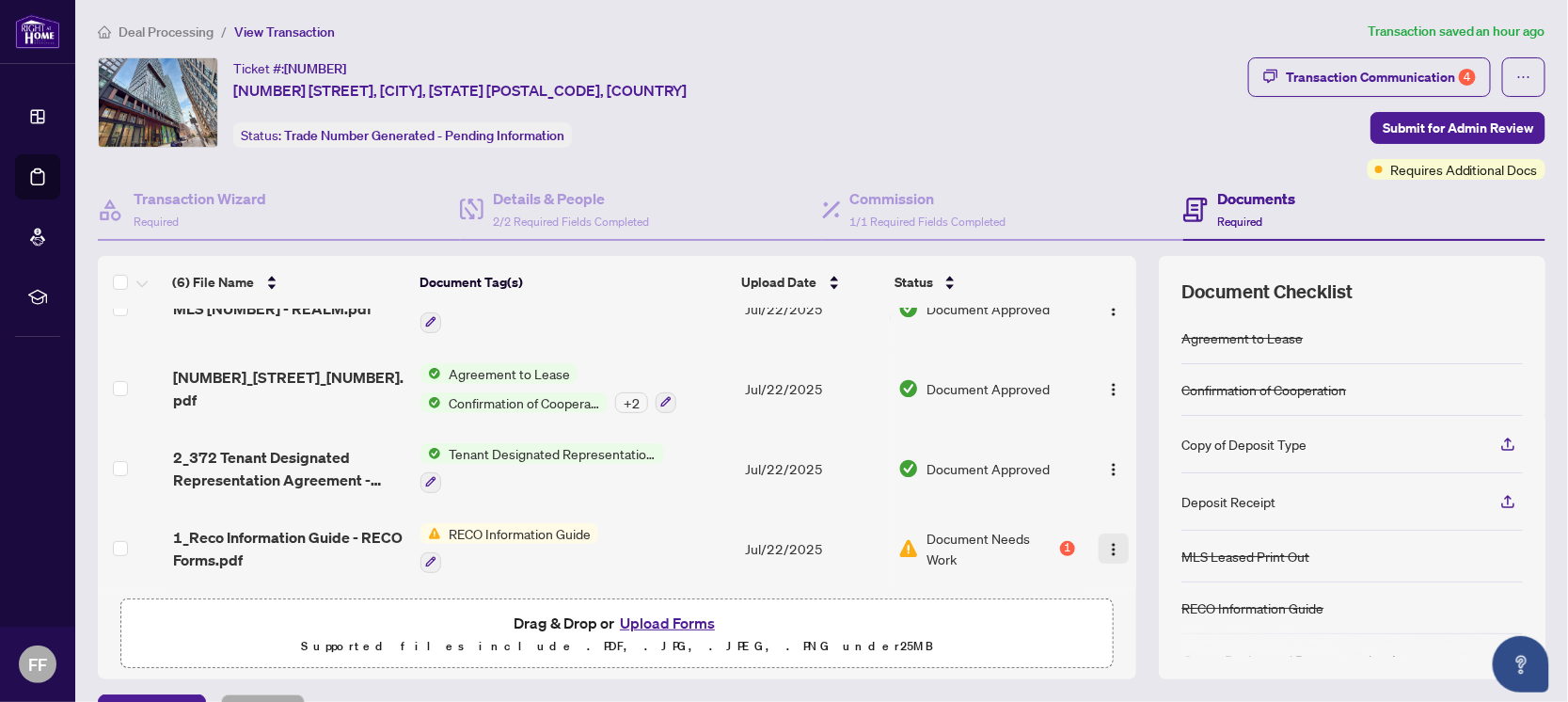 click at bounding box center (1114, 550) 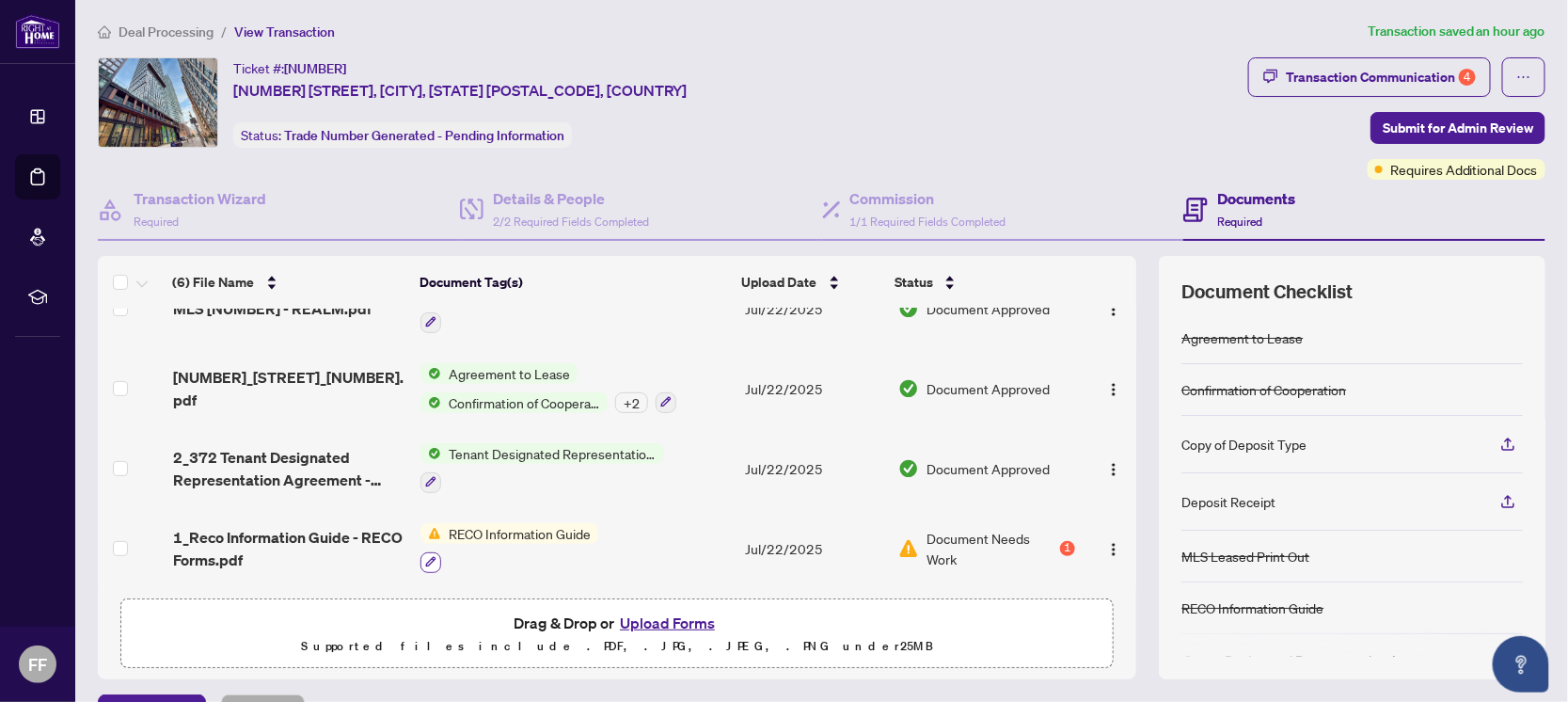 click 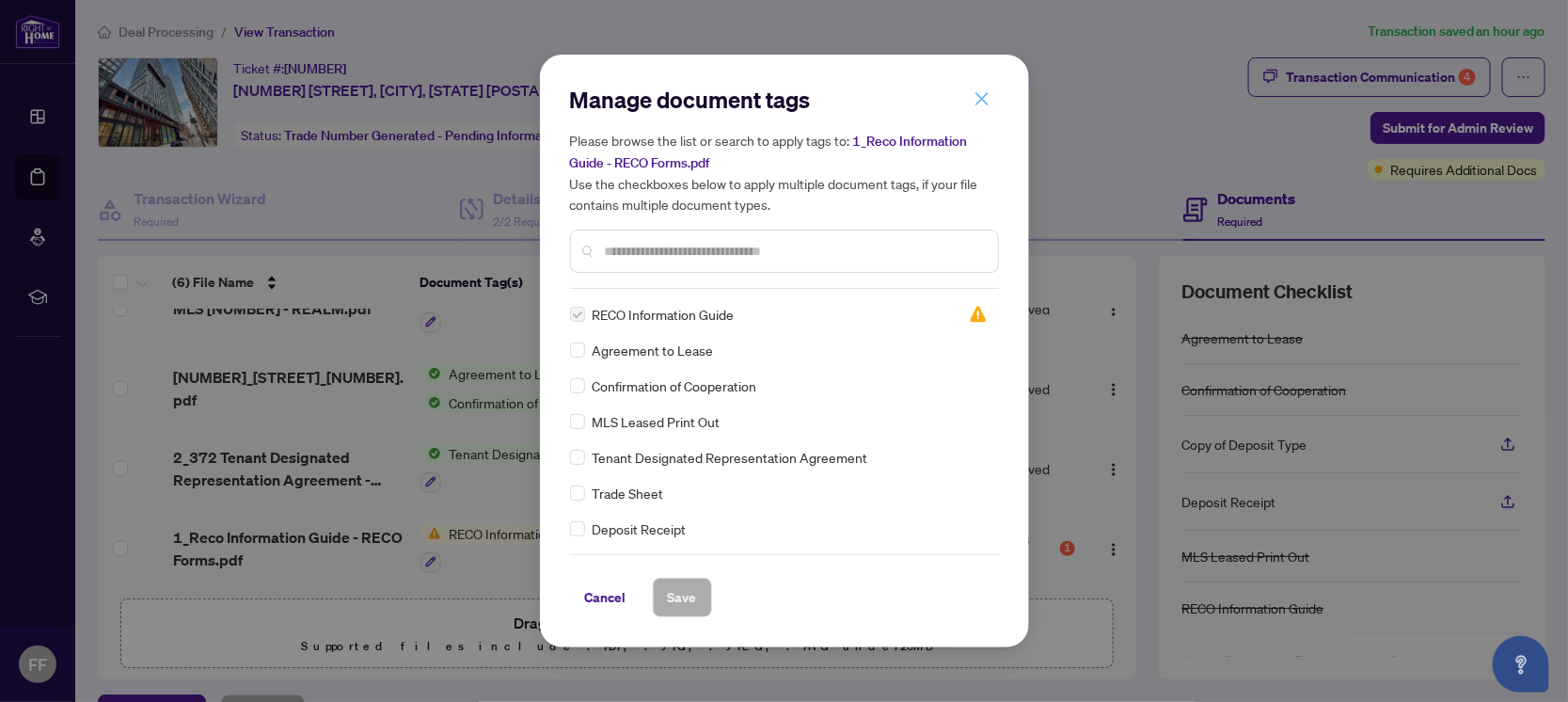 click 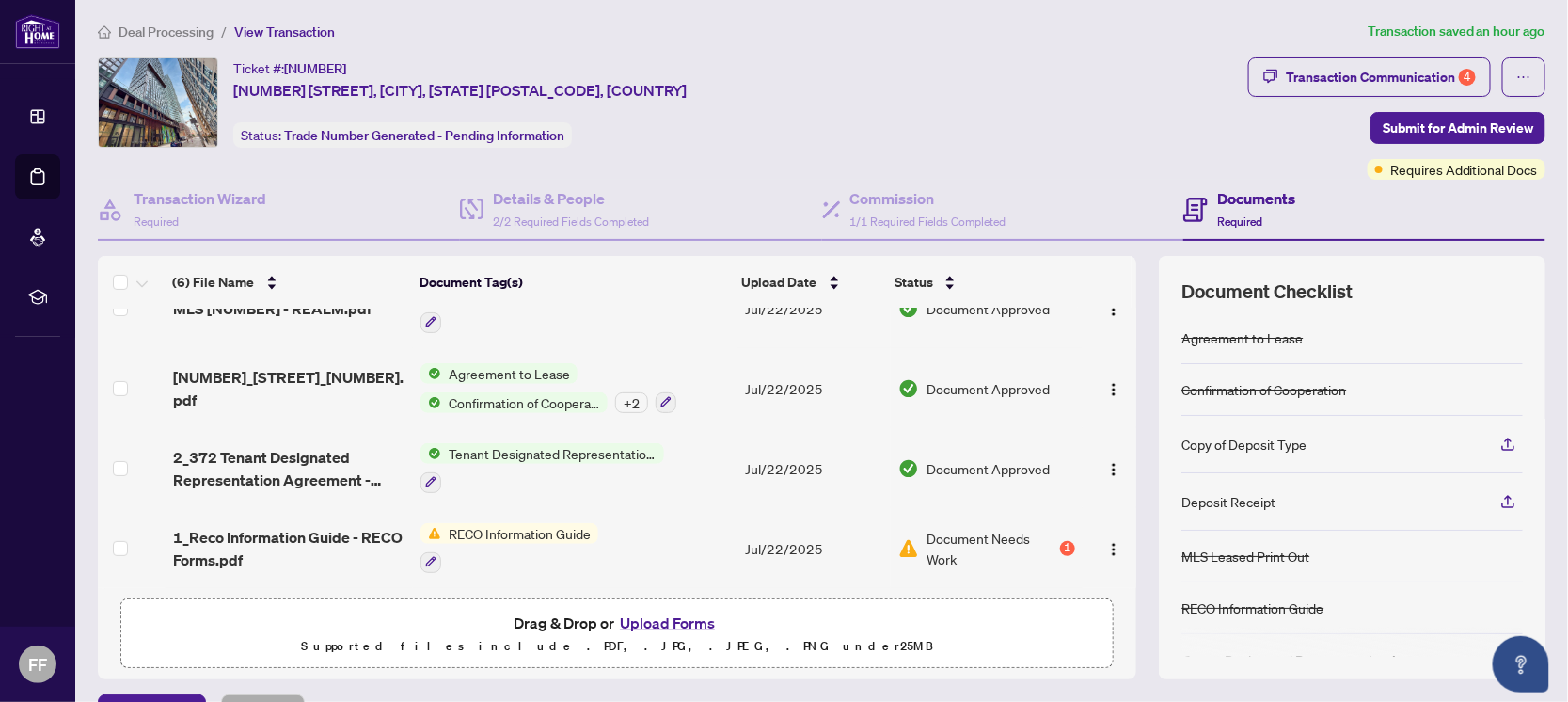 scroll, scrollTop: 120, scrollLeft: 0, axis: vertical 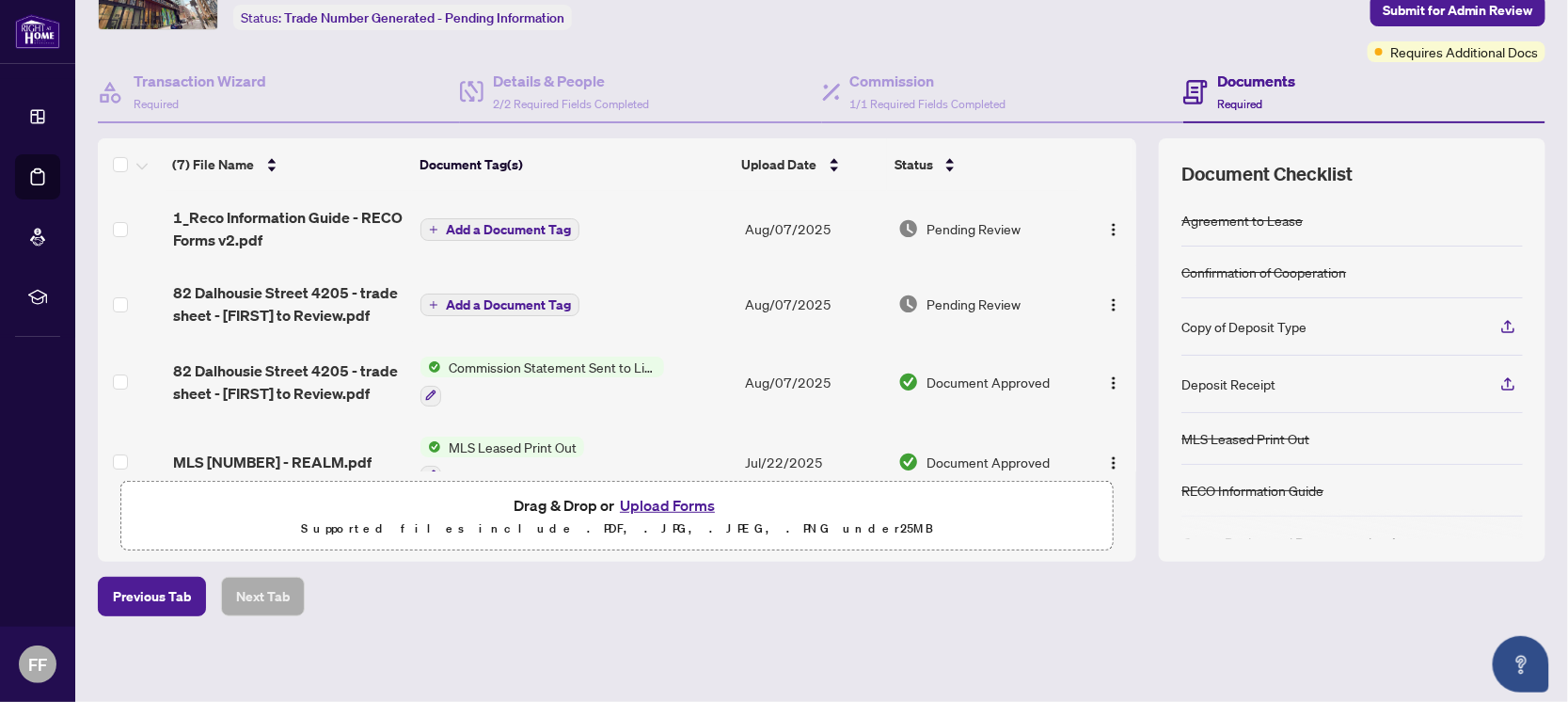 click 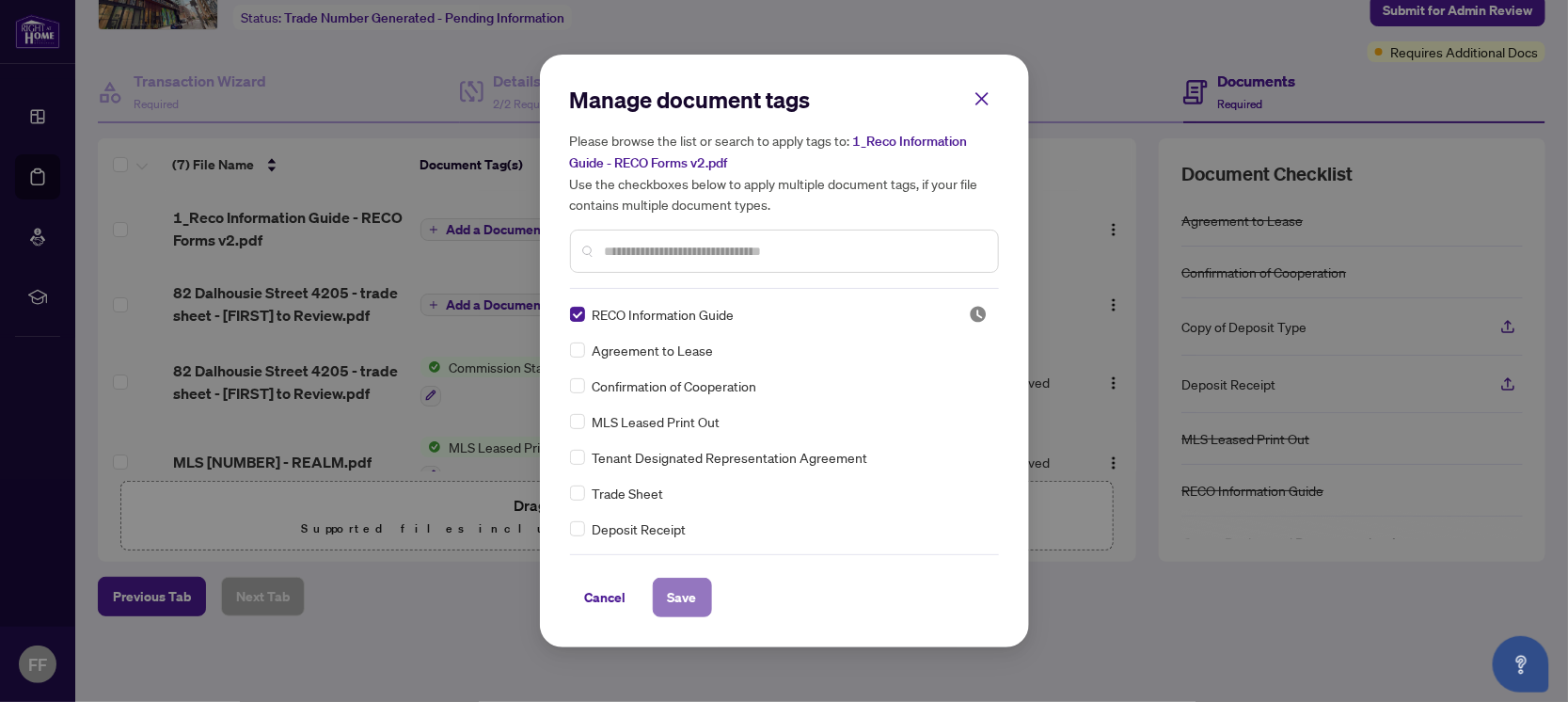 click on "Save" at bounding box center (682, 598) 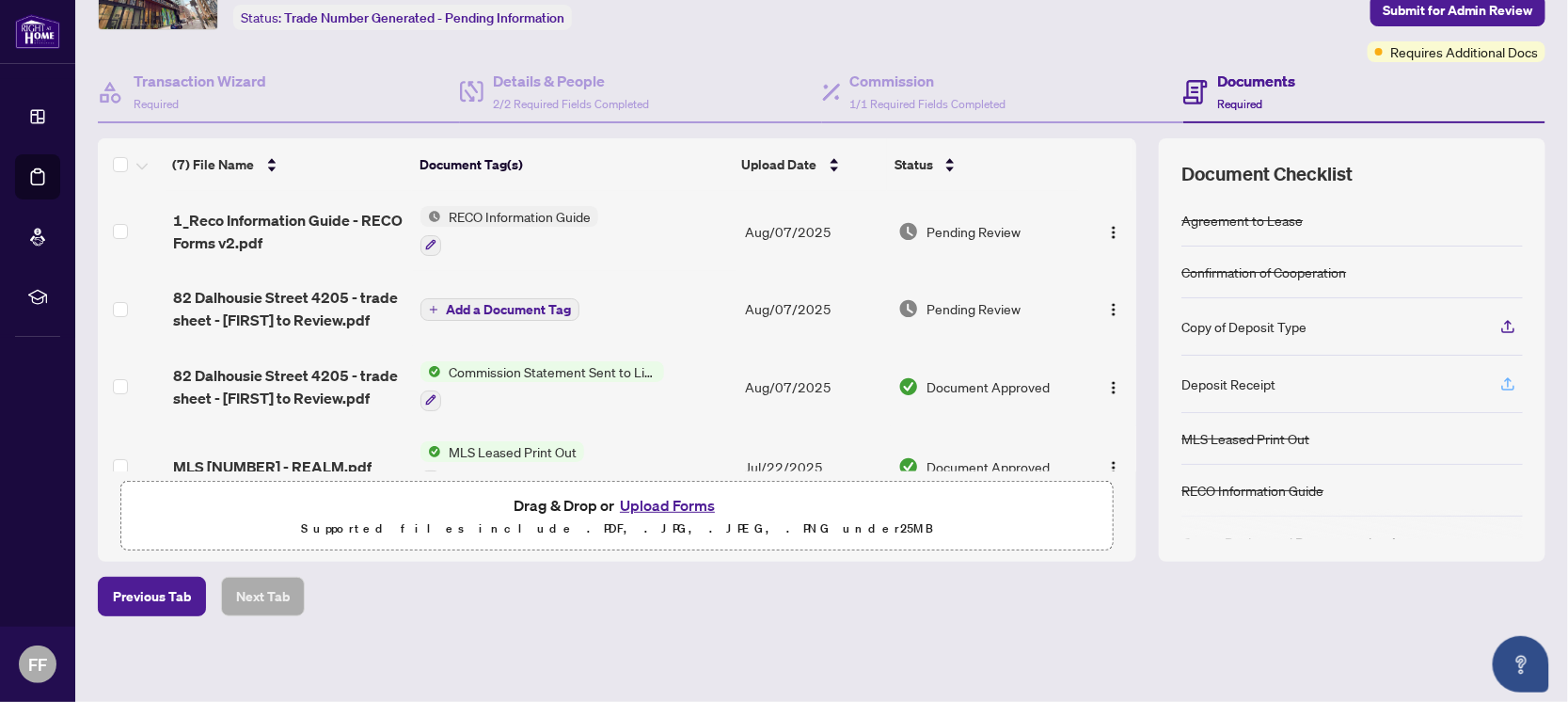 click 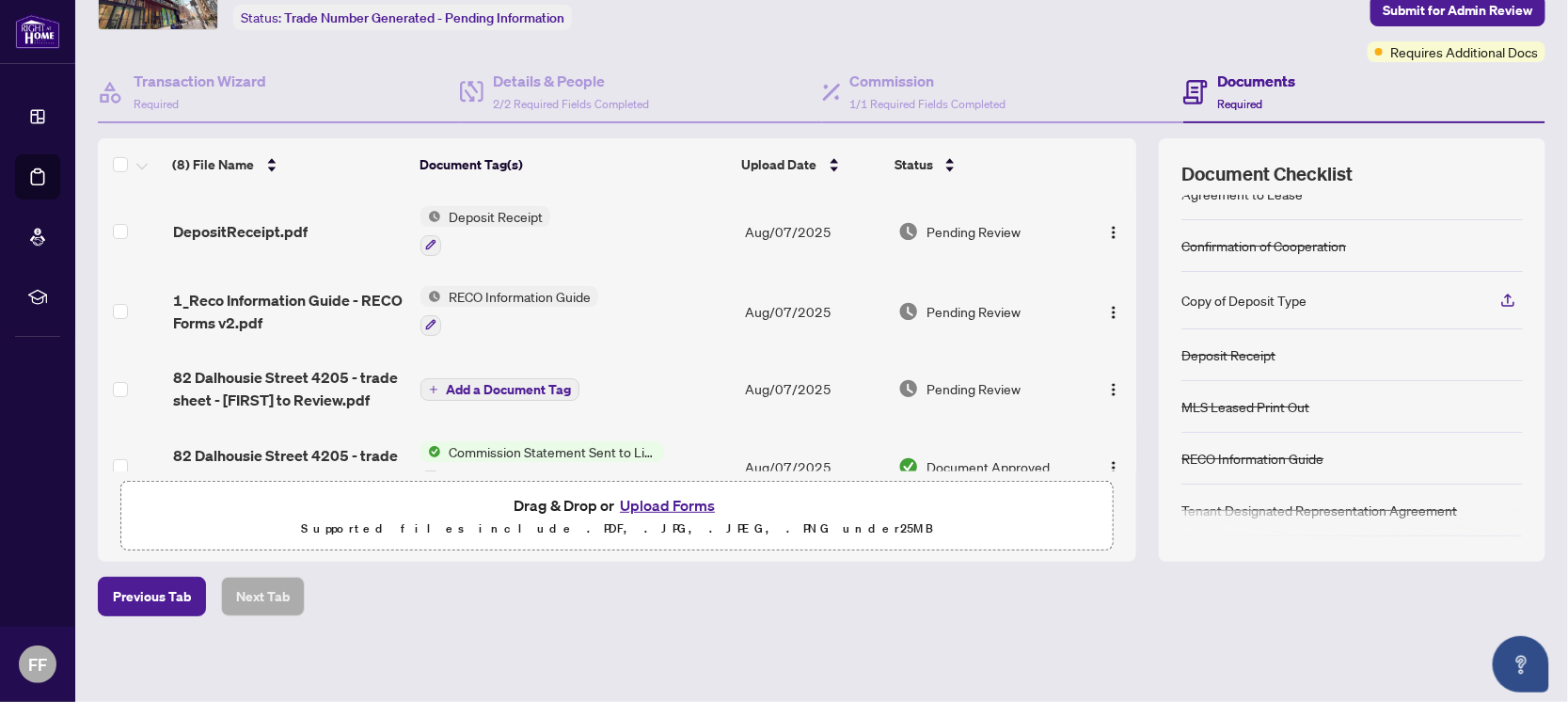 scroll, scrollTop: 0, scrollLeft: 0, axis: both 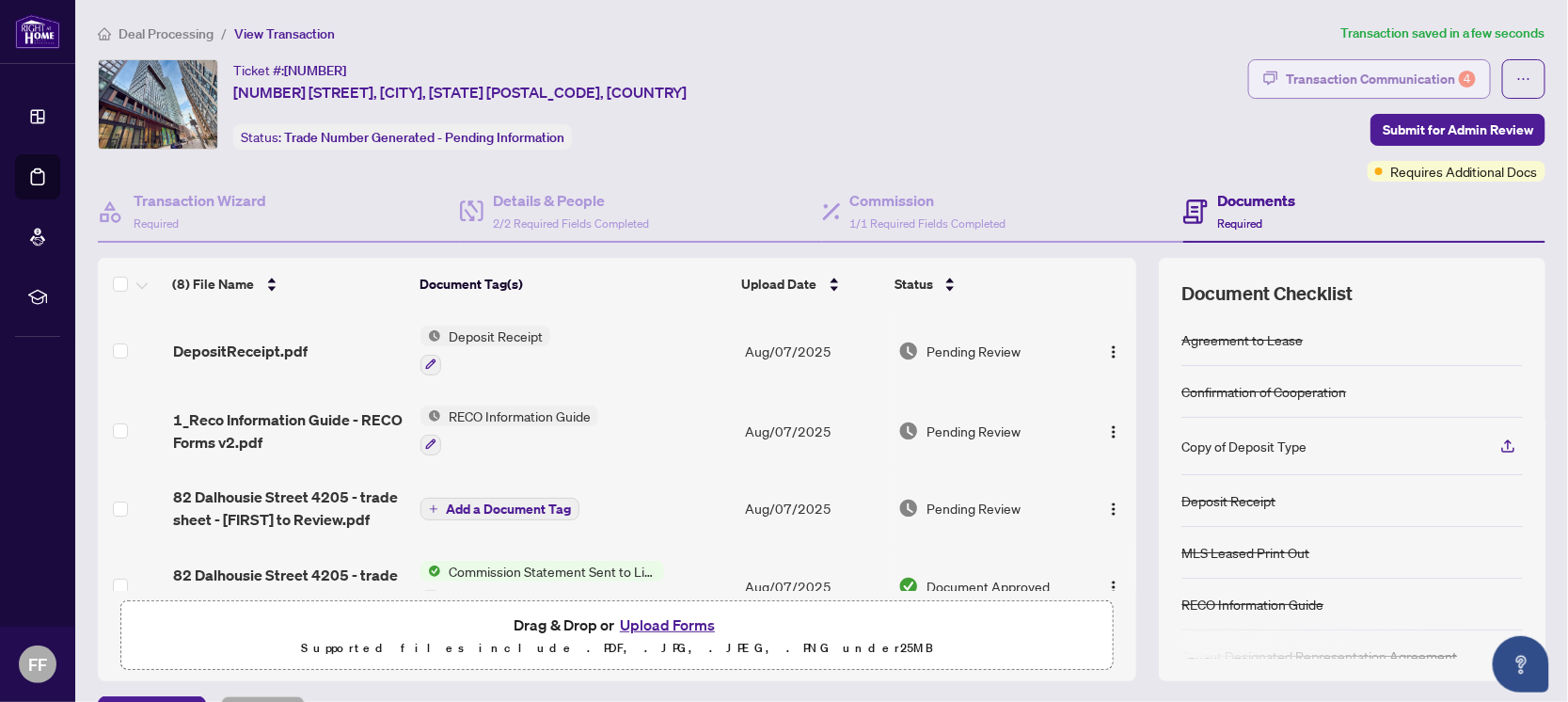 click on "Transaction Communication 4" at bounding box center [1381, 79] 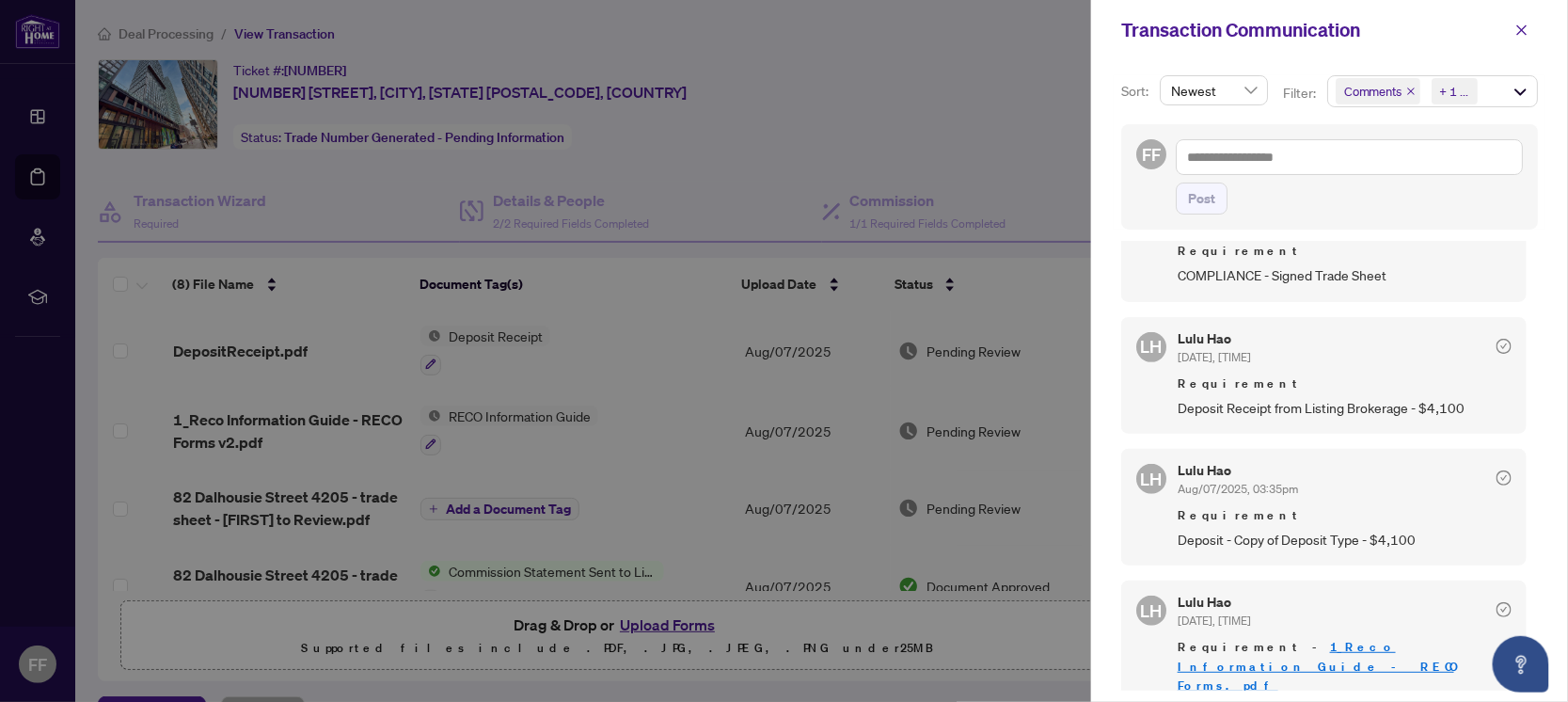 scroll, scrollTop: 399, scrollLeft: 0, axis: vertical 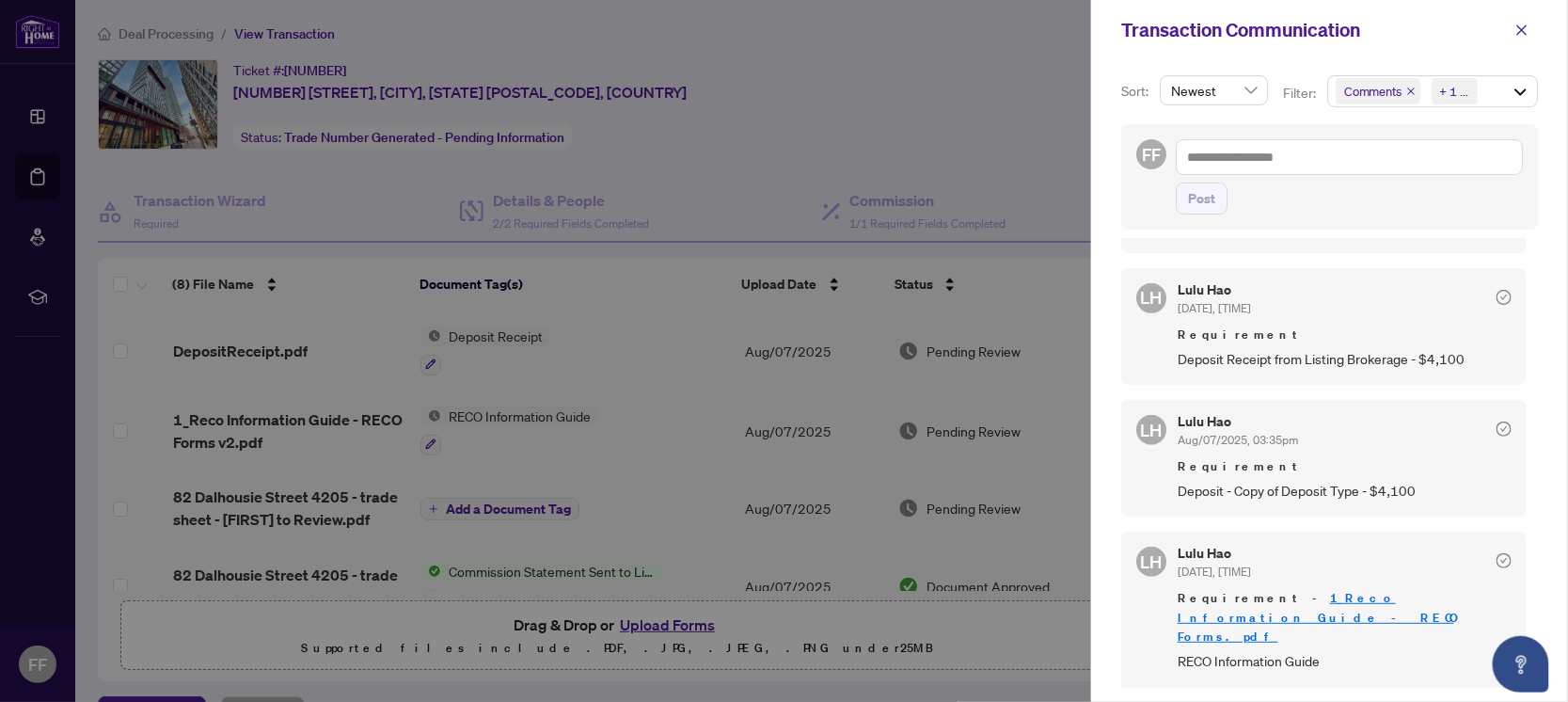 click on "[LAST] [LAST]   [DATE], [TIME]" at bounding box center [1344, 564] 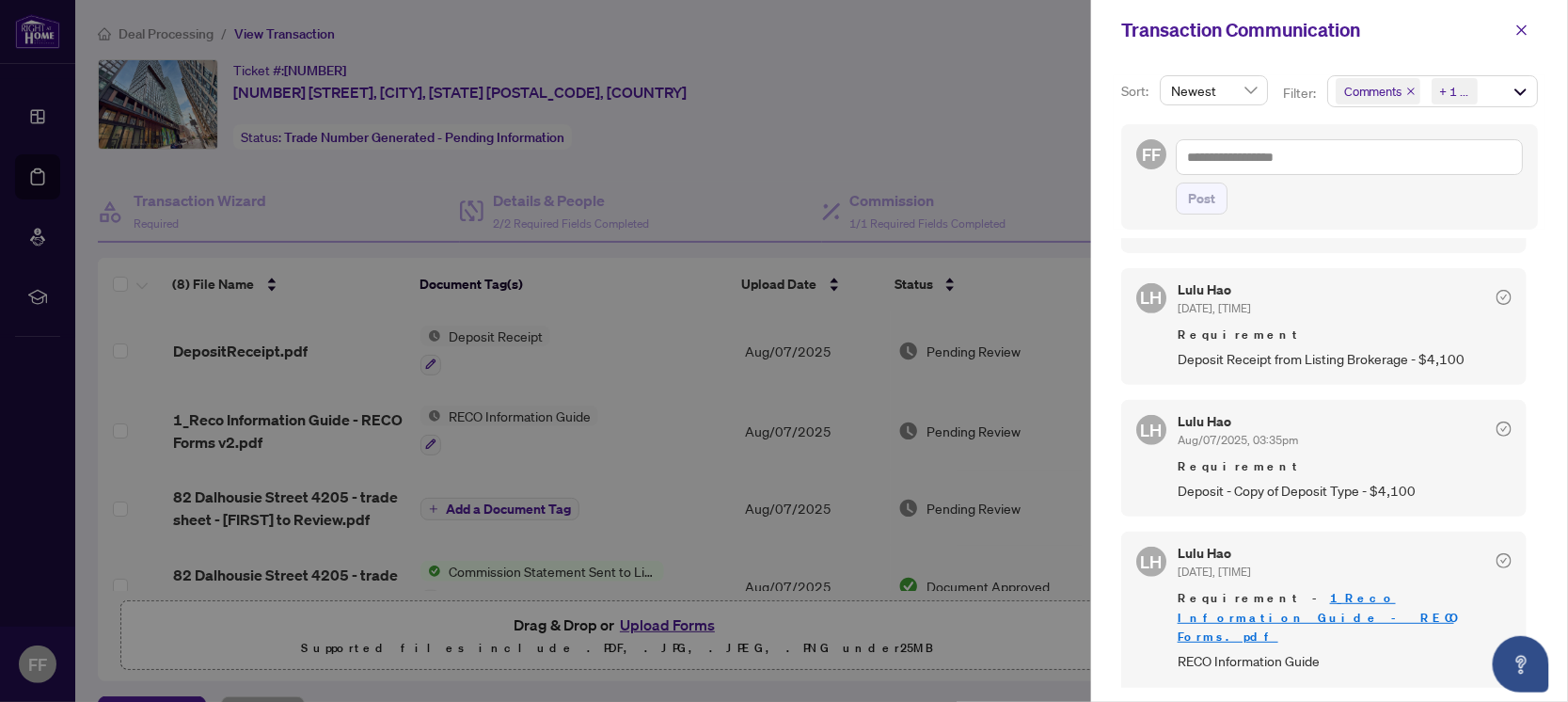 click on "LH" at bounding box center (1151, 562) 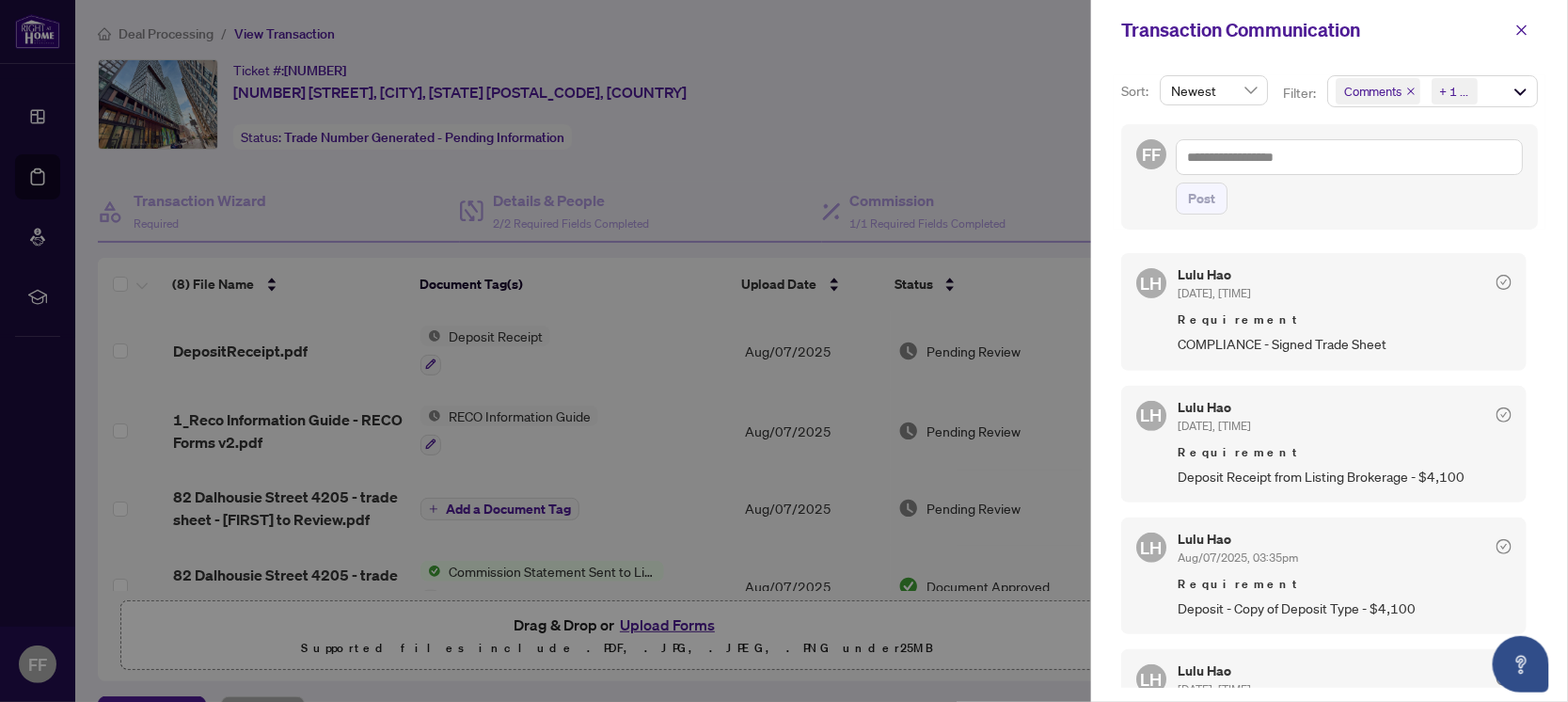 click on "Requirement" at bounding box center (1344, 453) 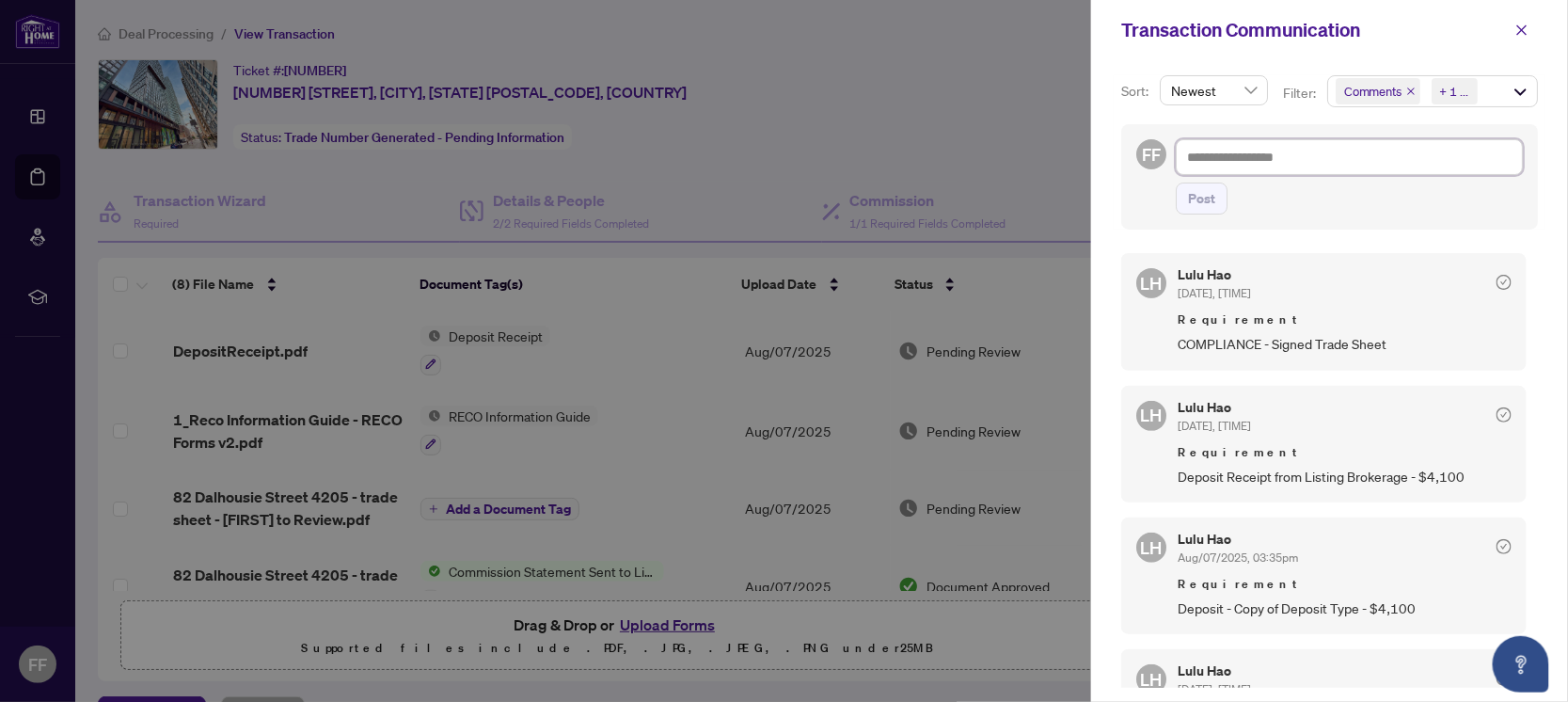 click at bounding box center (1349, 157) 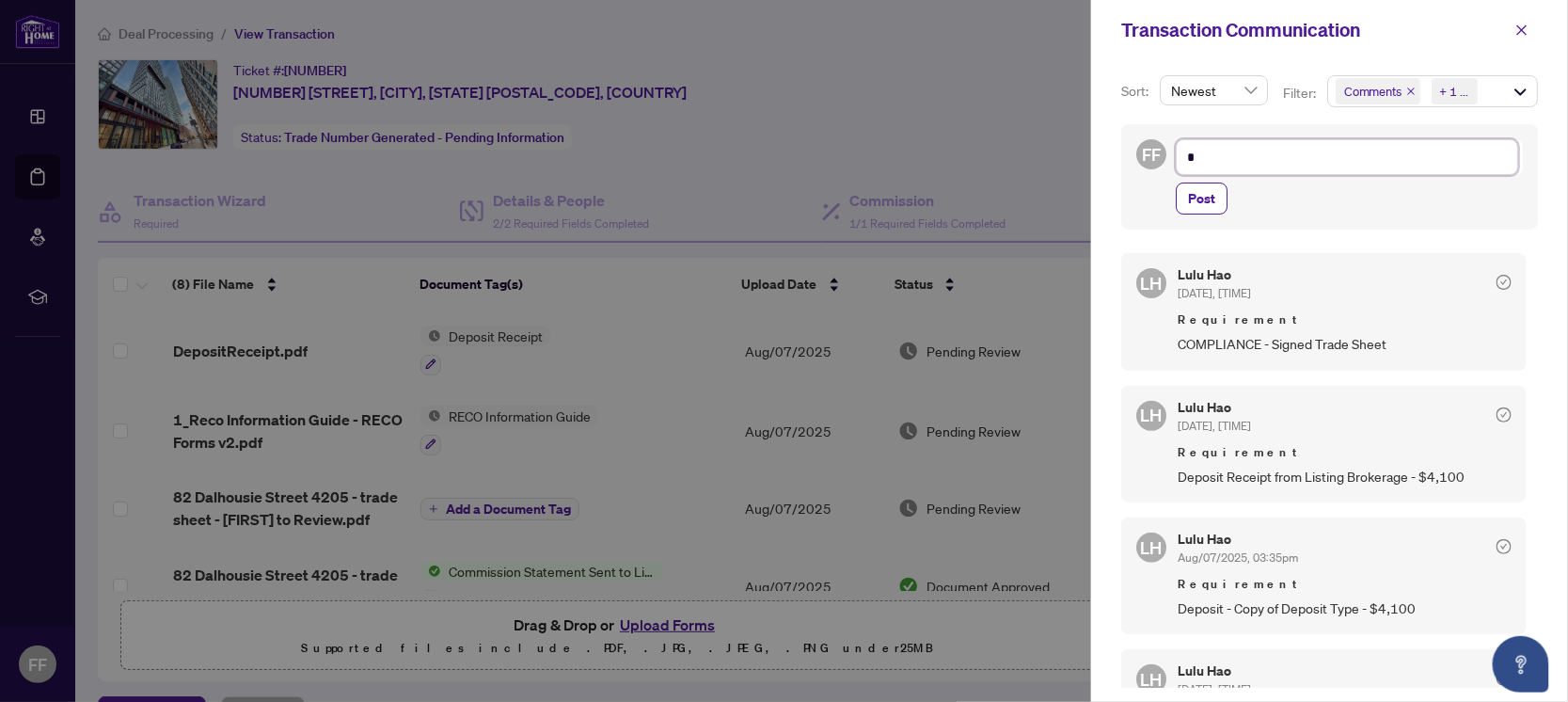 type on "**" 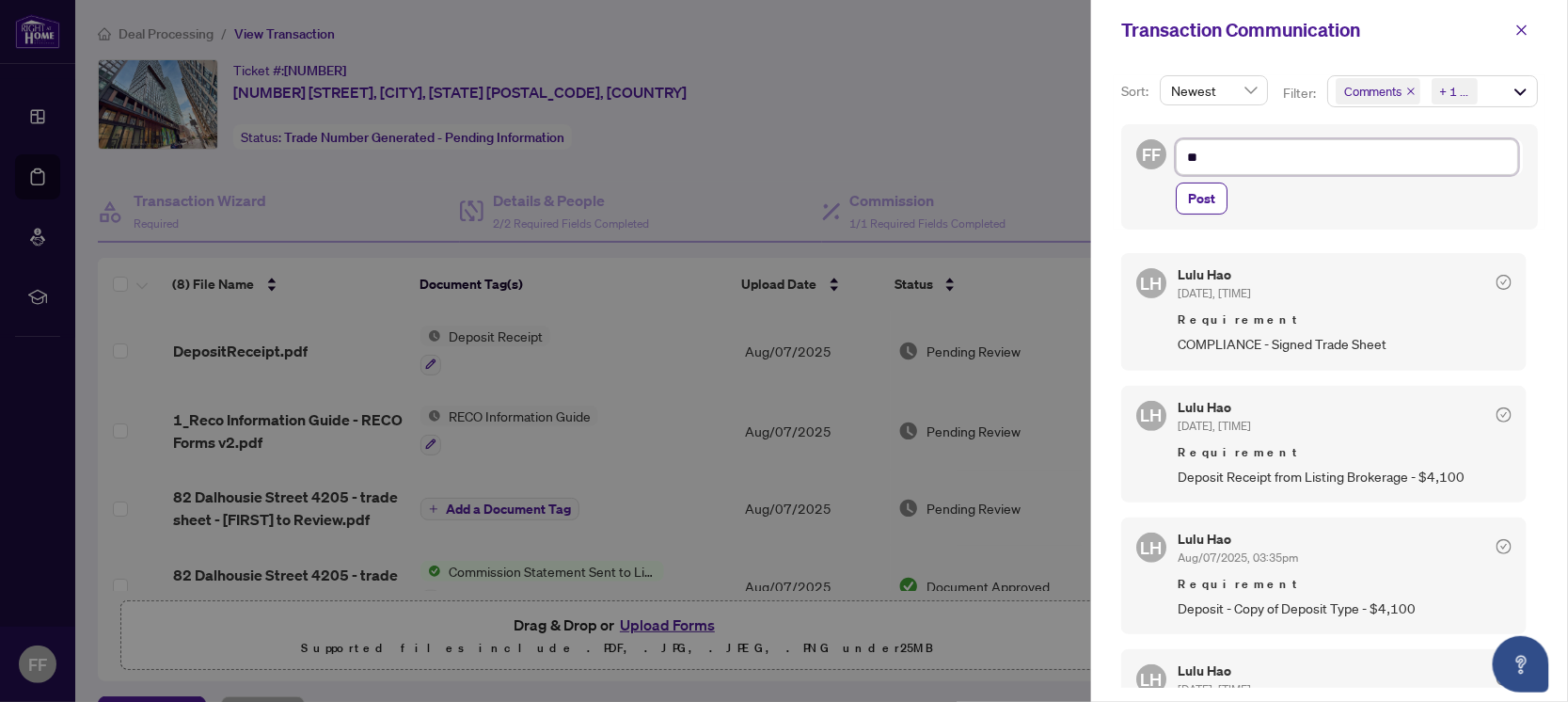 type on "**" 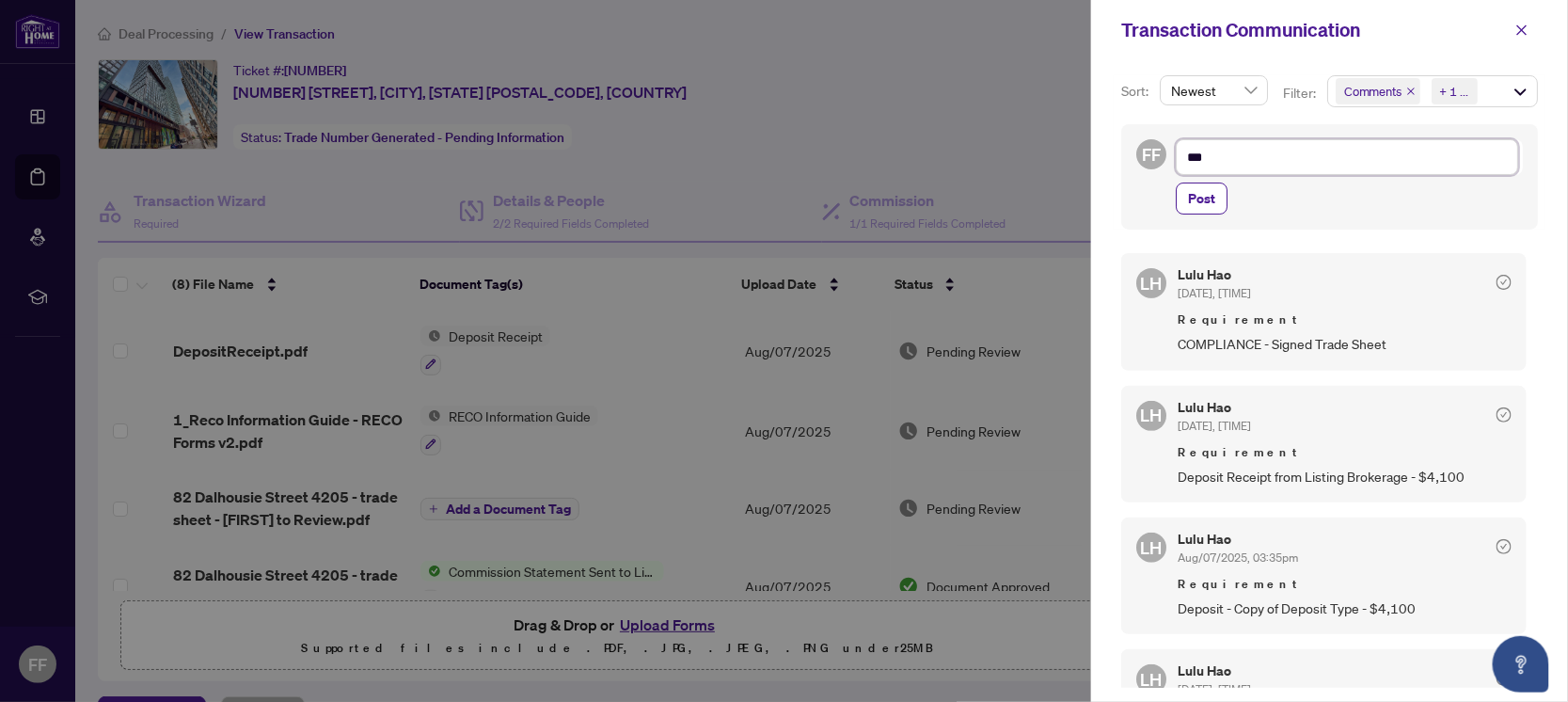 type on "****" 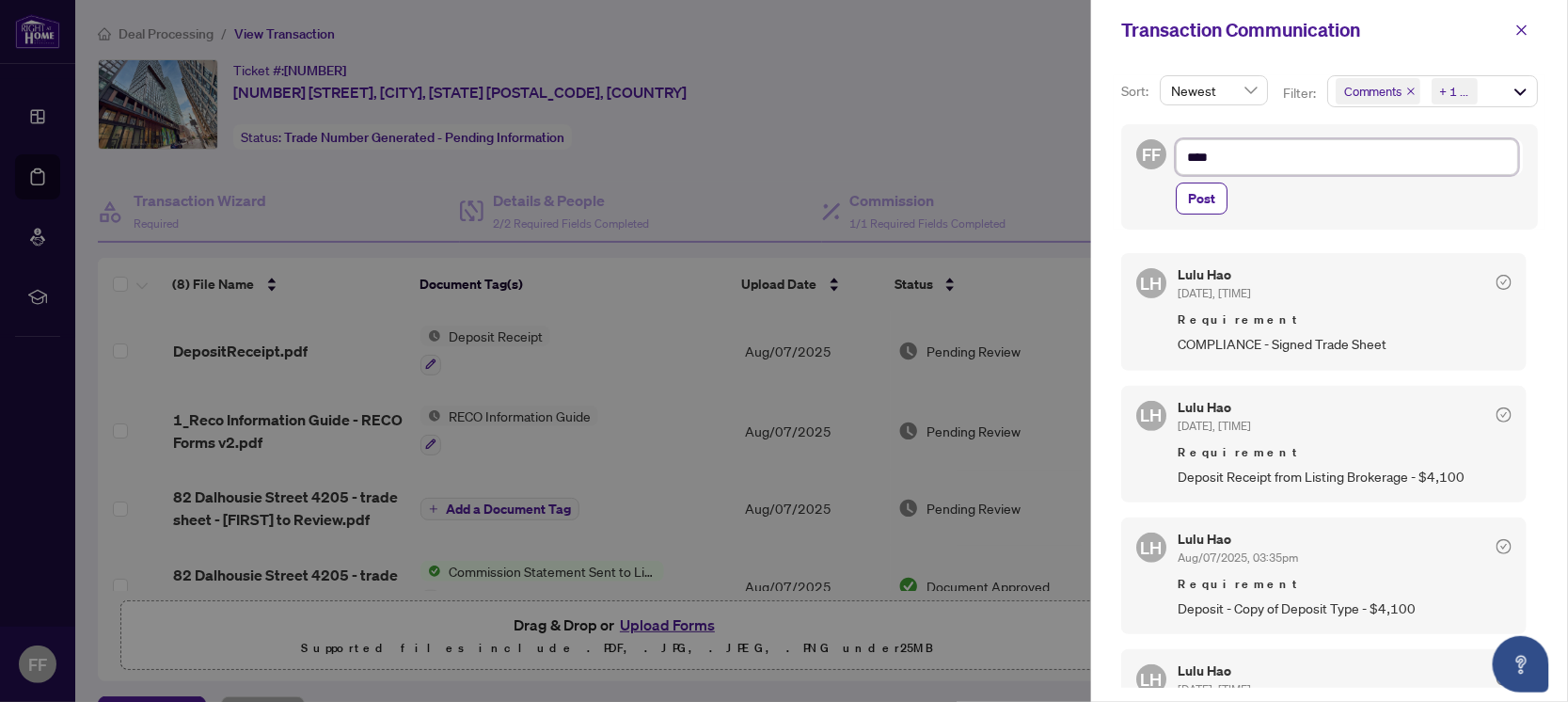 type on "****" 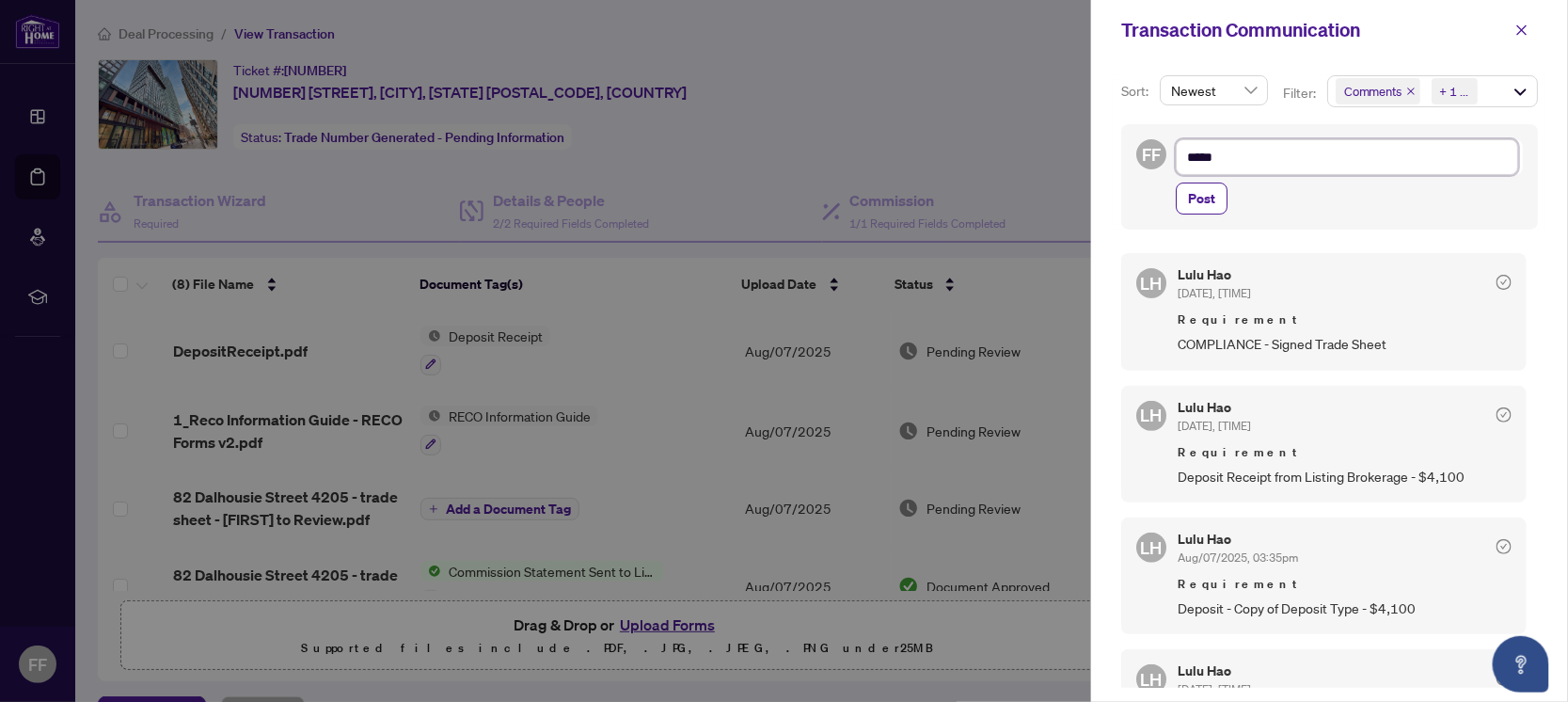 type on "****" 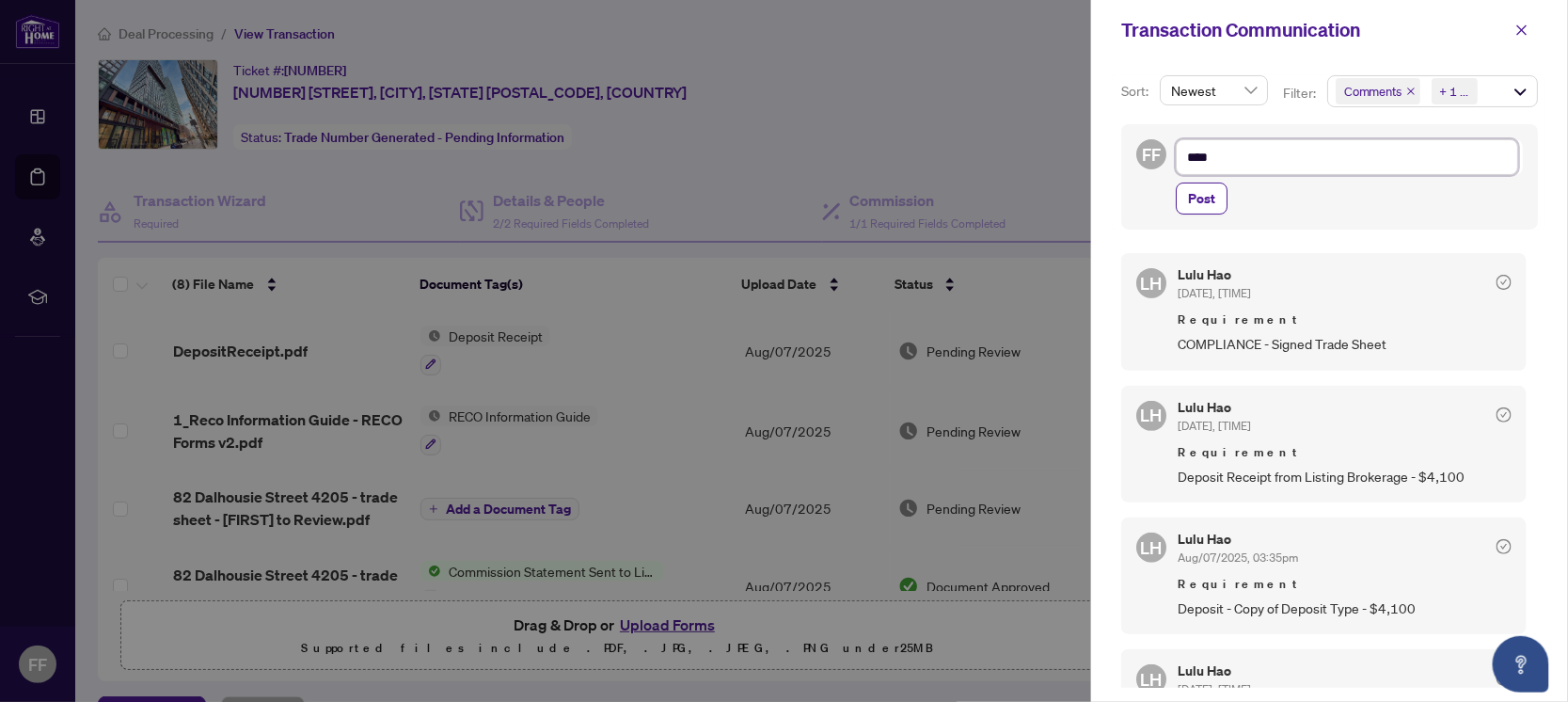 type on "**" 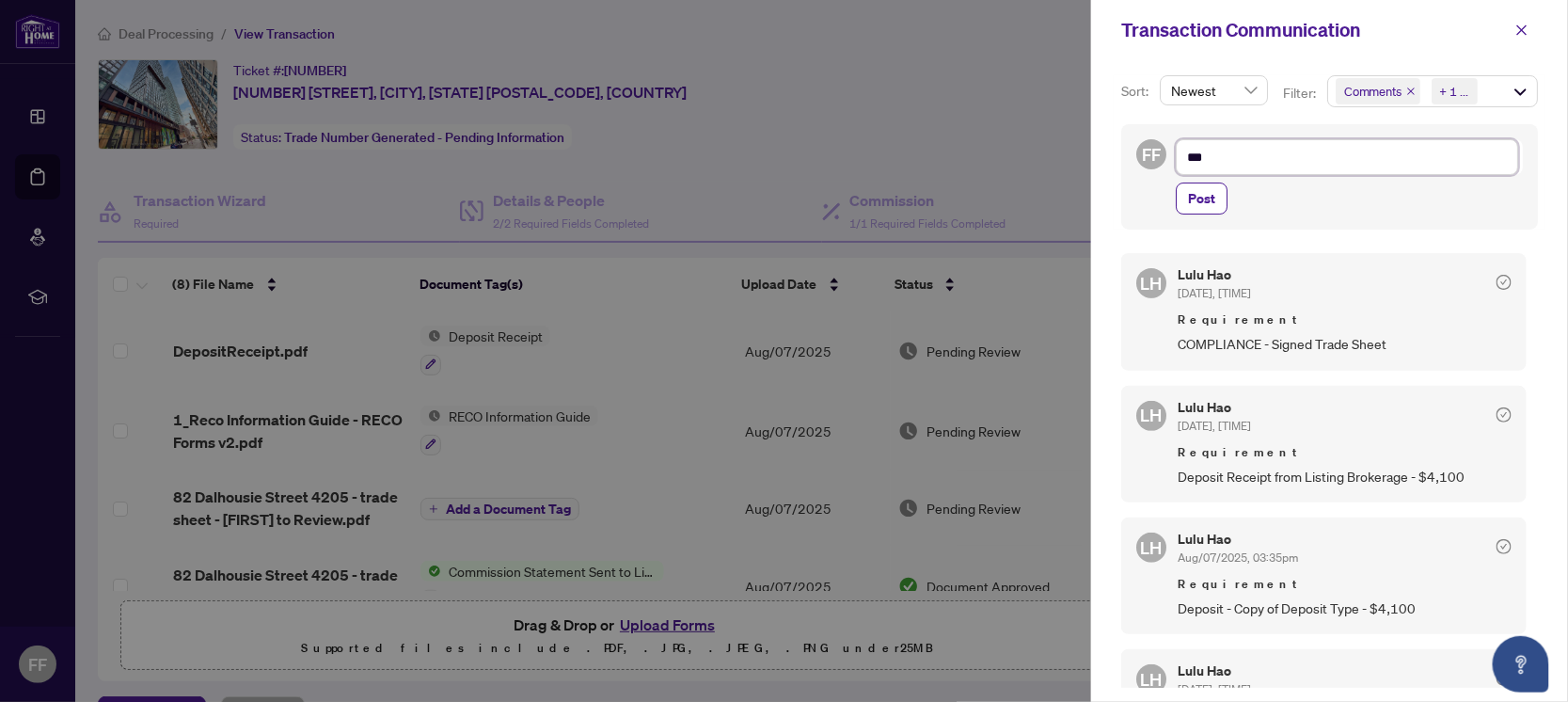 type on "**" 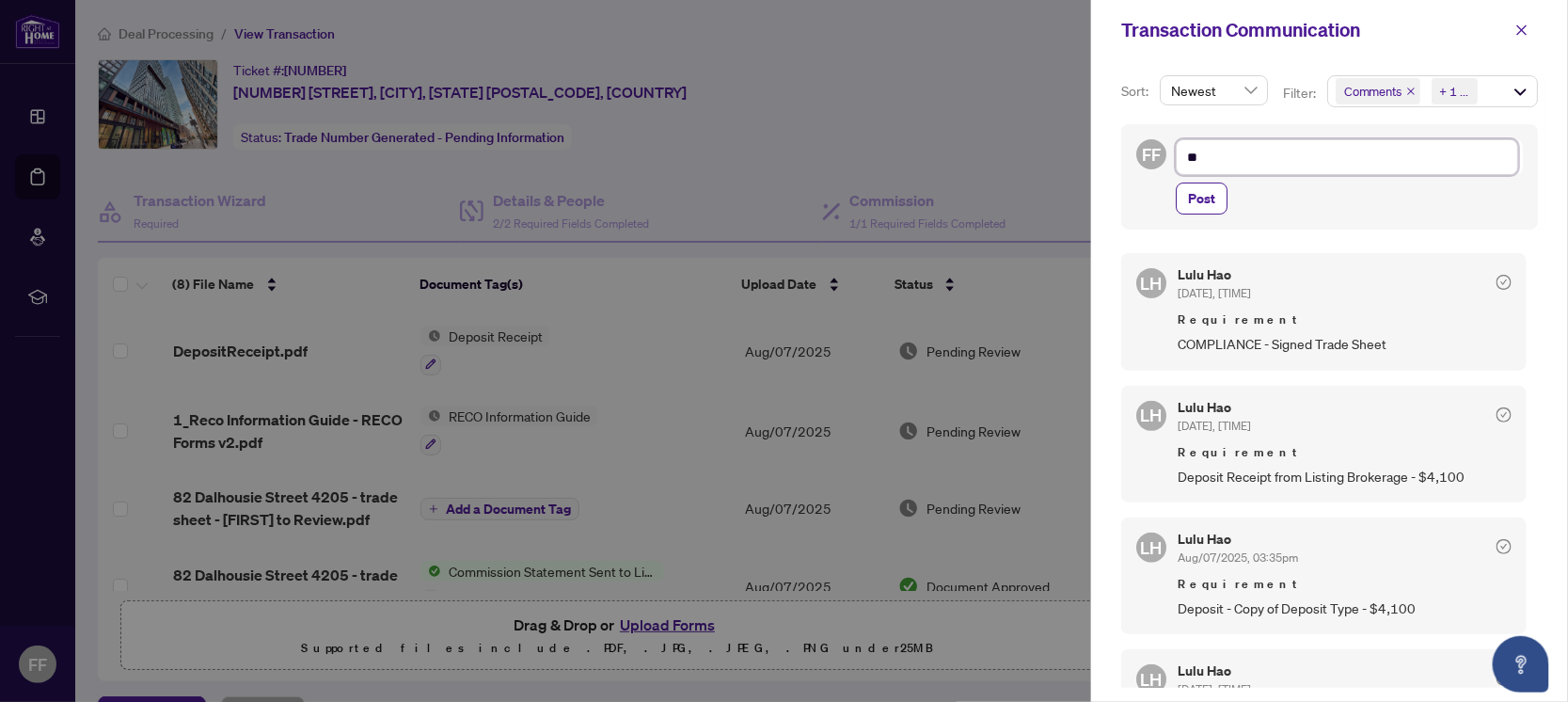 type on "*" 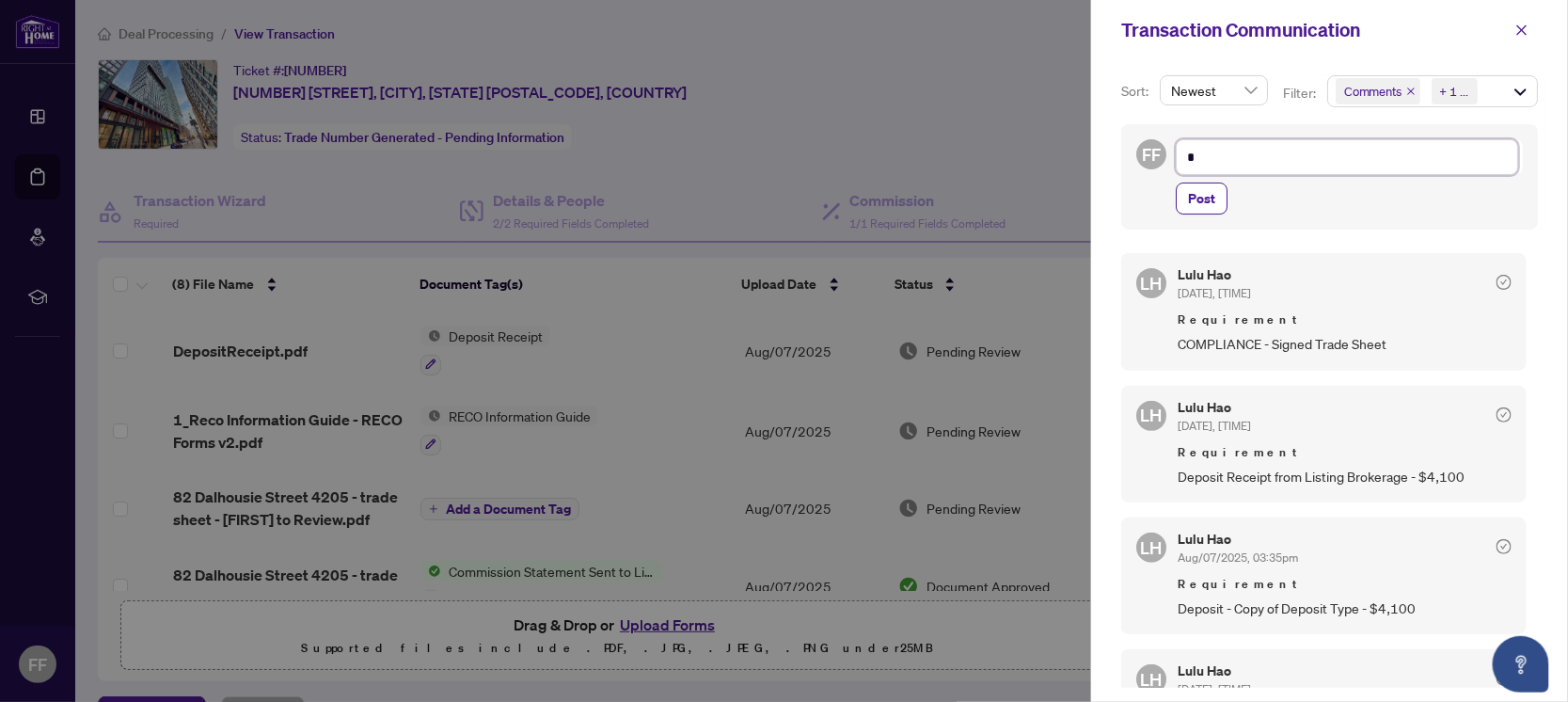 type 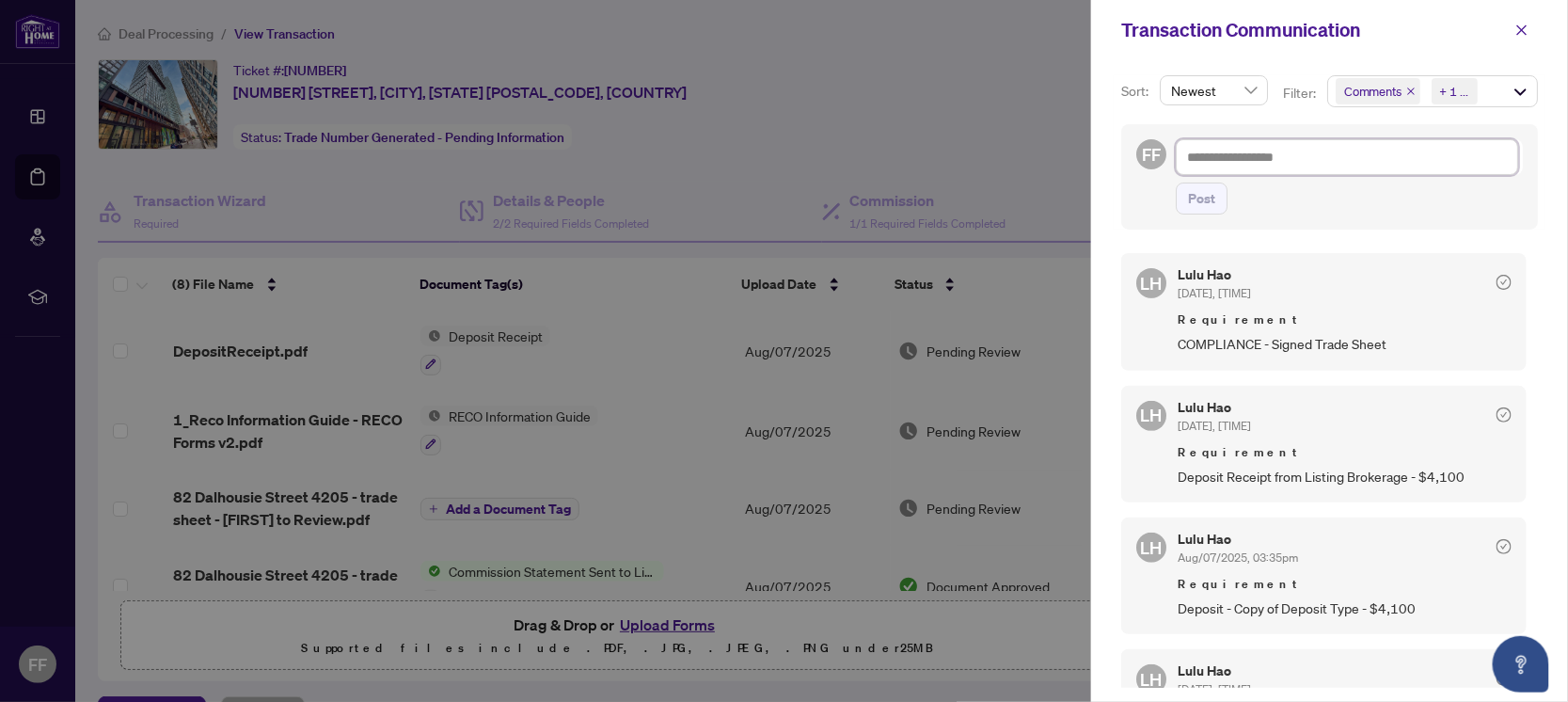 type on "*" 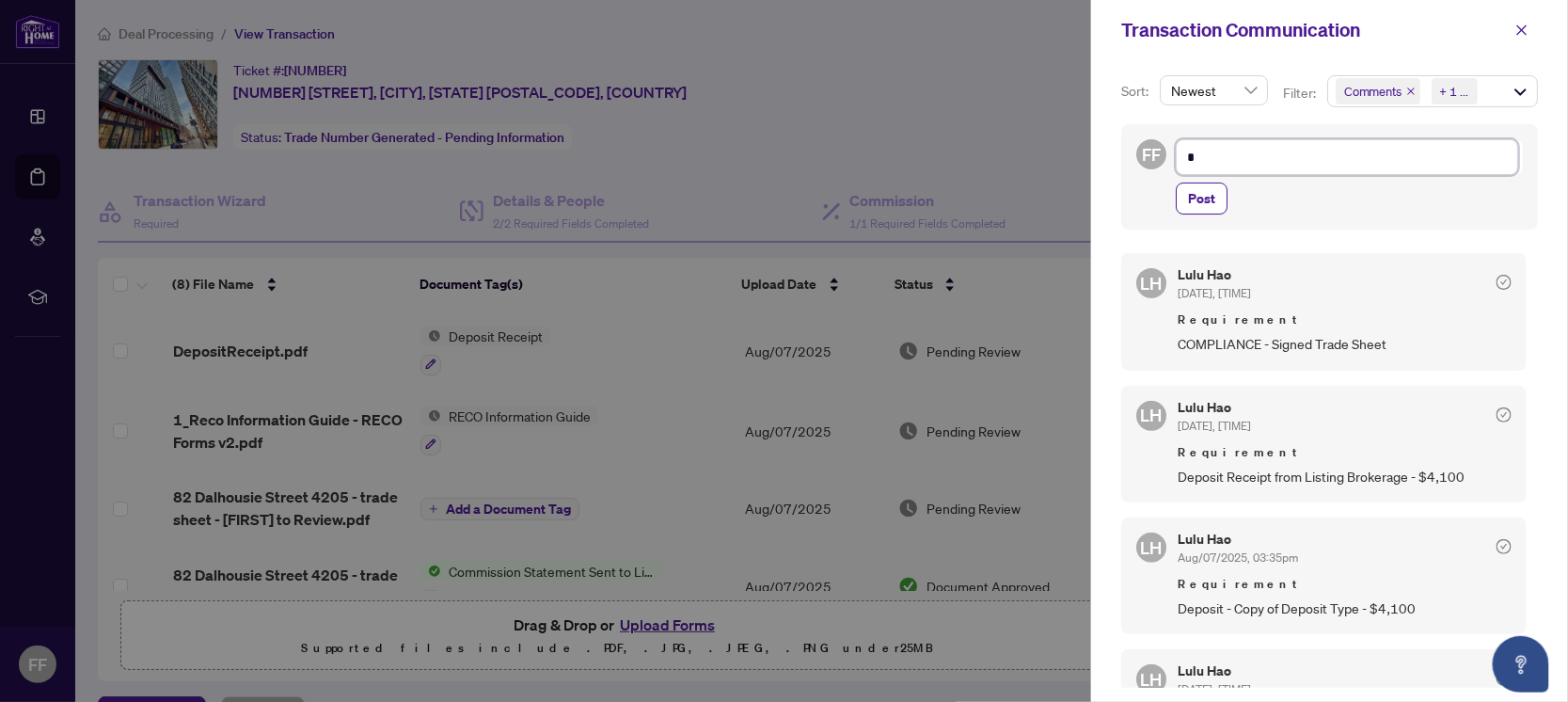 type on "**" 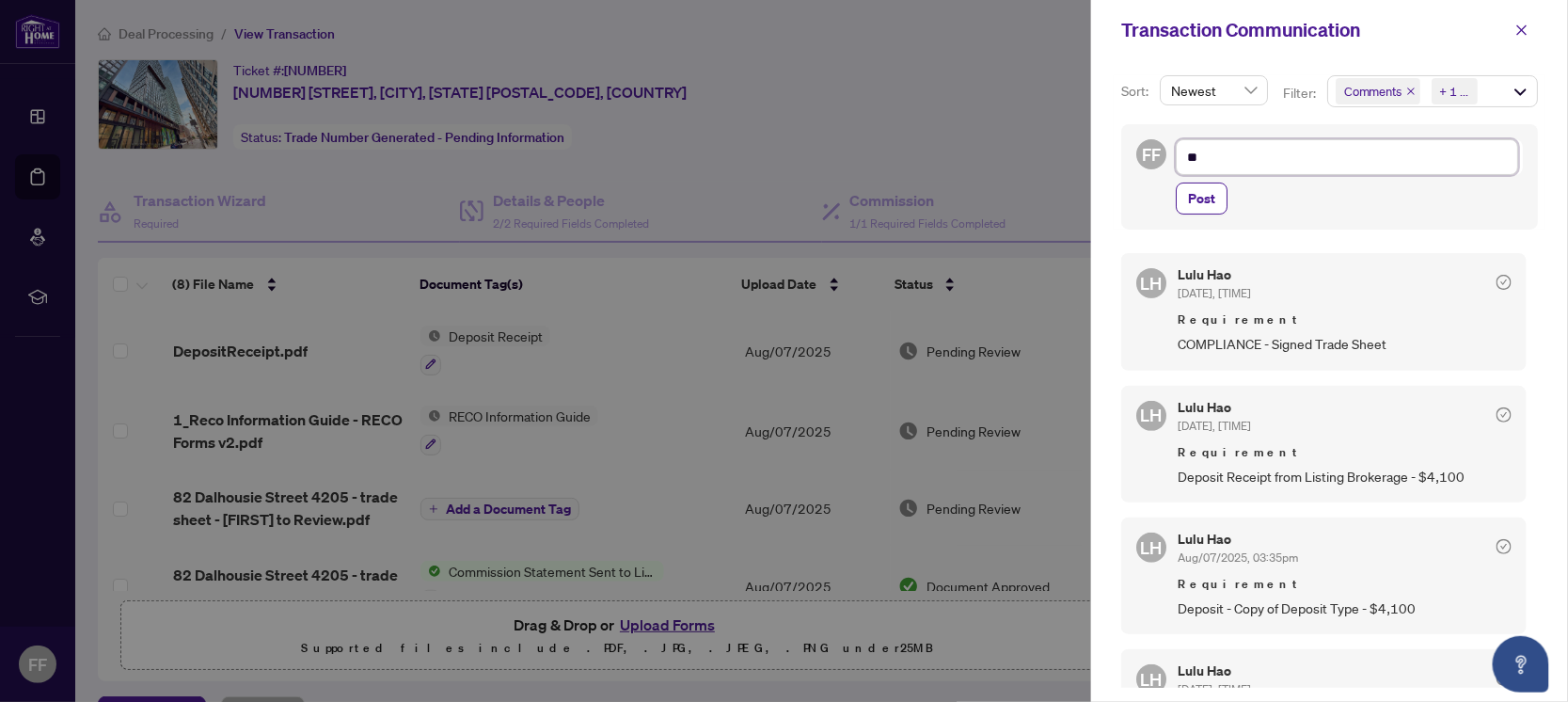 type on "***" 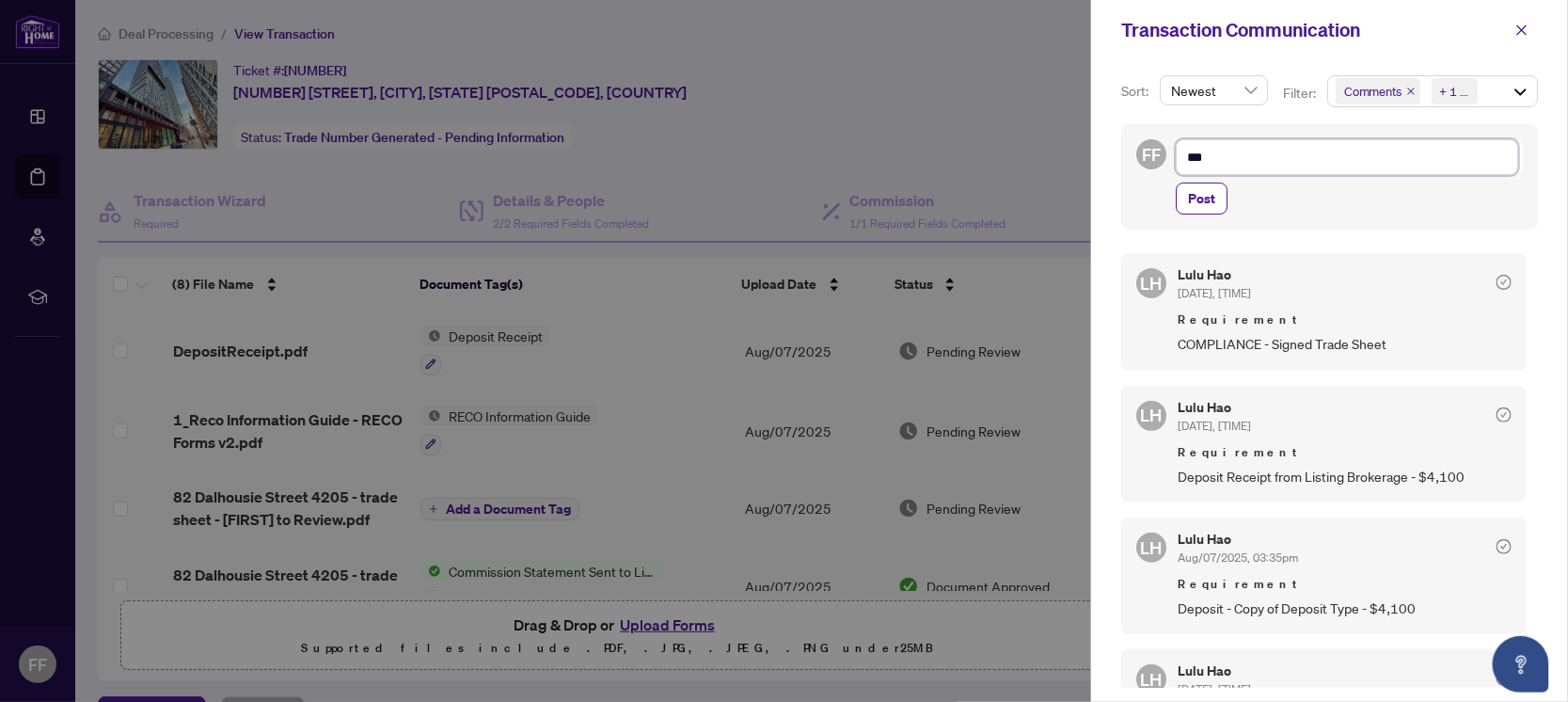 type on "****" 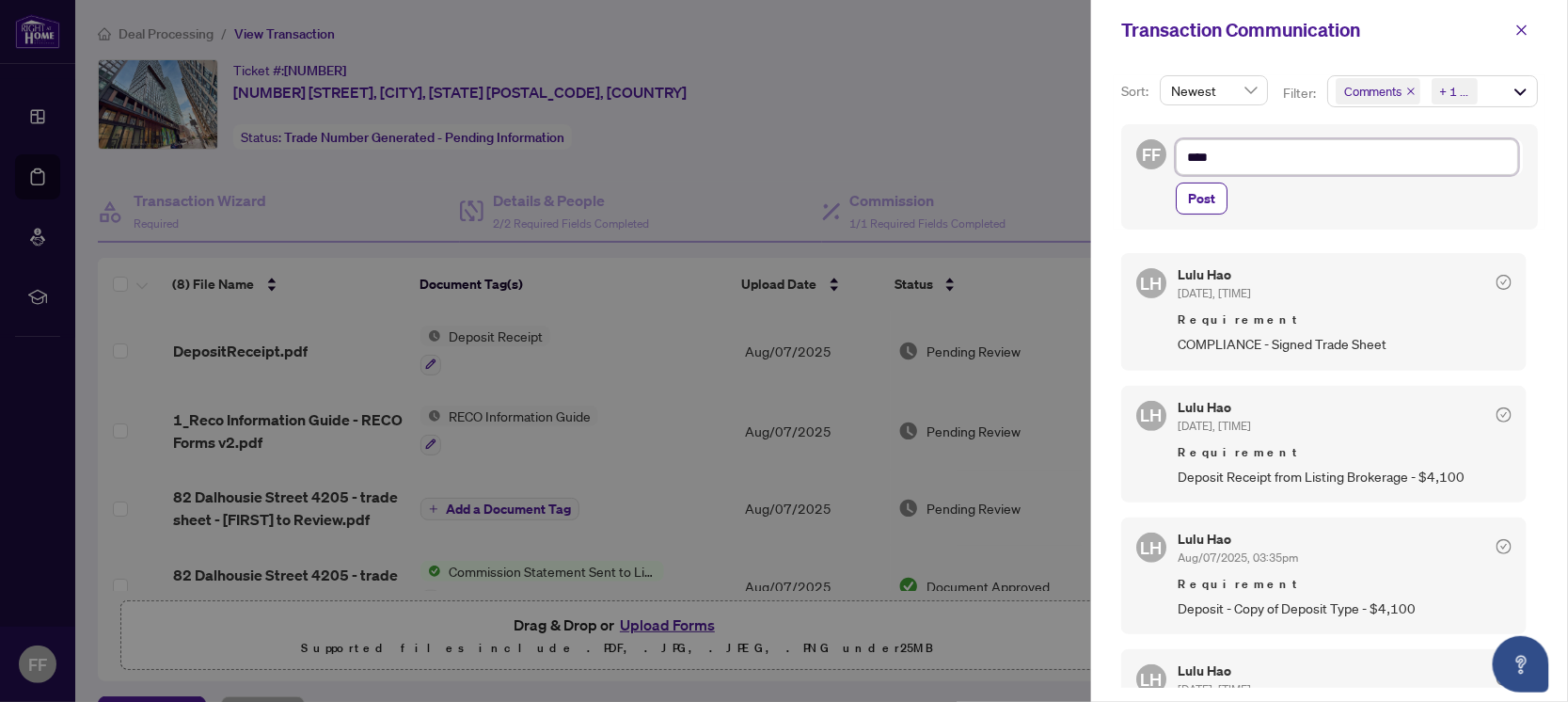 type on "*****" 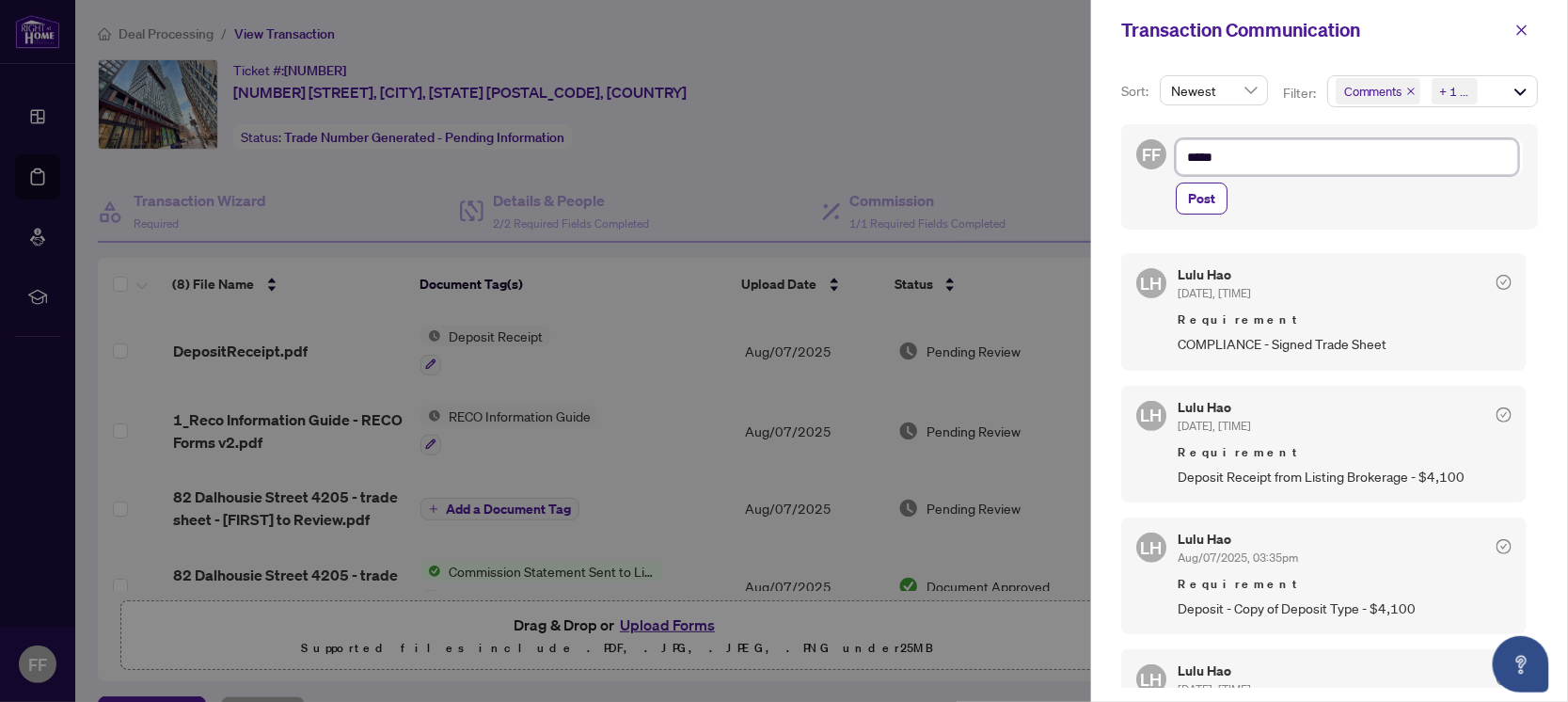 type on "******" 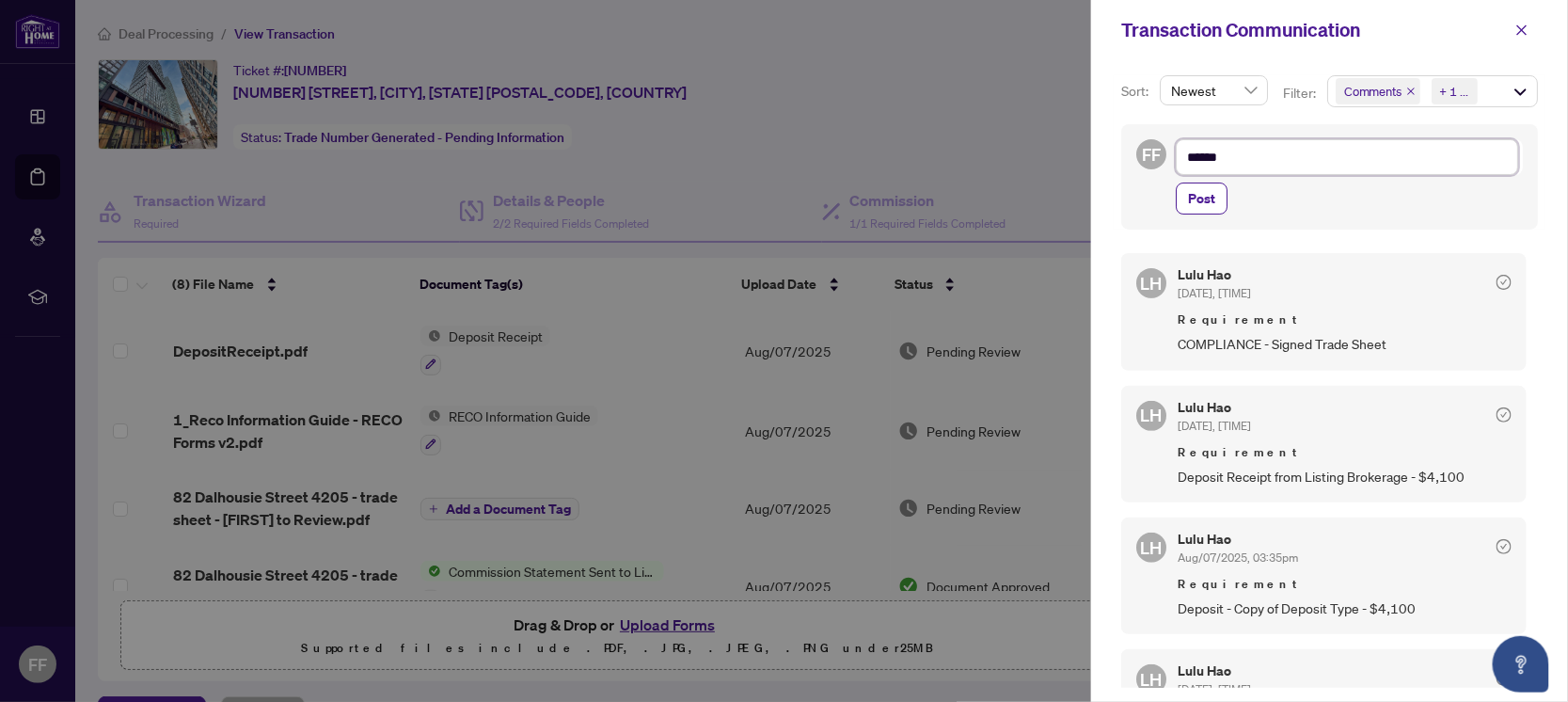 type on "*******" 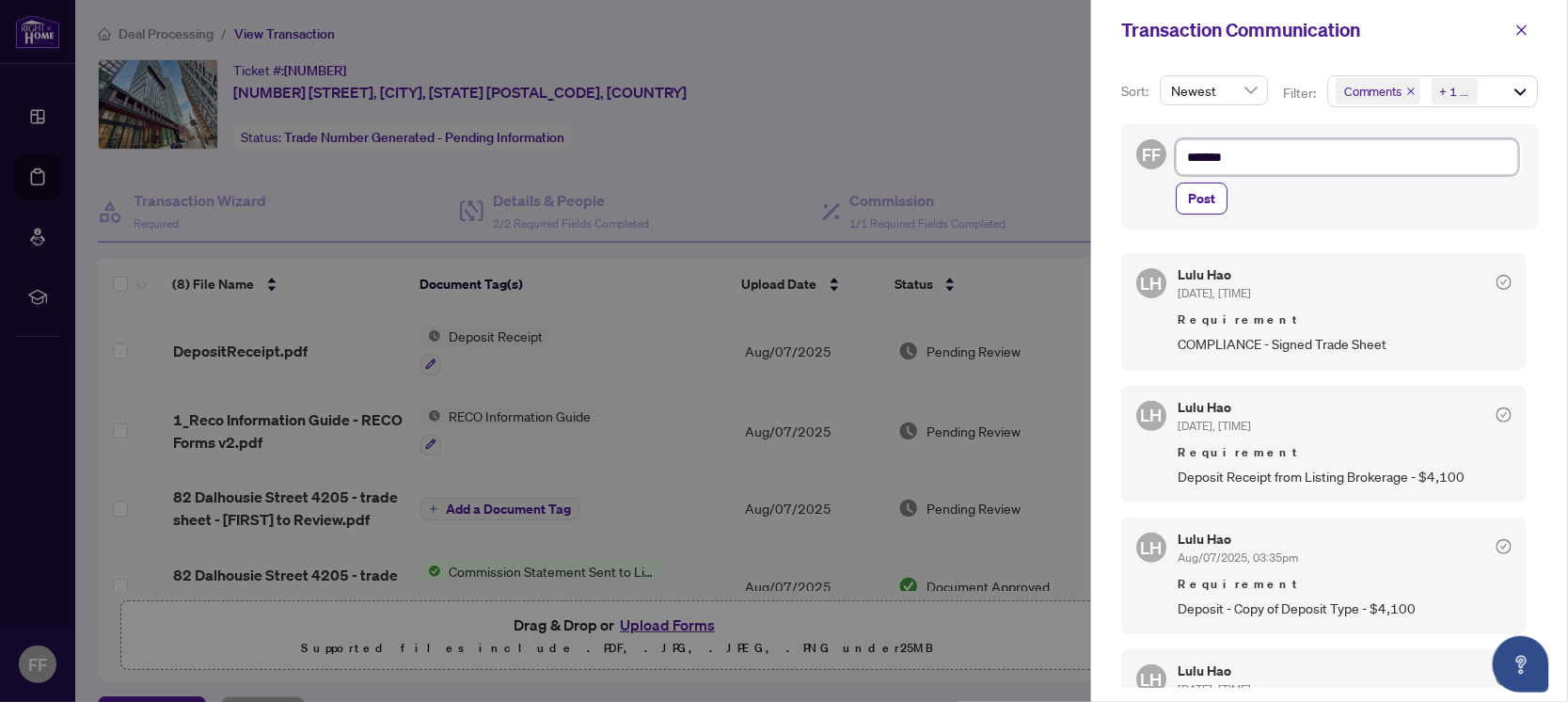 type on "*******" 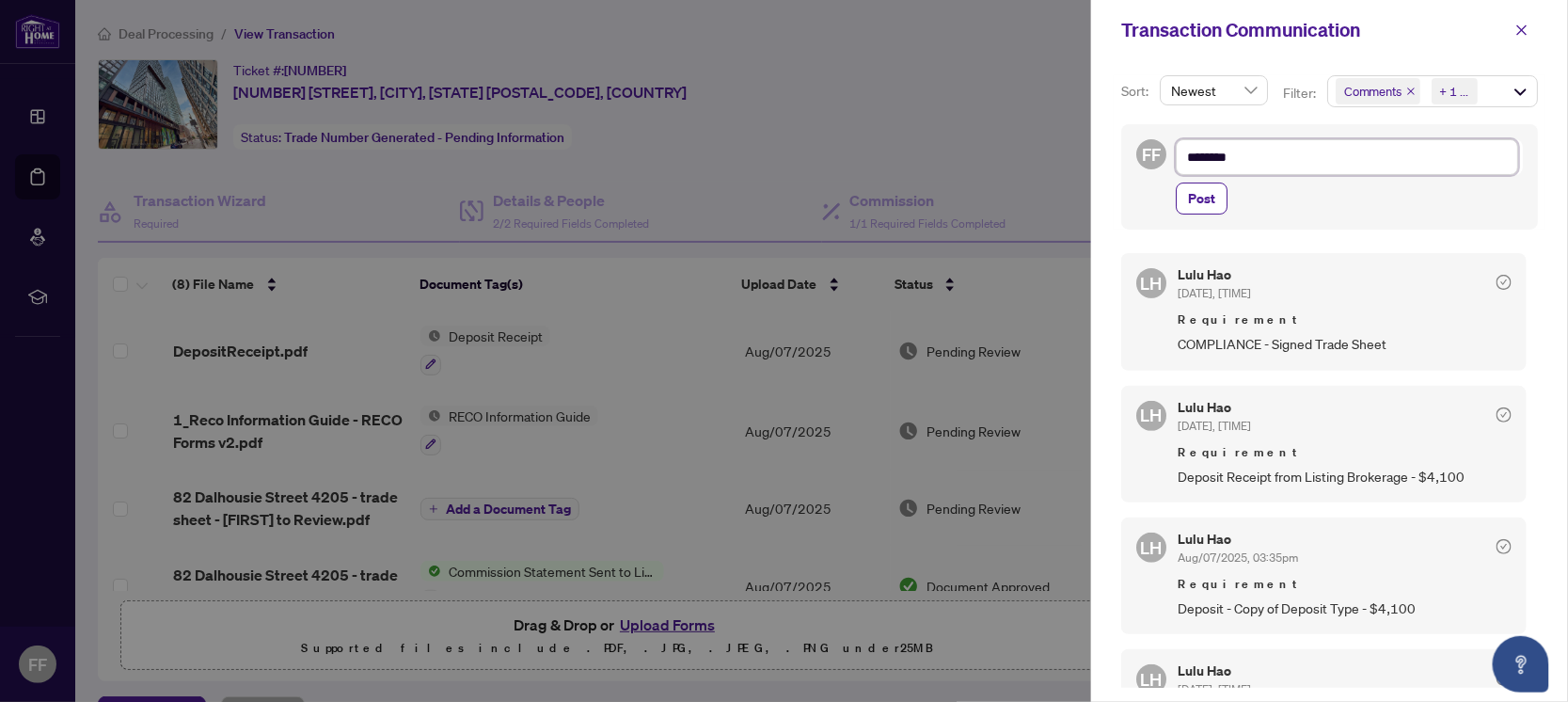 type on "*********" 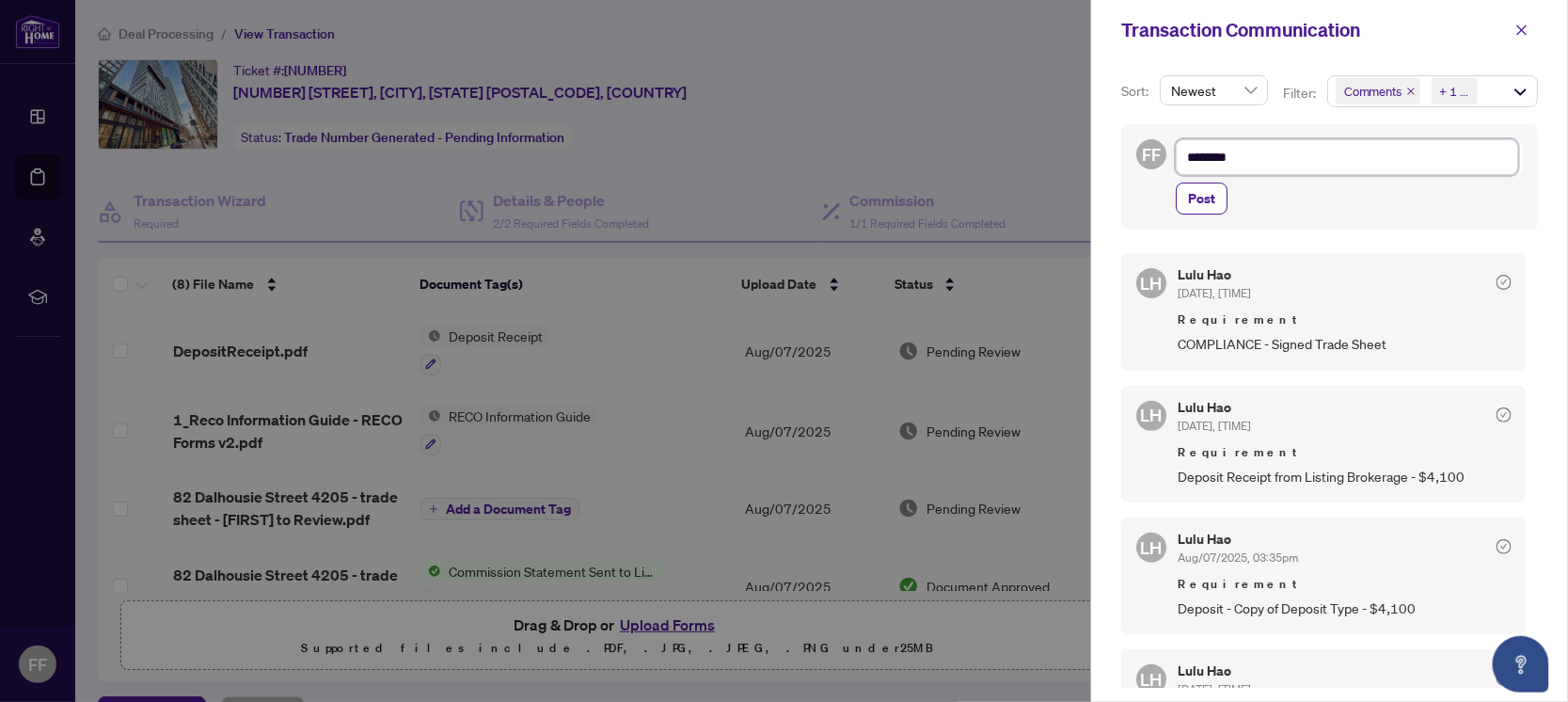 type on "*********" 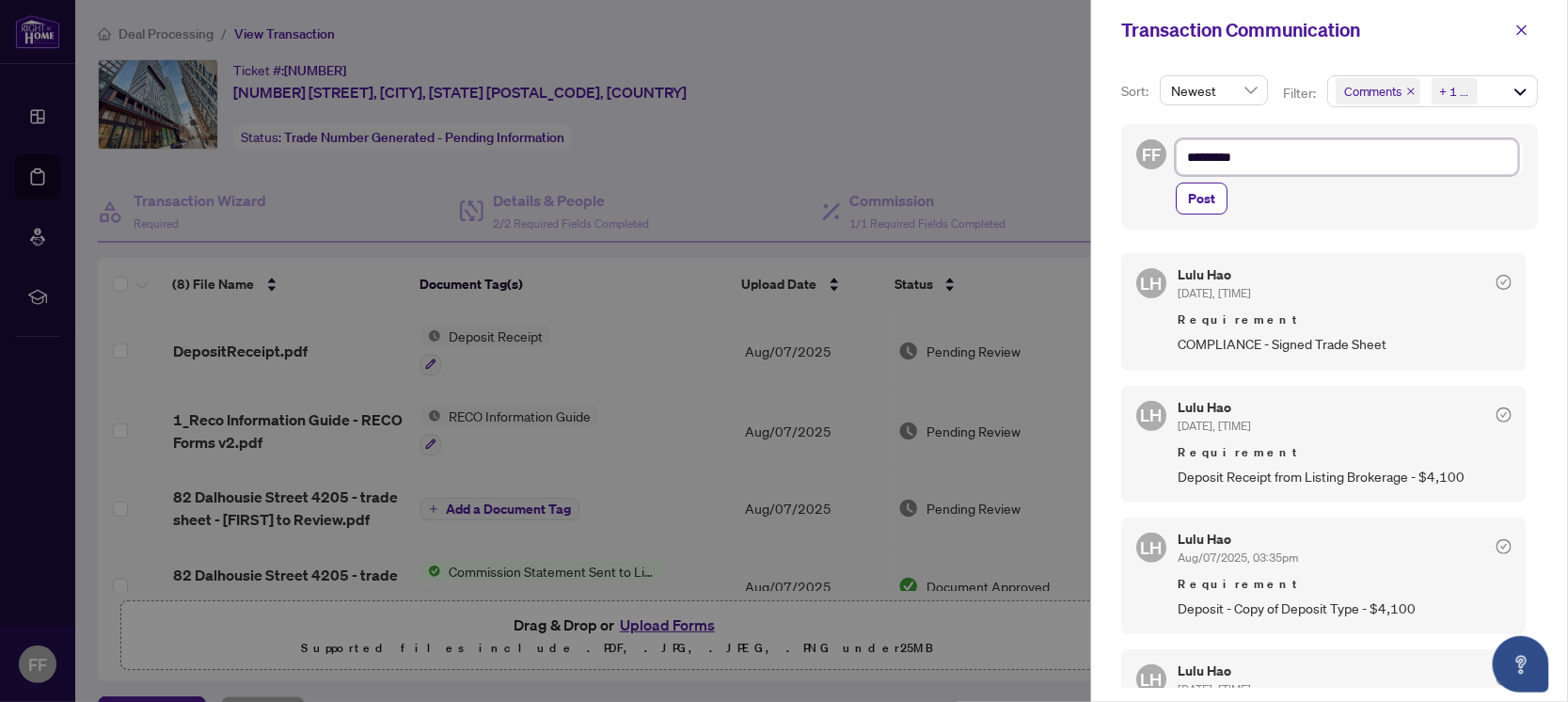 type on "**********" 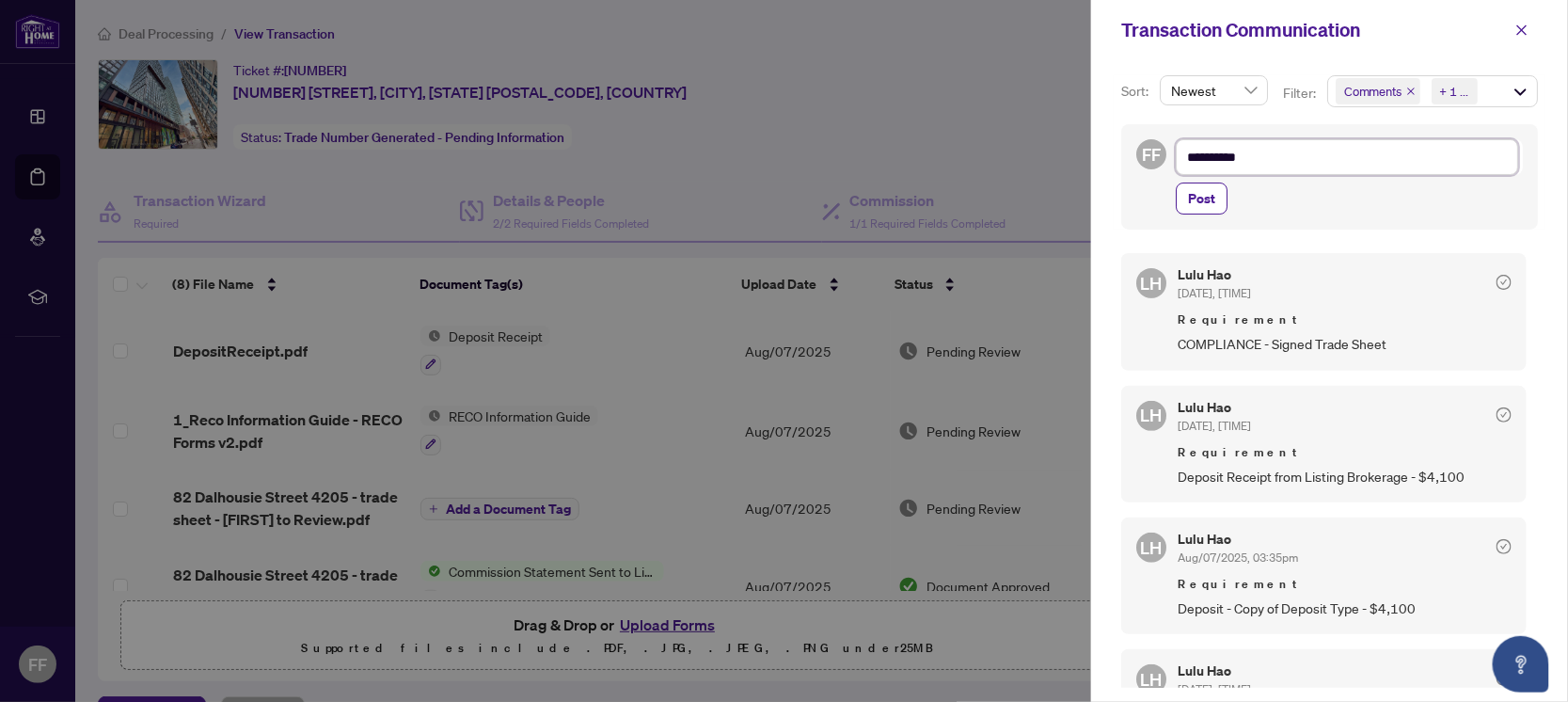 type on "**********" 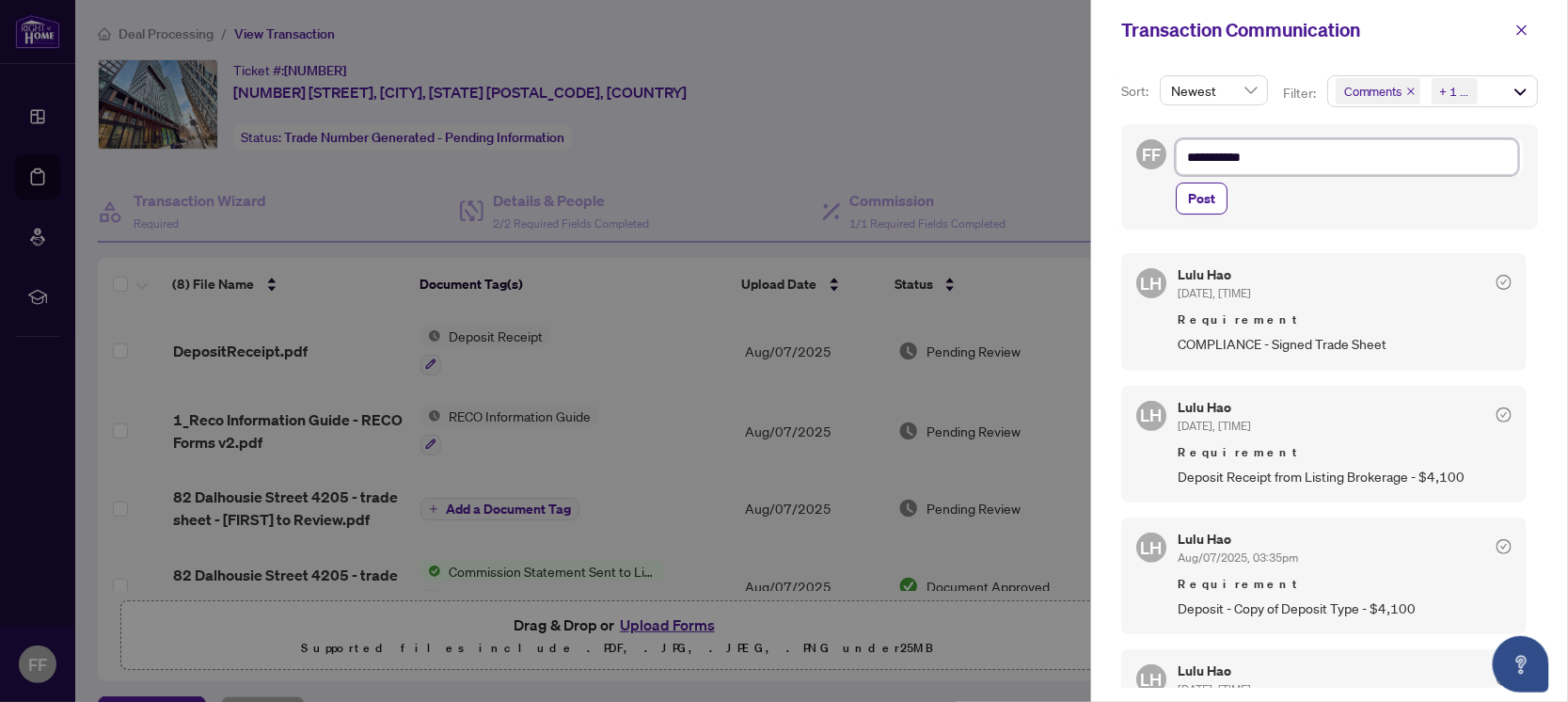 type on "**********" 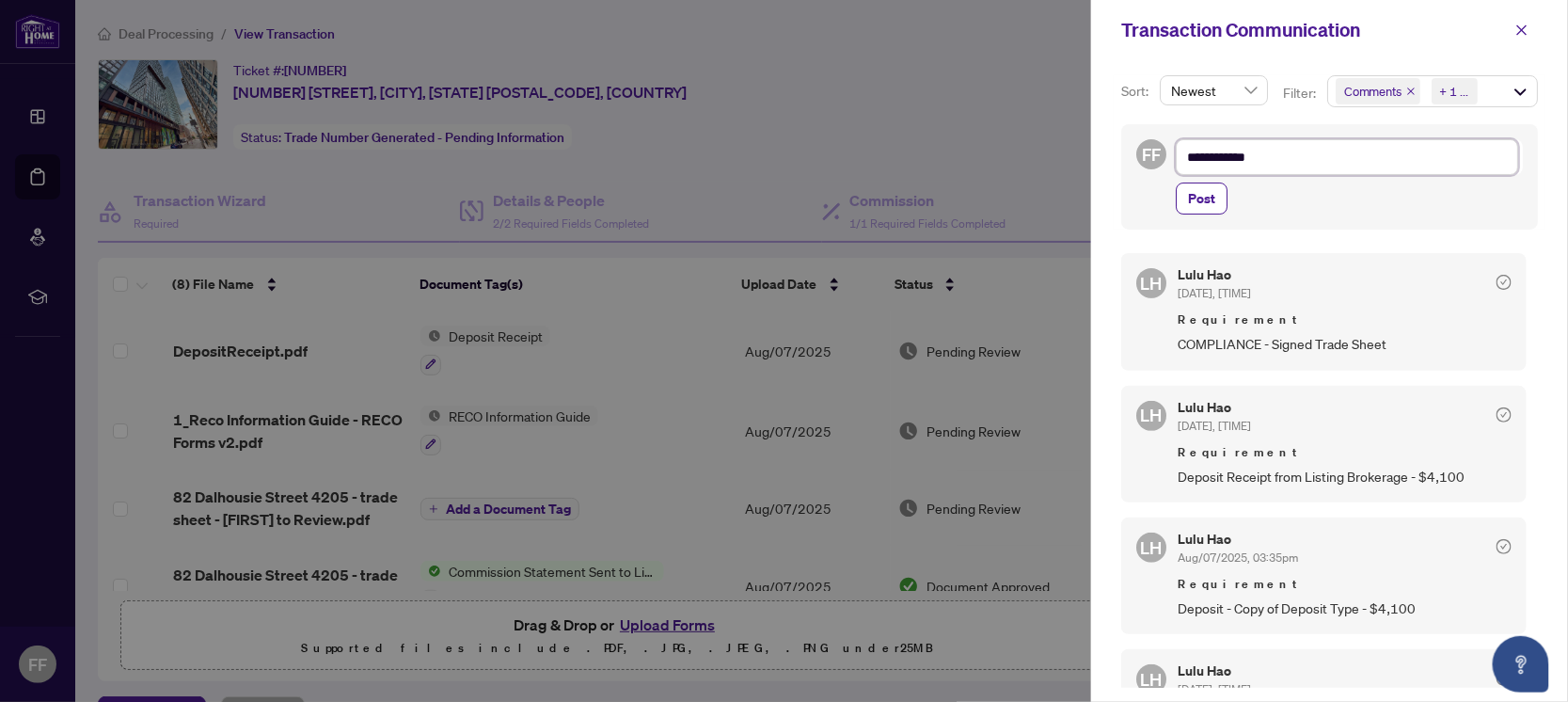 type on "**********" 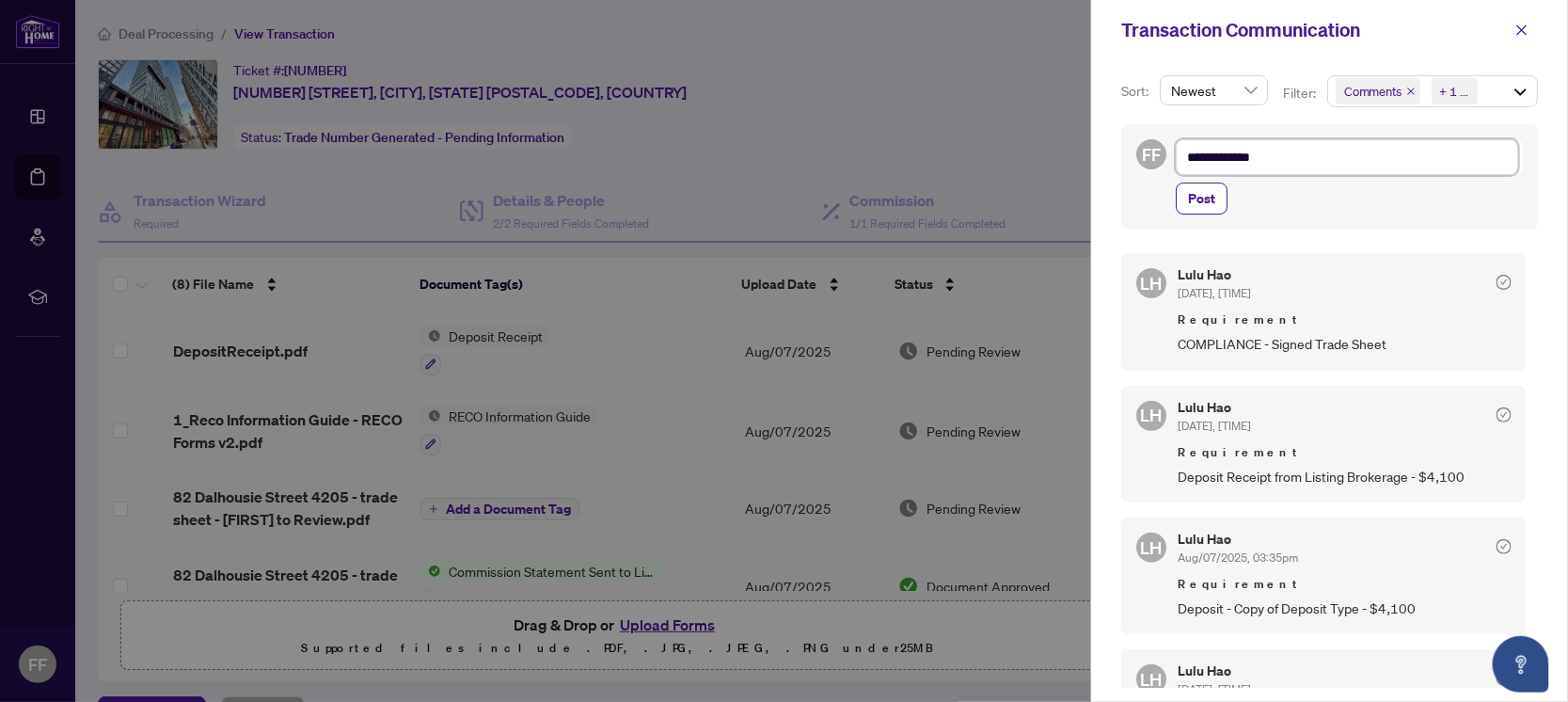 type on "**********" 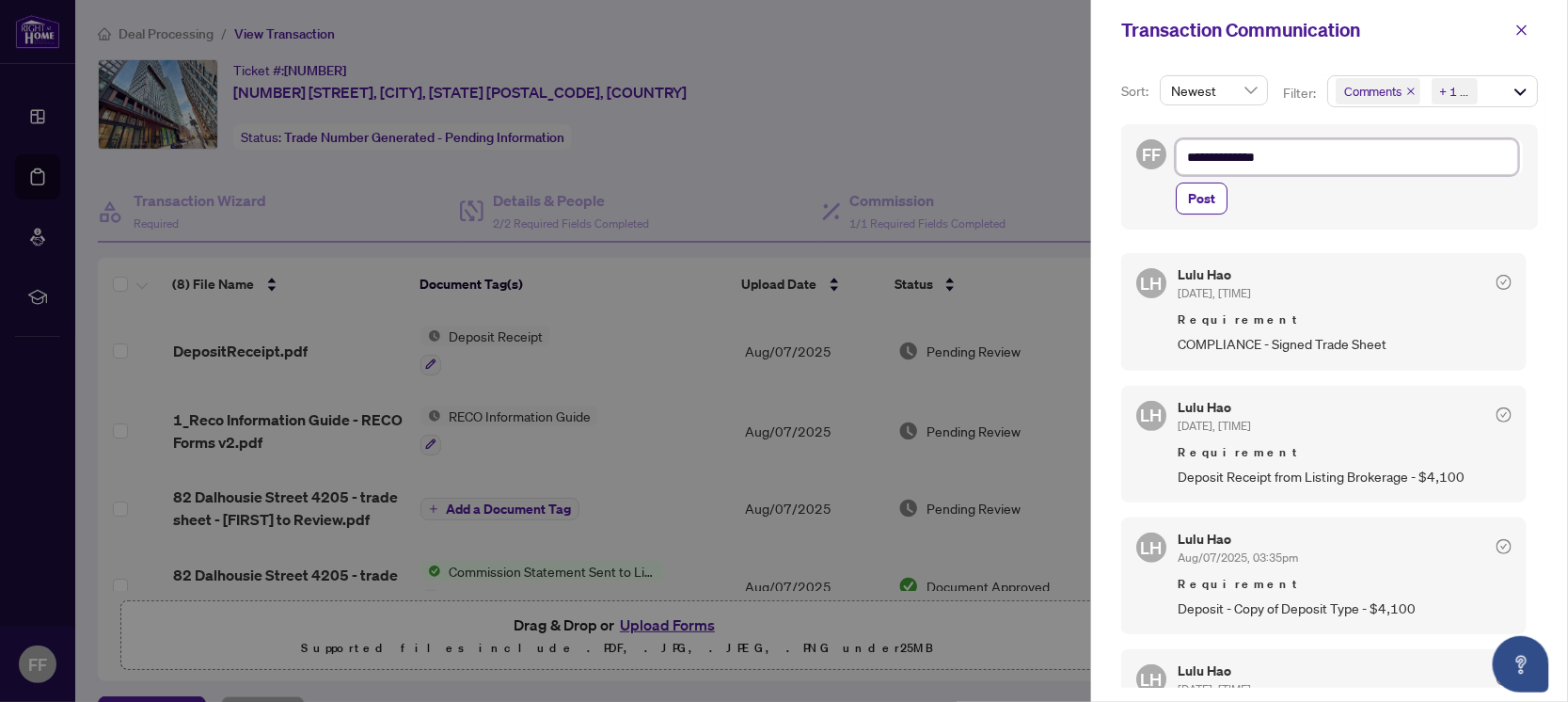 type on "**********" 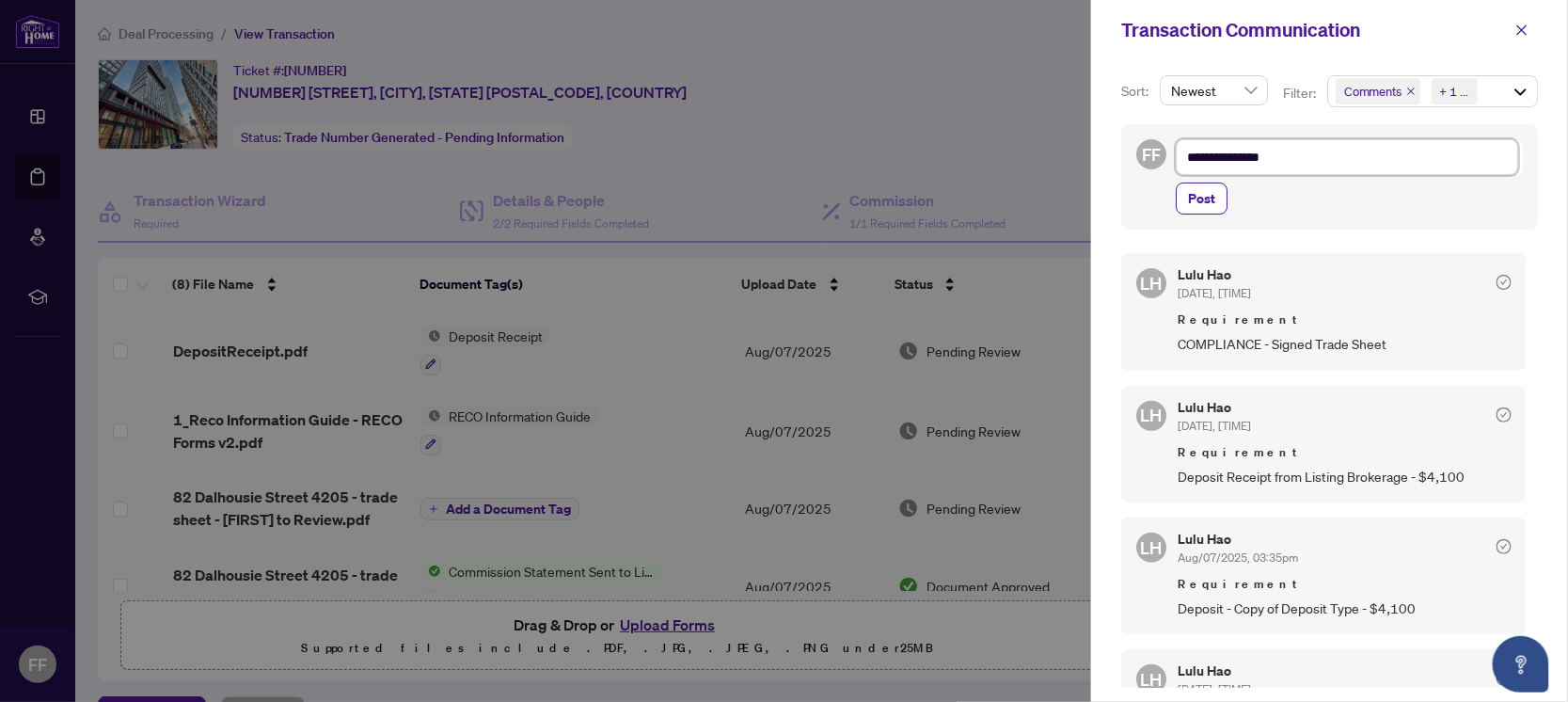 type on "**********" 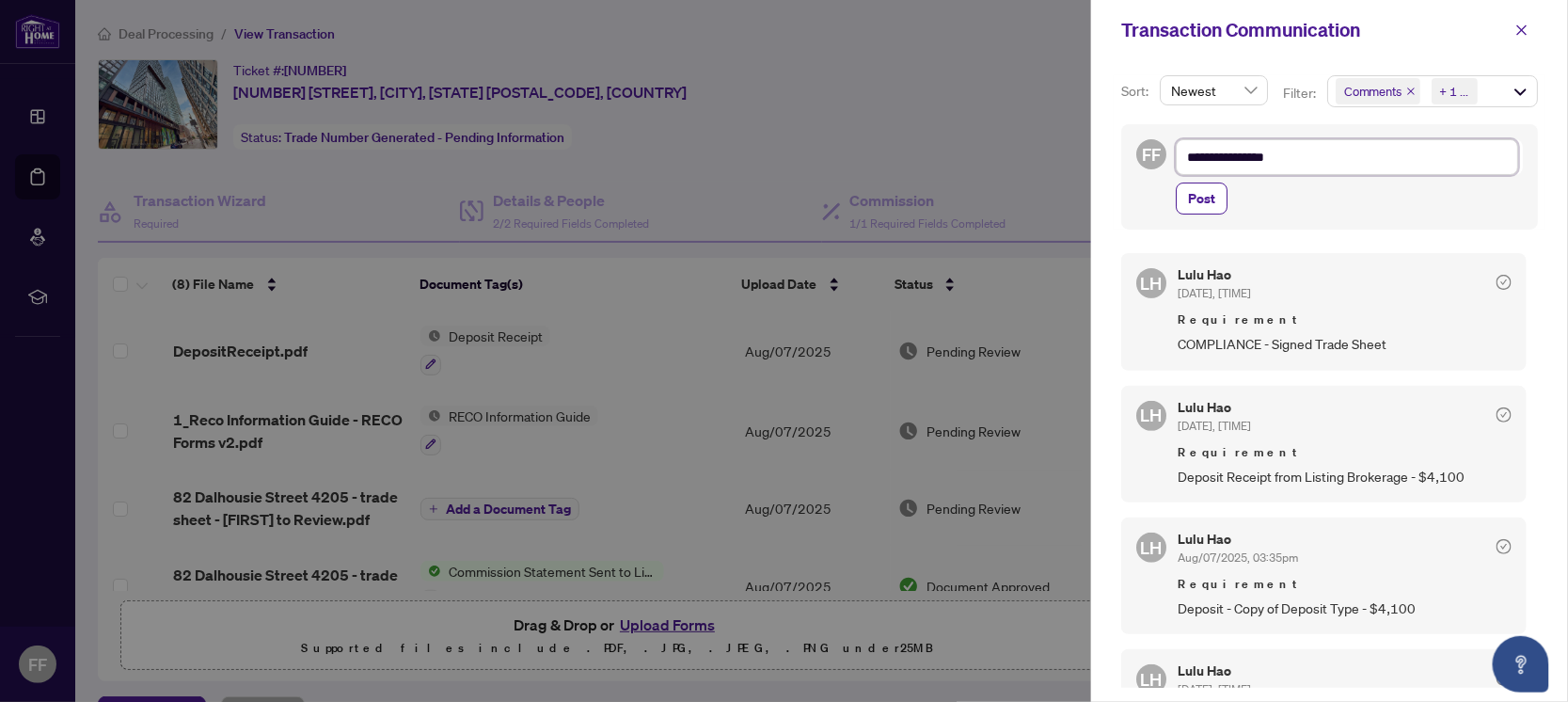 type on "**********" 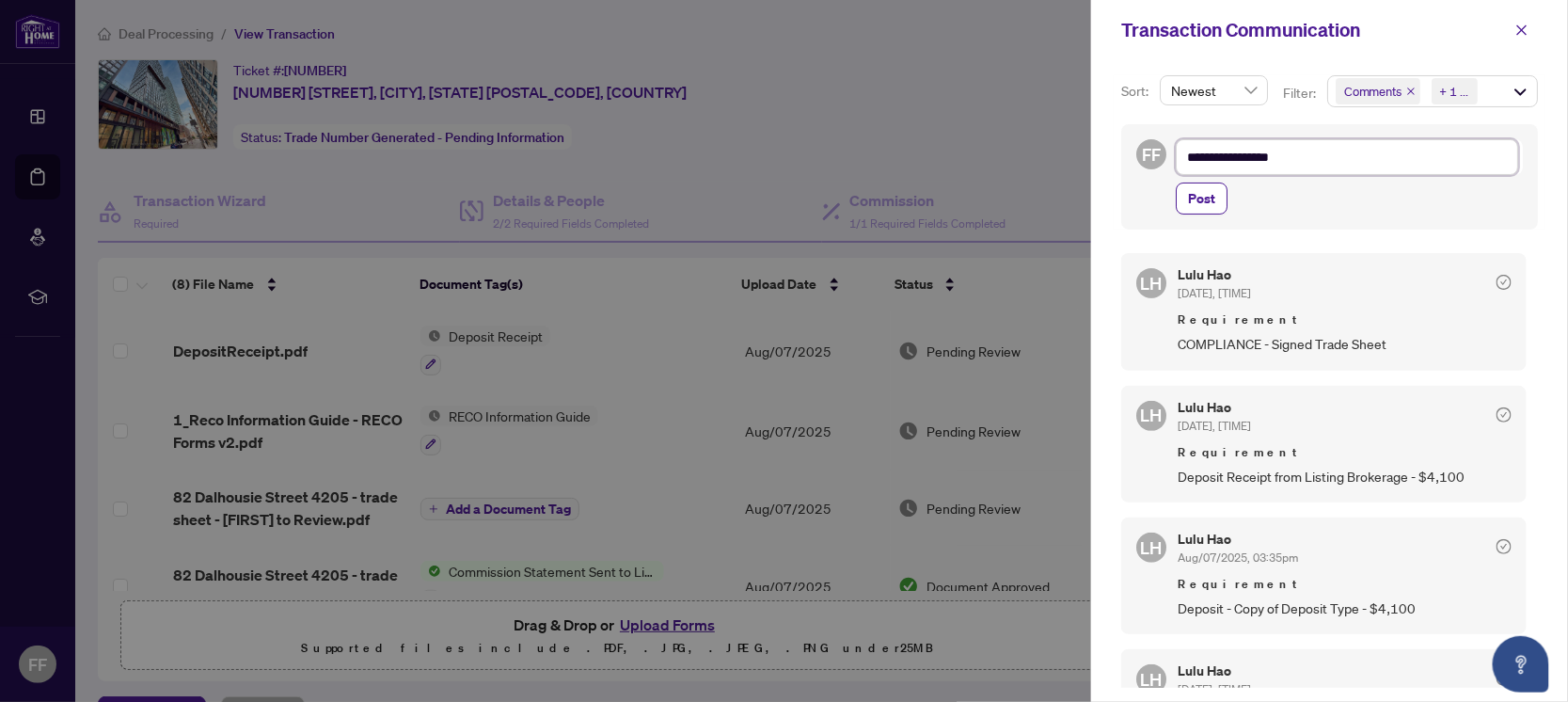 type on "**********" 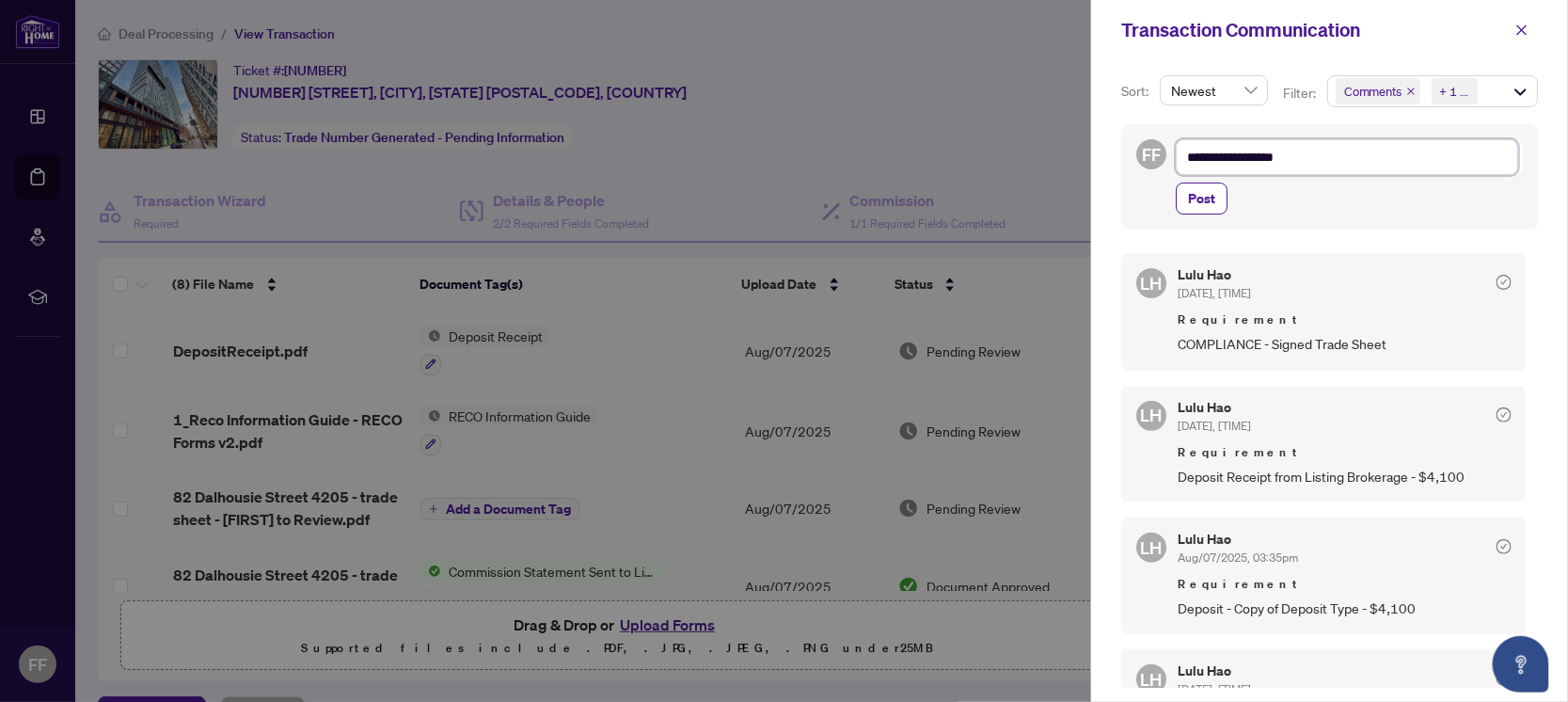 type on "**********" 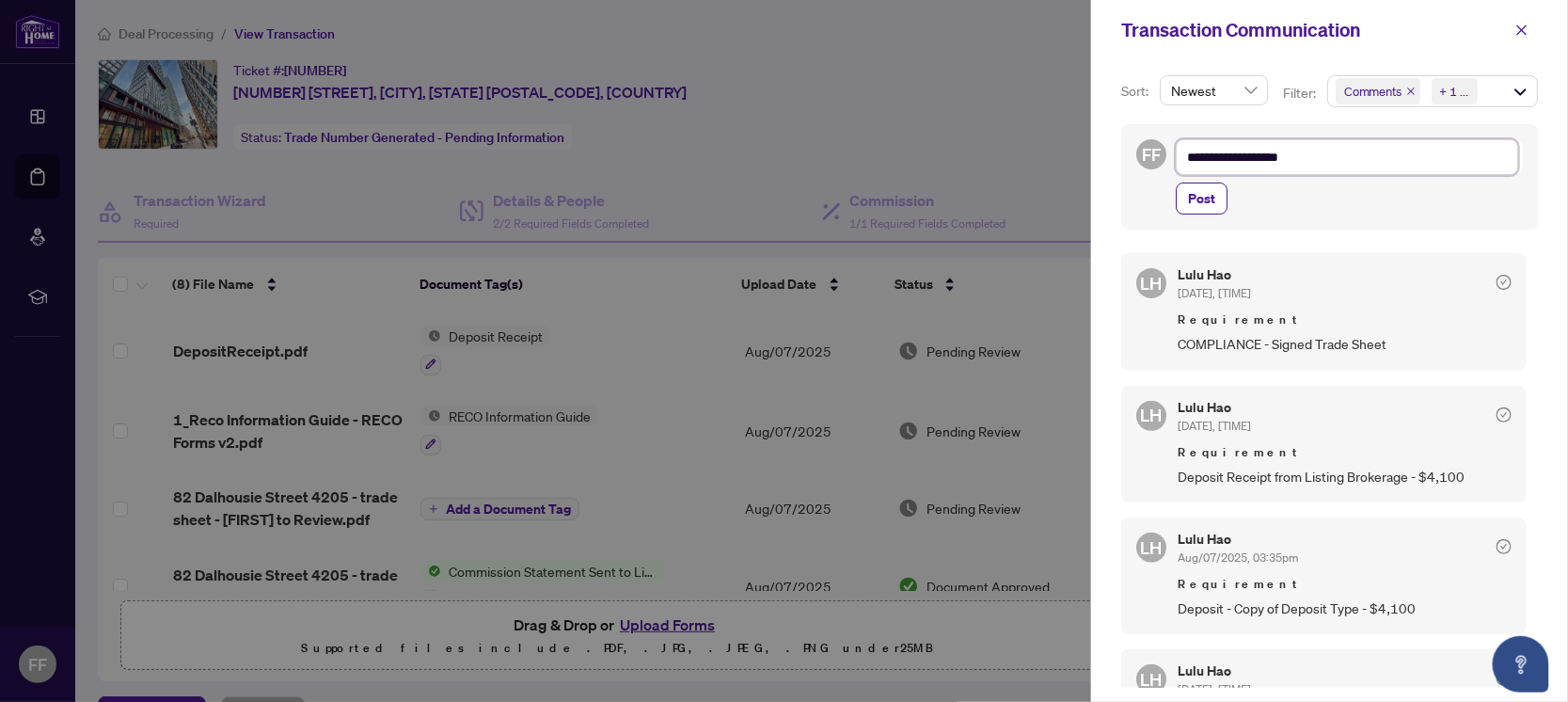 type on "**********" 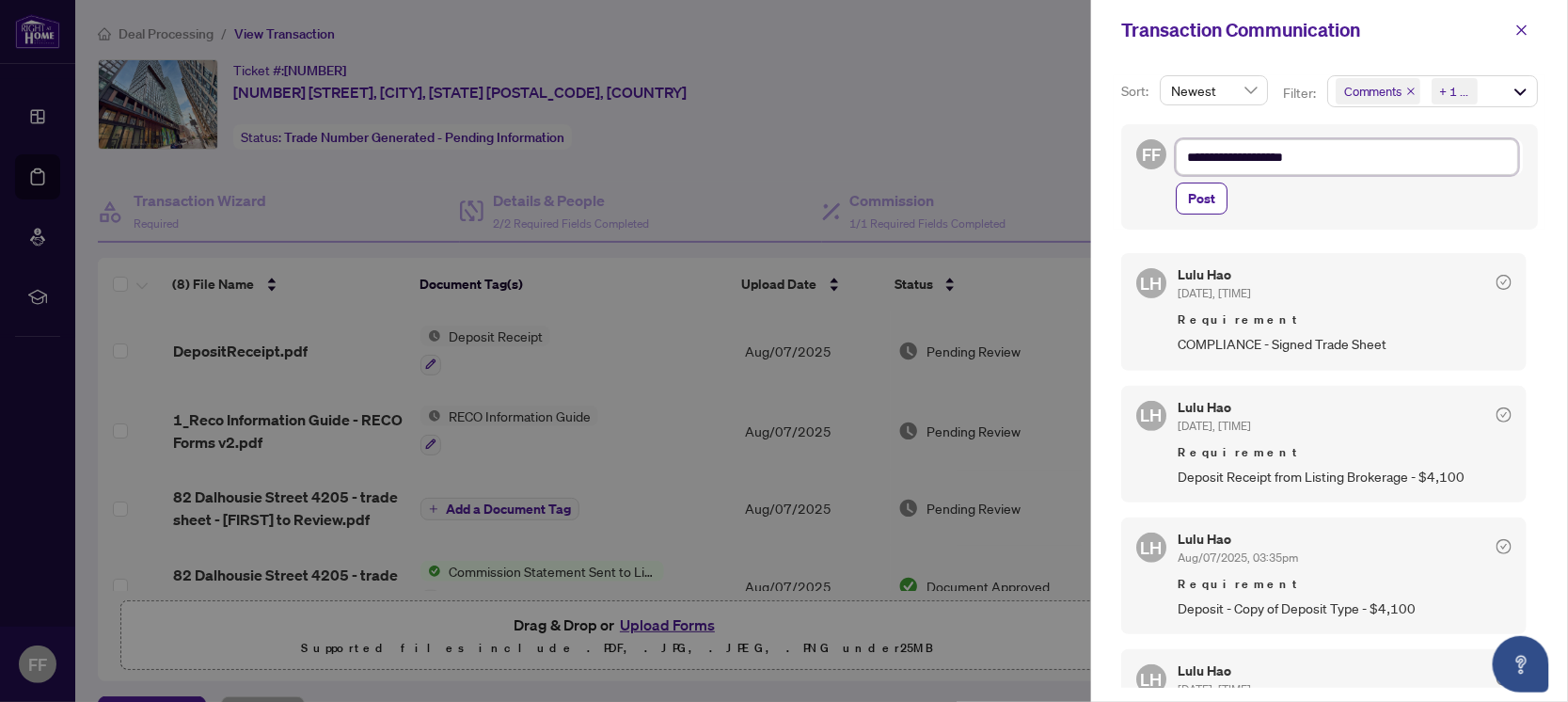 type on "**********" 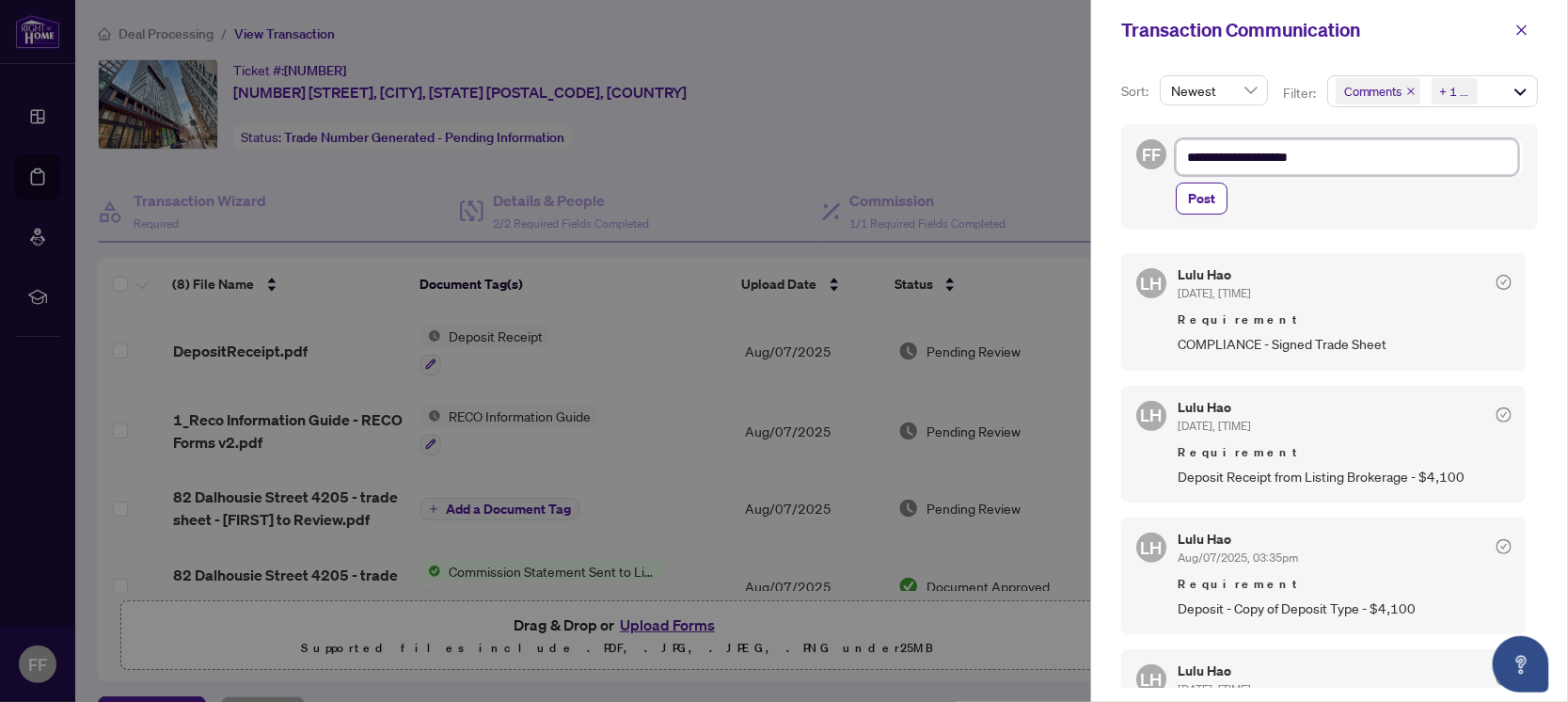 type on "**********" 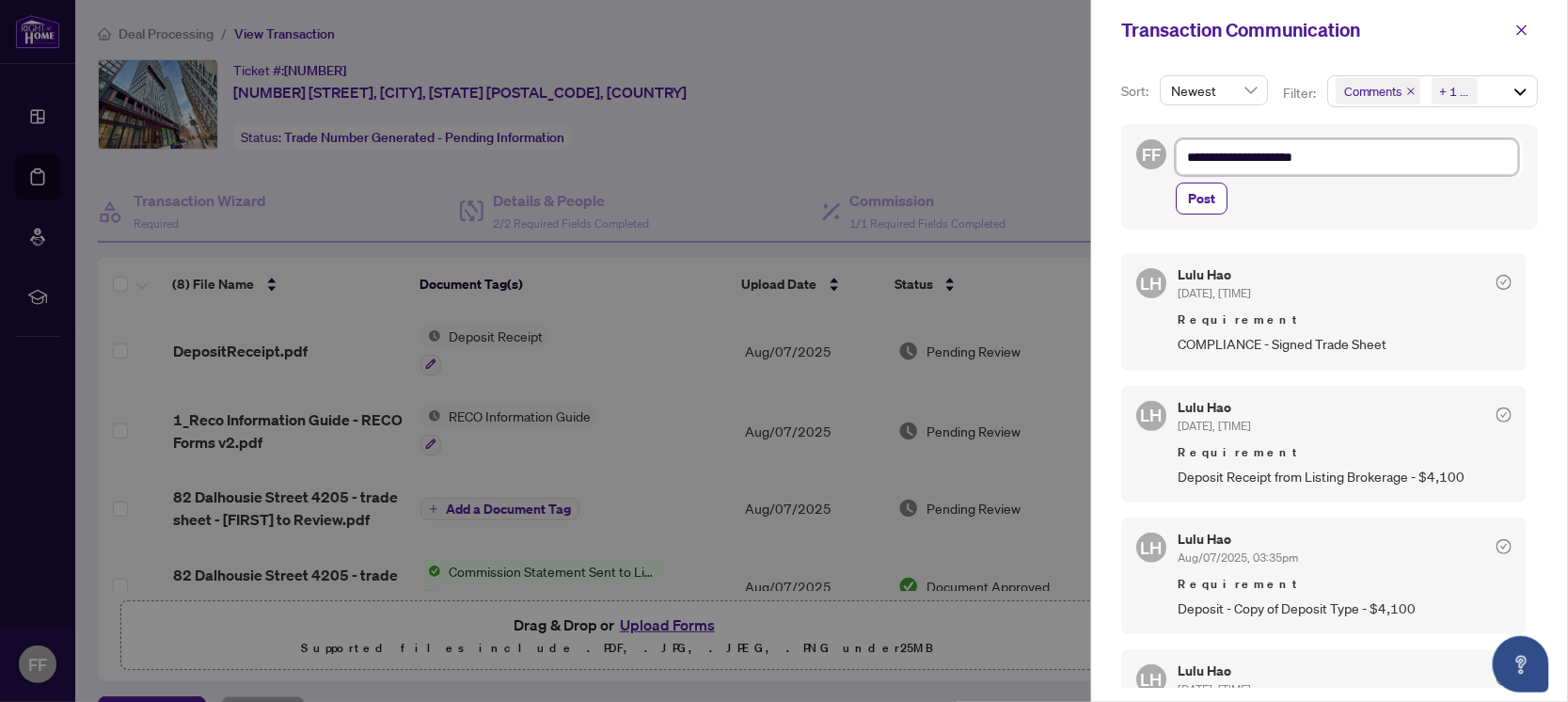 type on "**********" 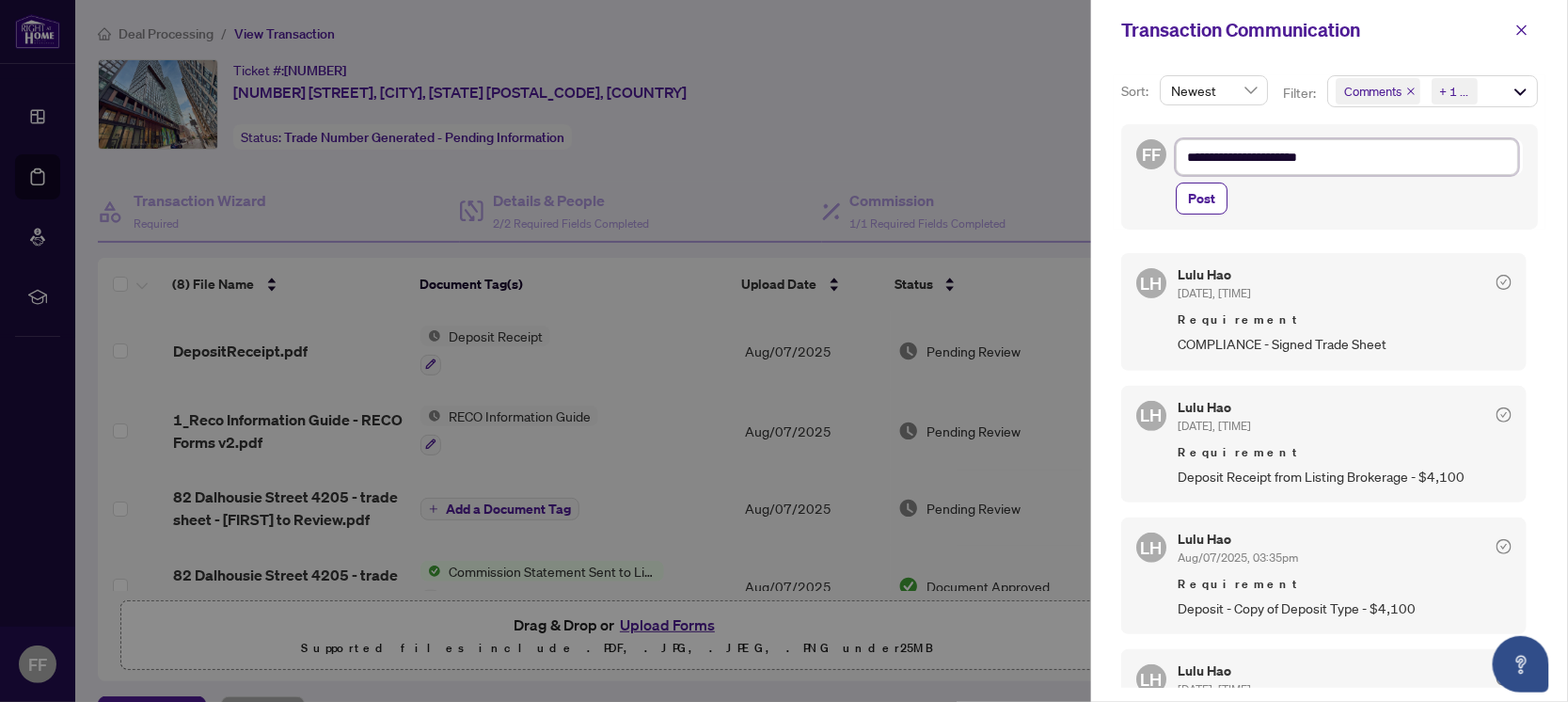 type on "**********" 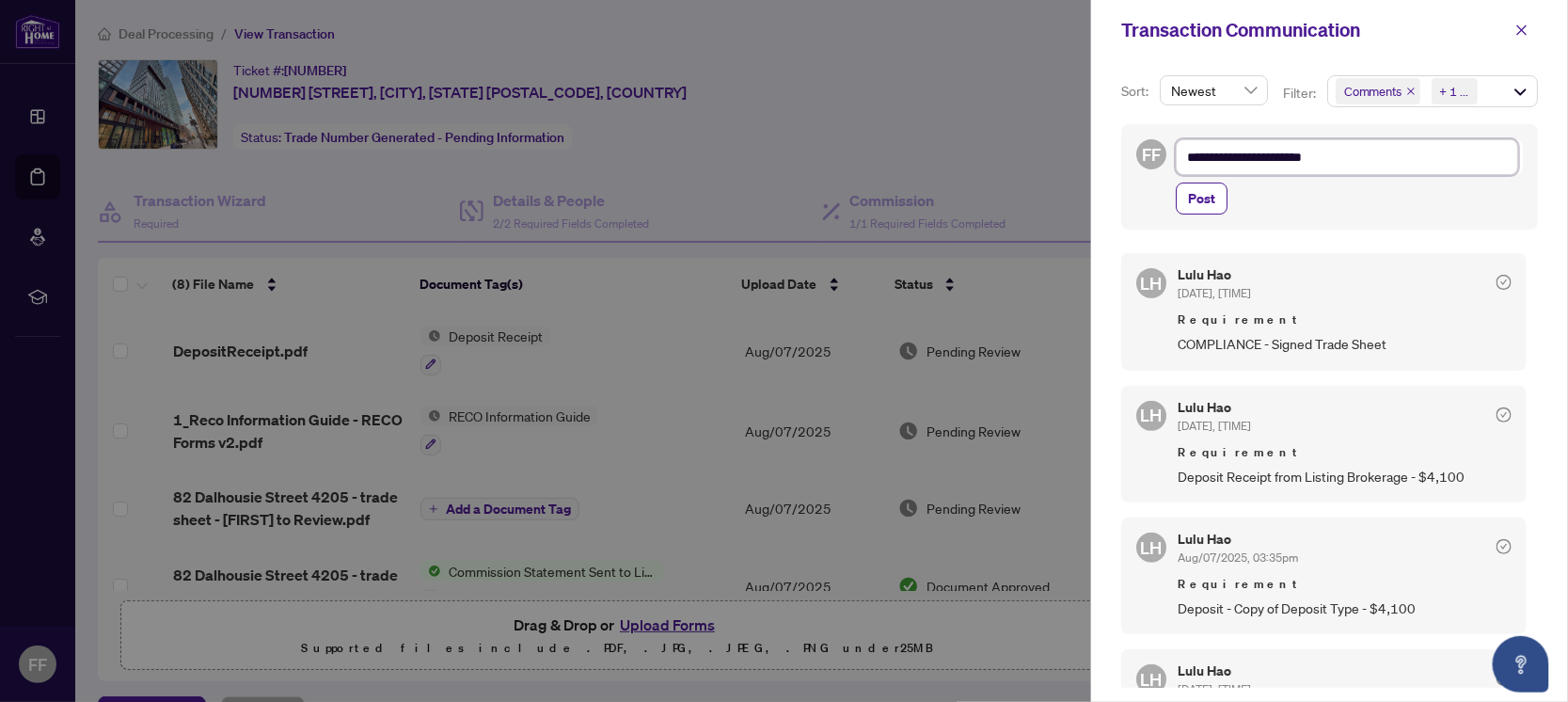 type on "**********" 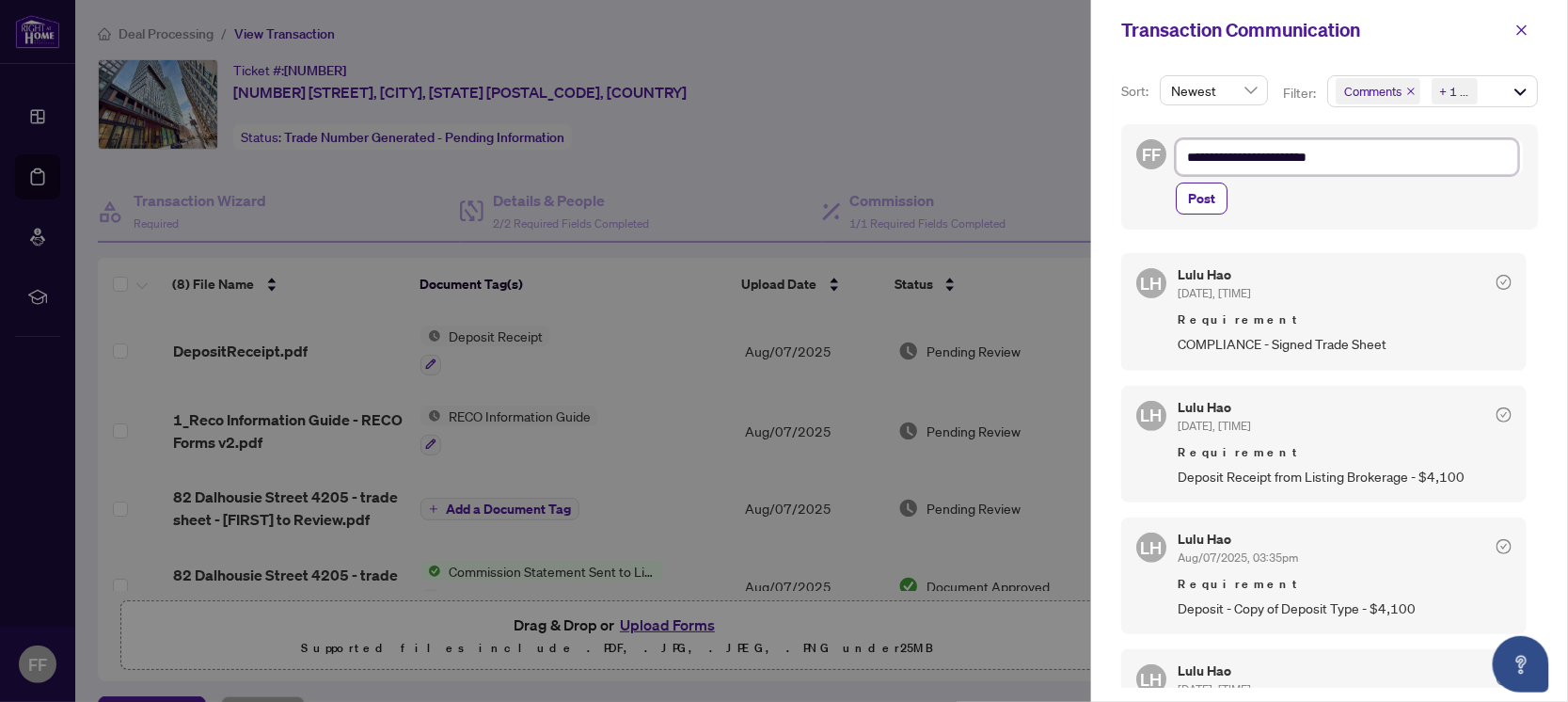 type on "**********" 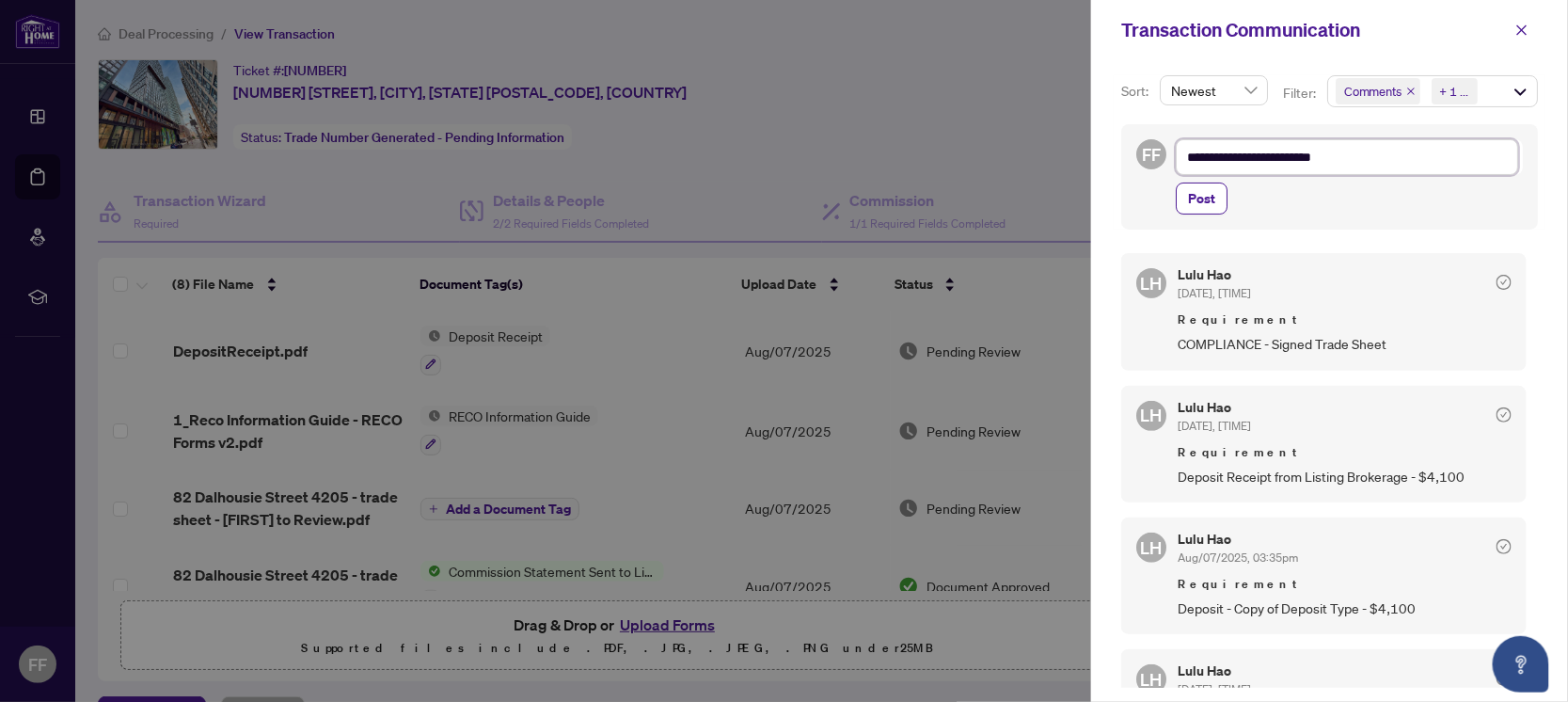 type on "**********" 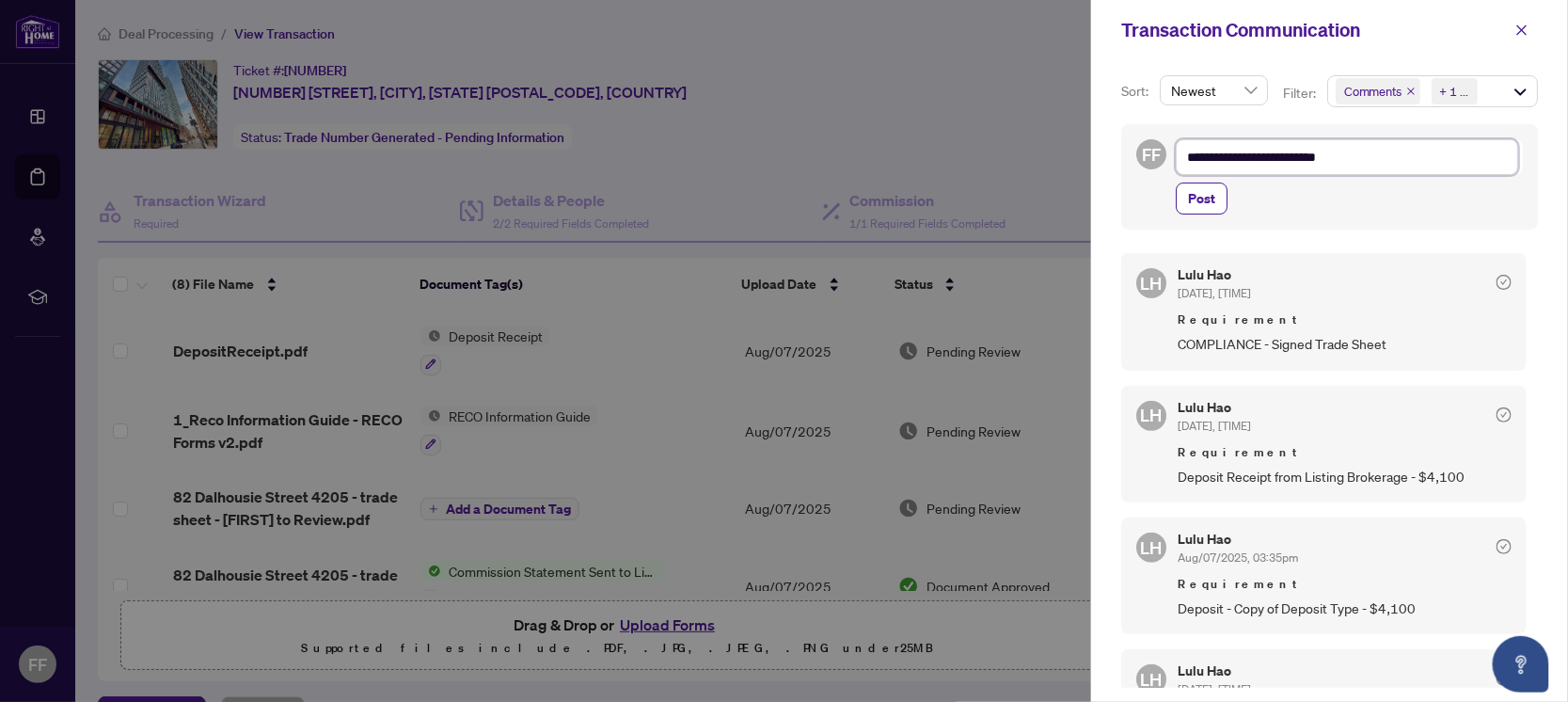type on "**********" 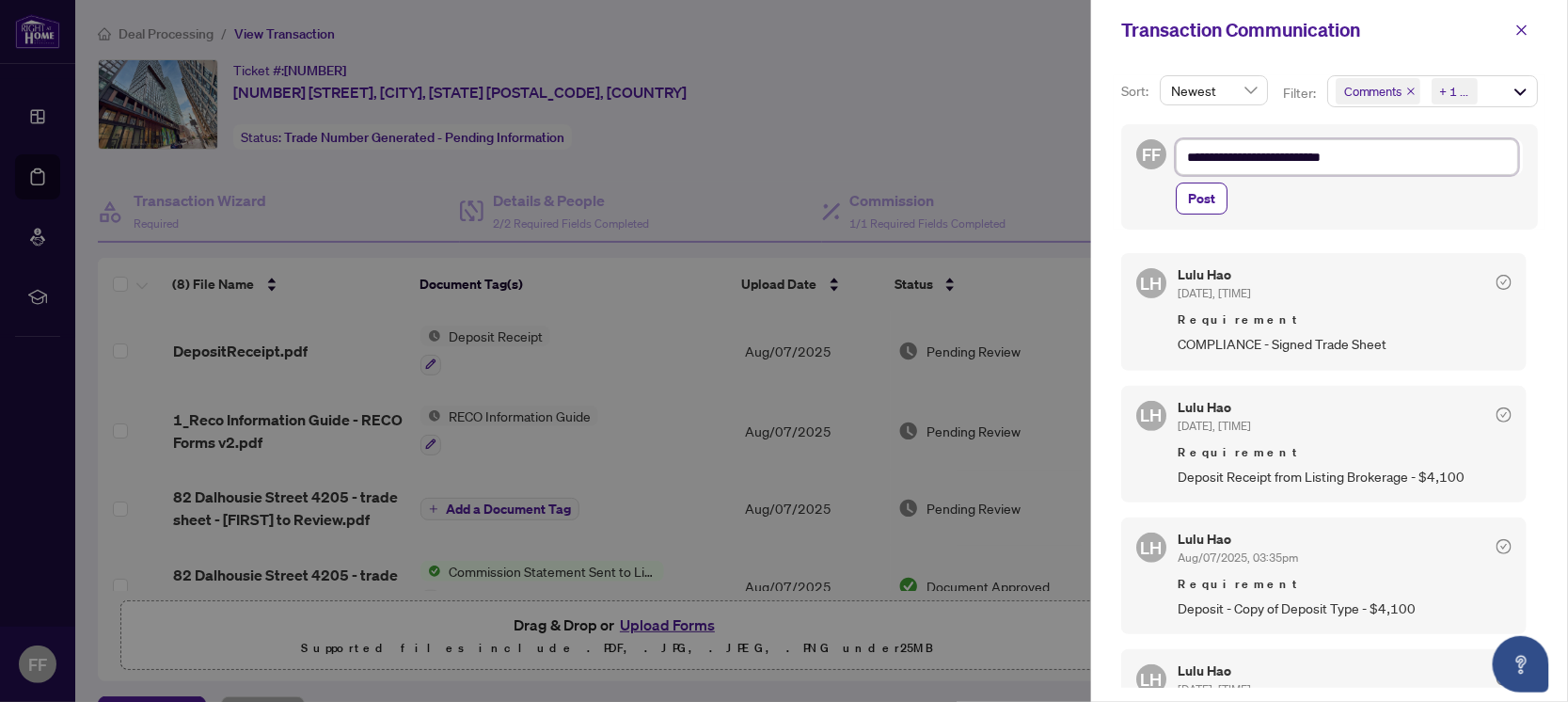 type on "**********" 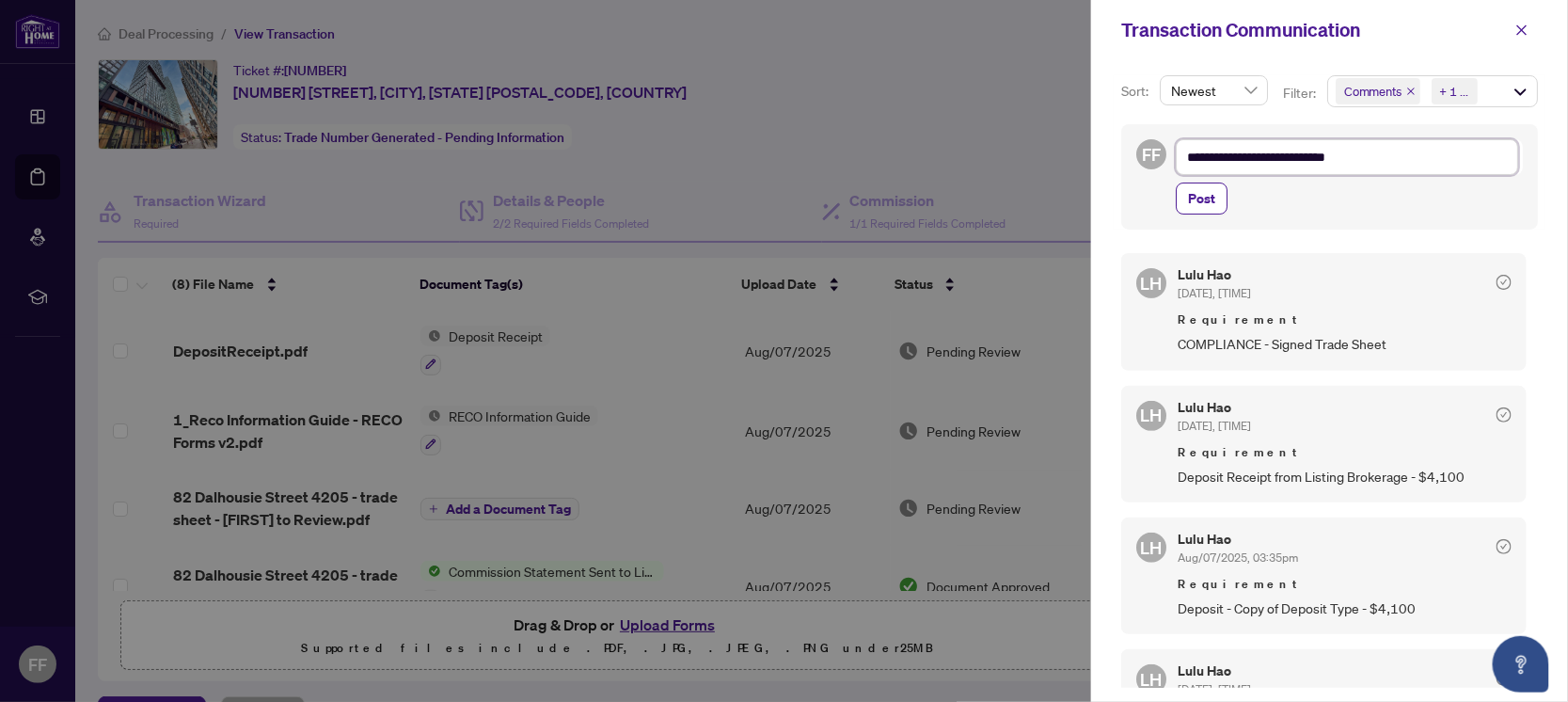 type on "**********" 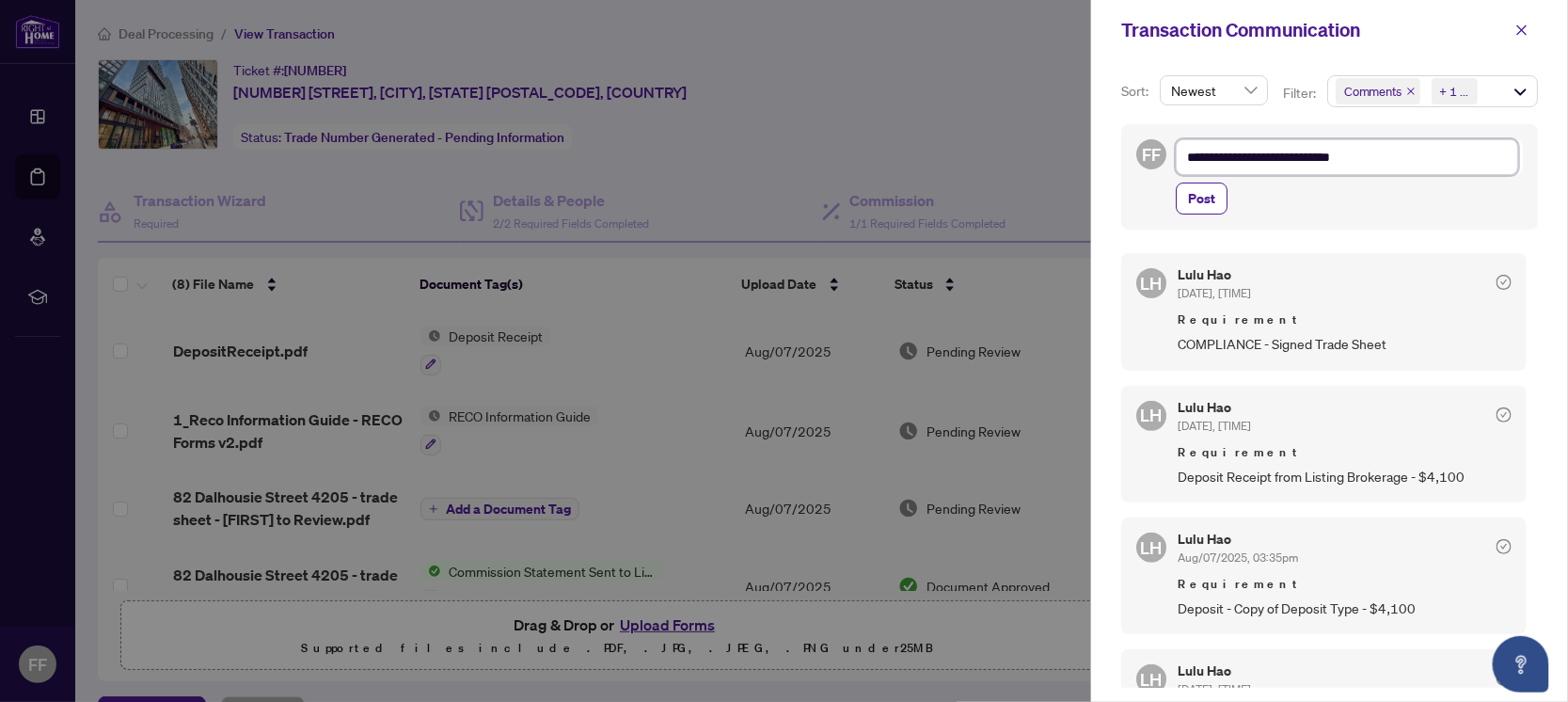 type on "**********" 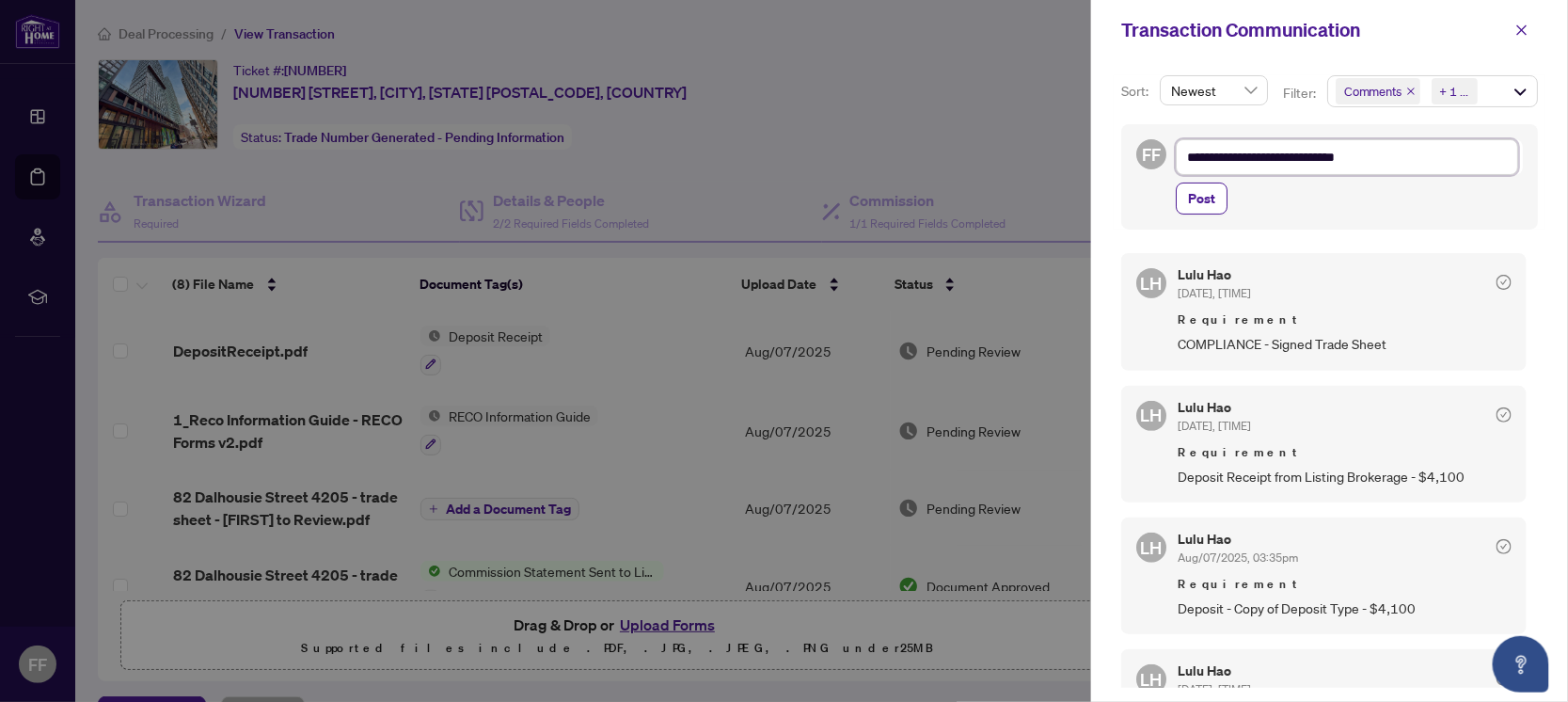 type on "**********" 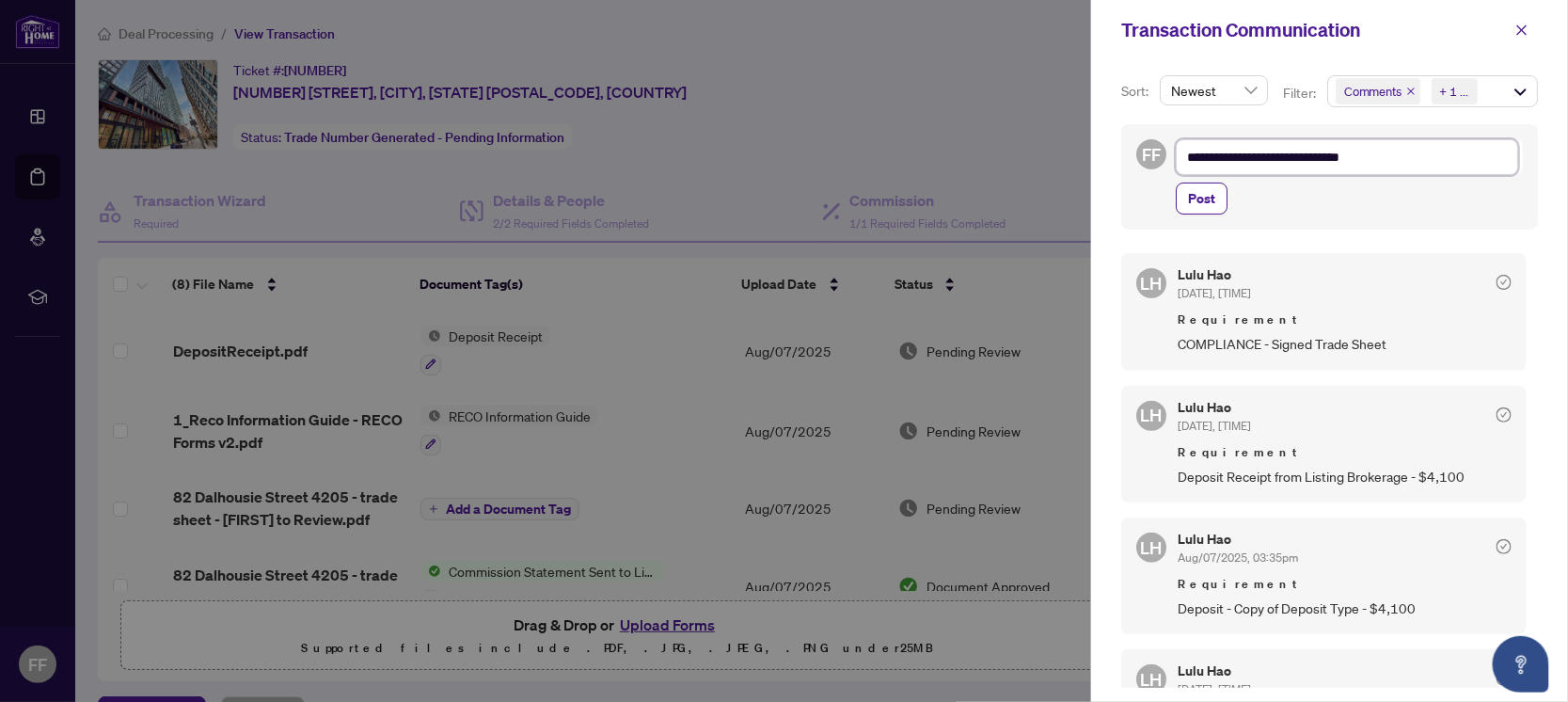 type on "**********" 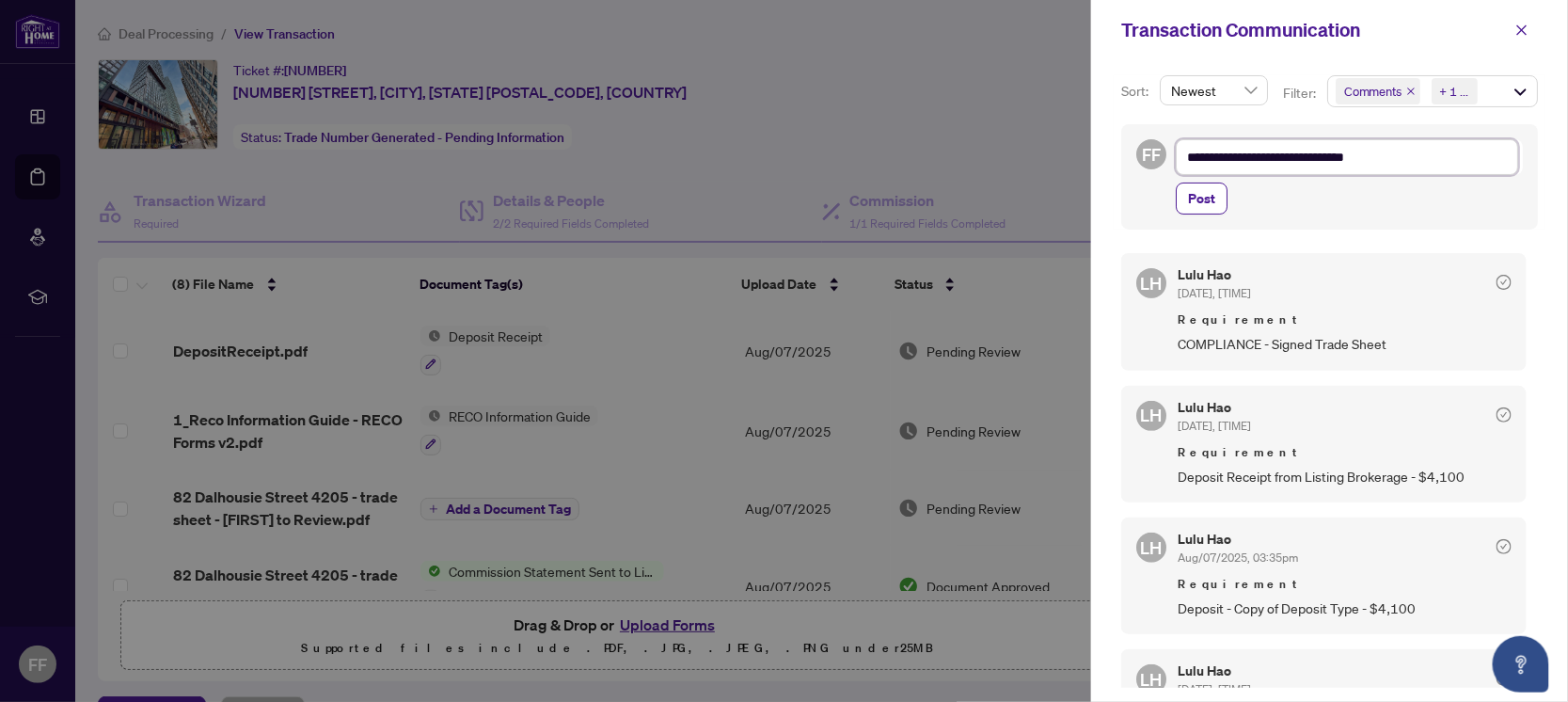 type on "**********" 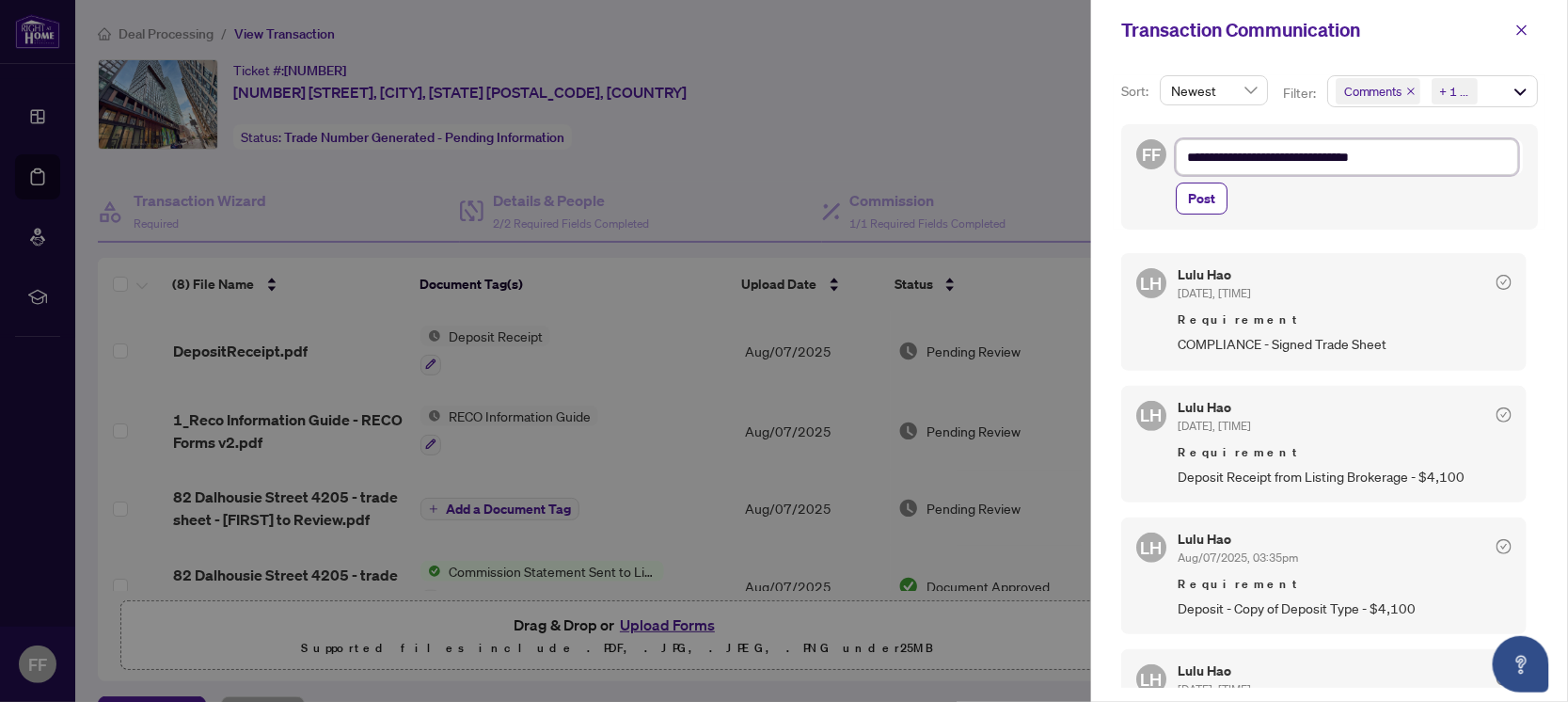 type on "**********" 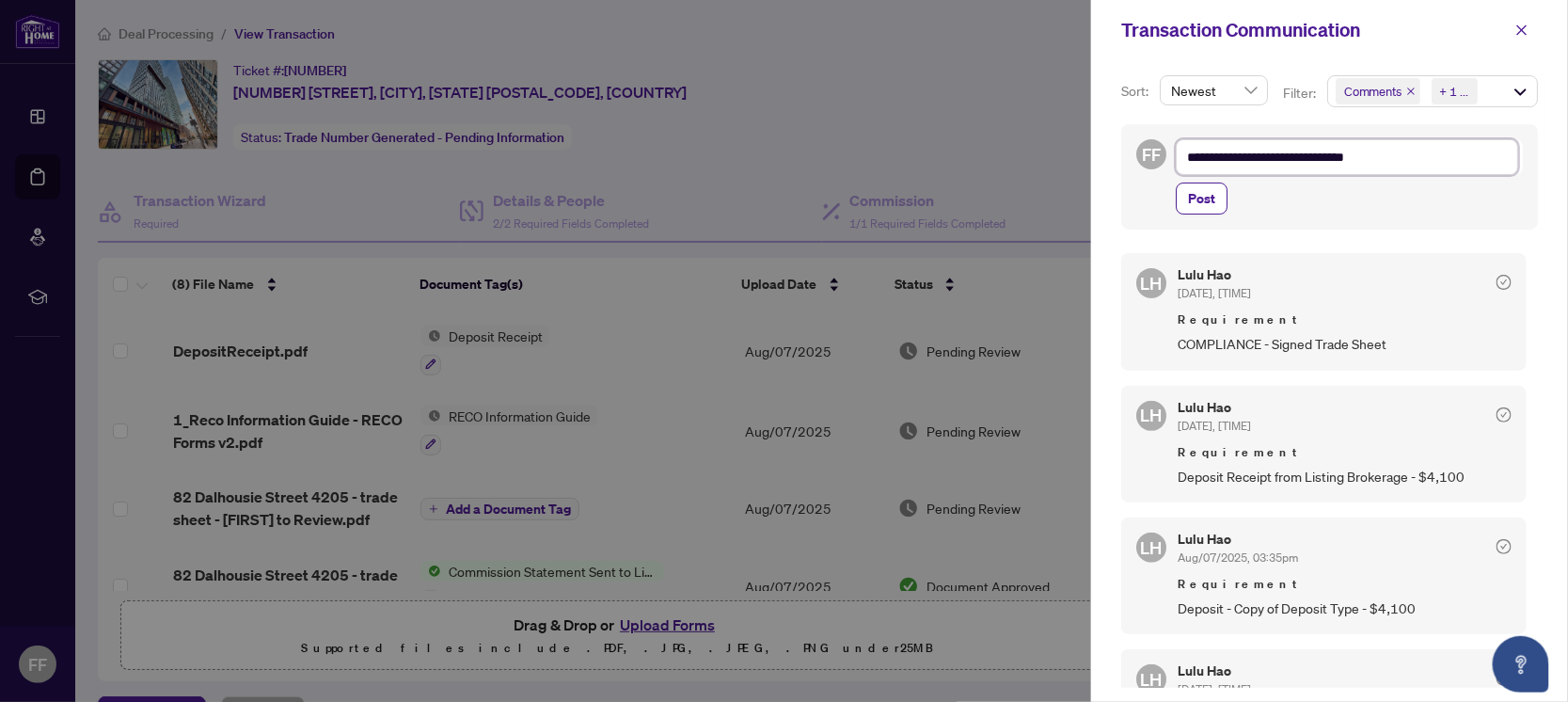 type on "**********" 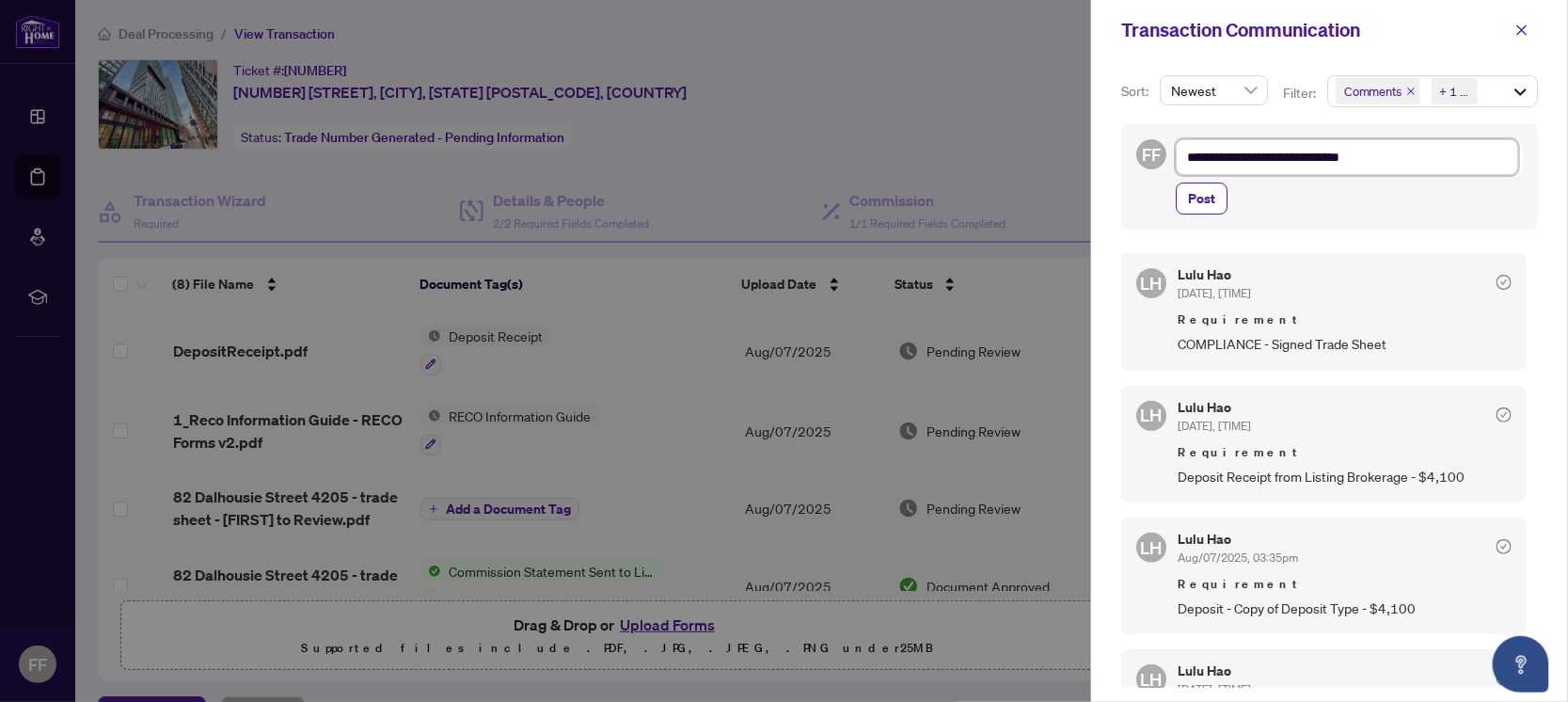 type on "**********" 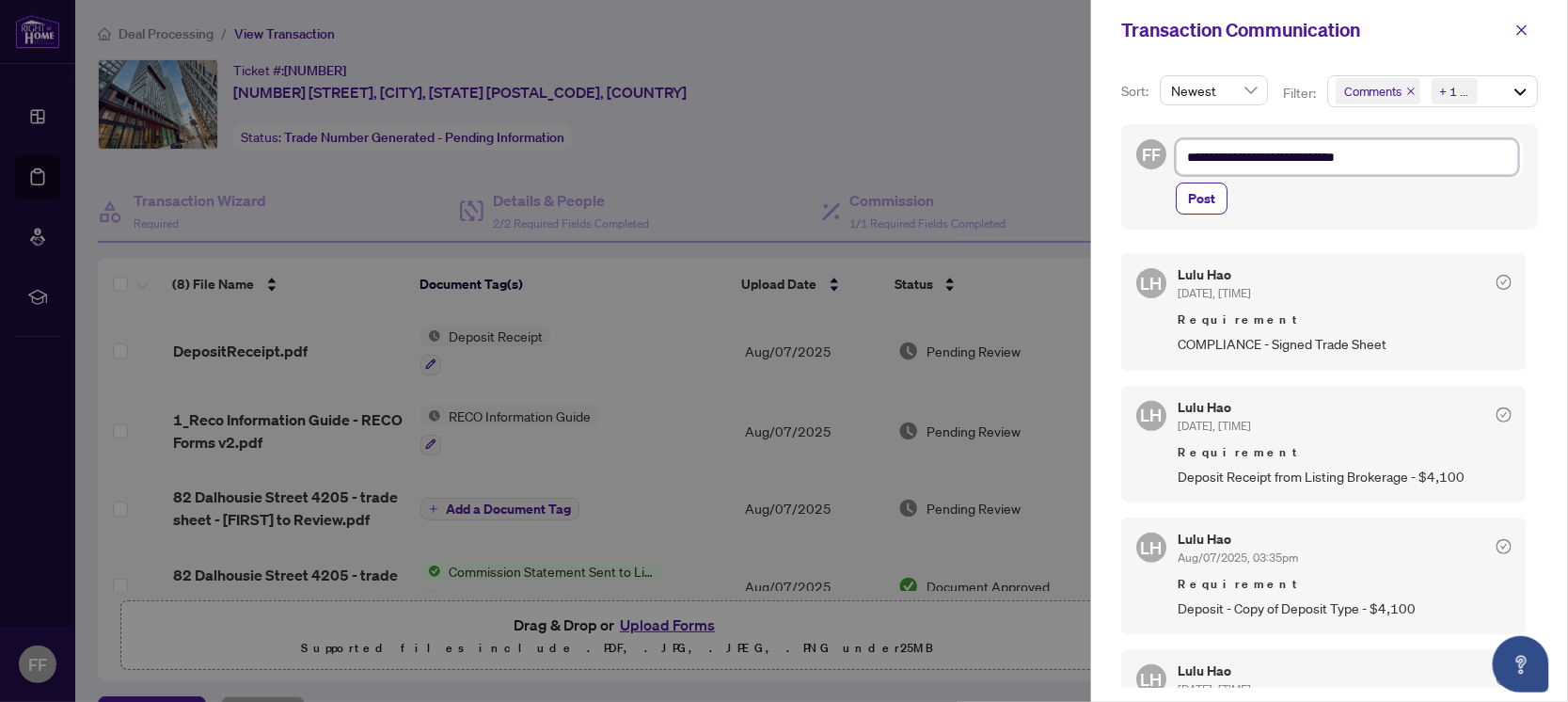 type on "**********" 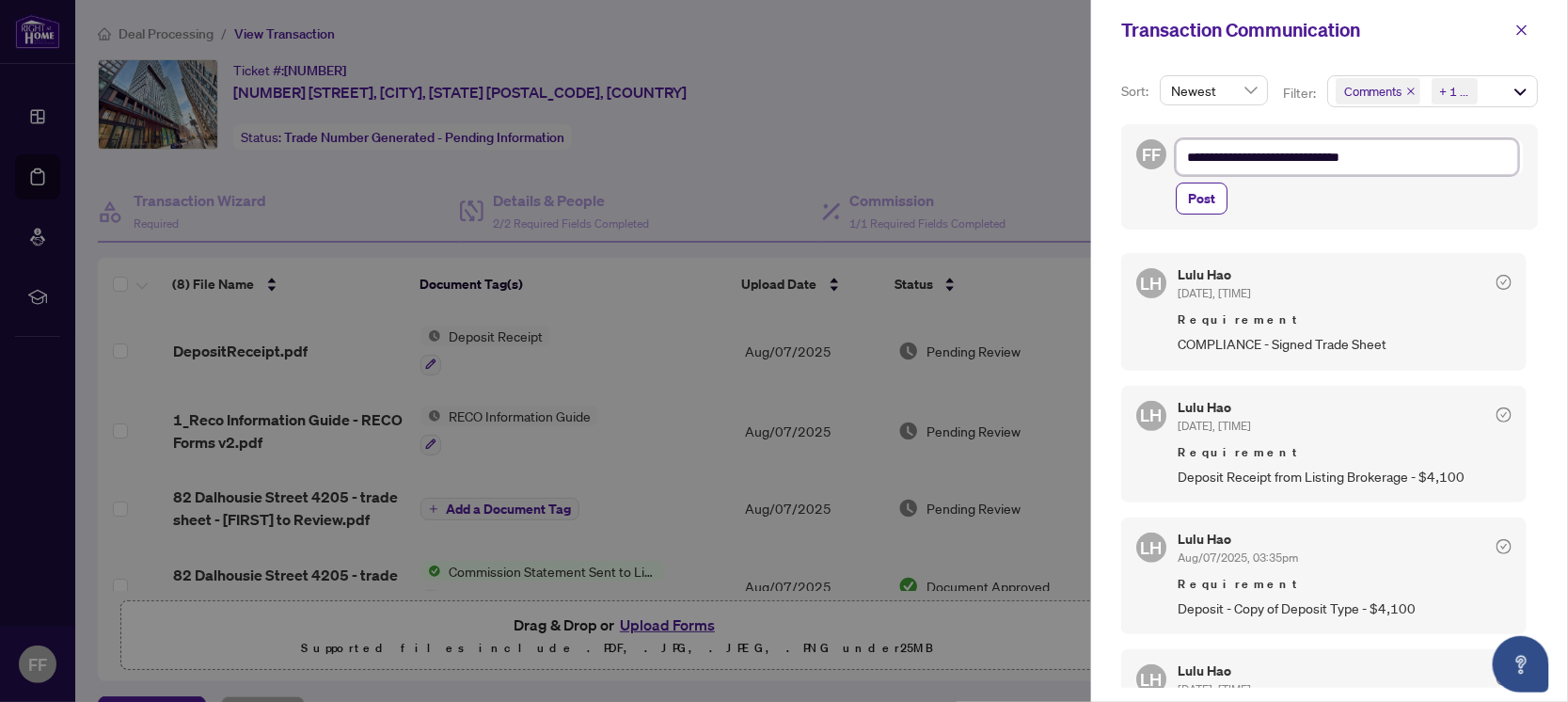 type on "**********" 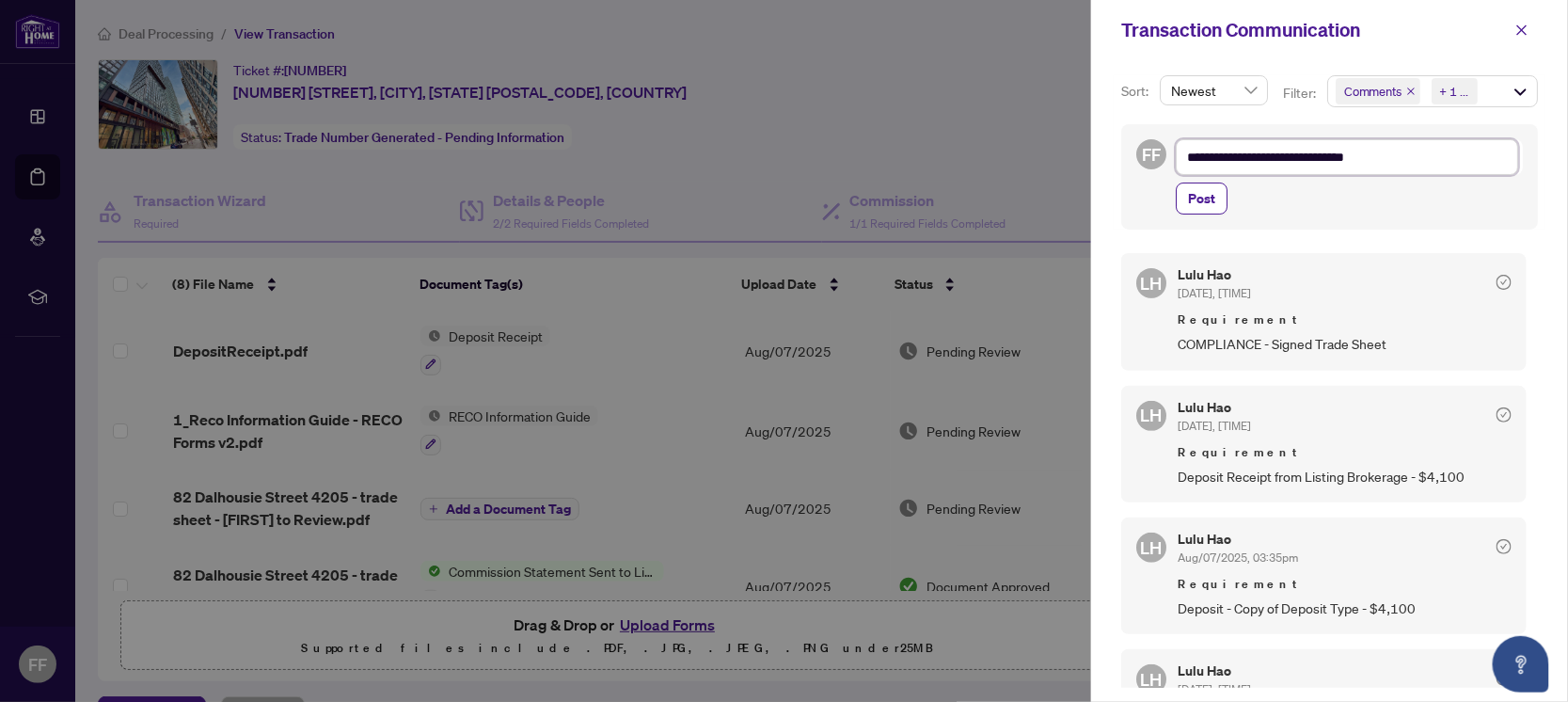type on "**********" 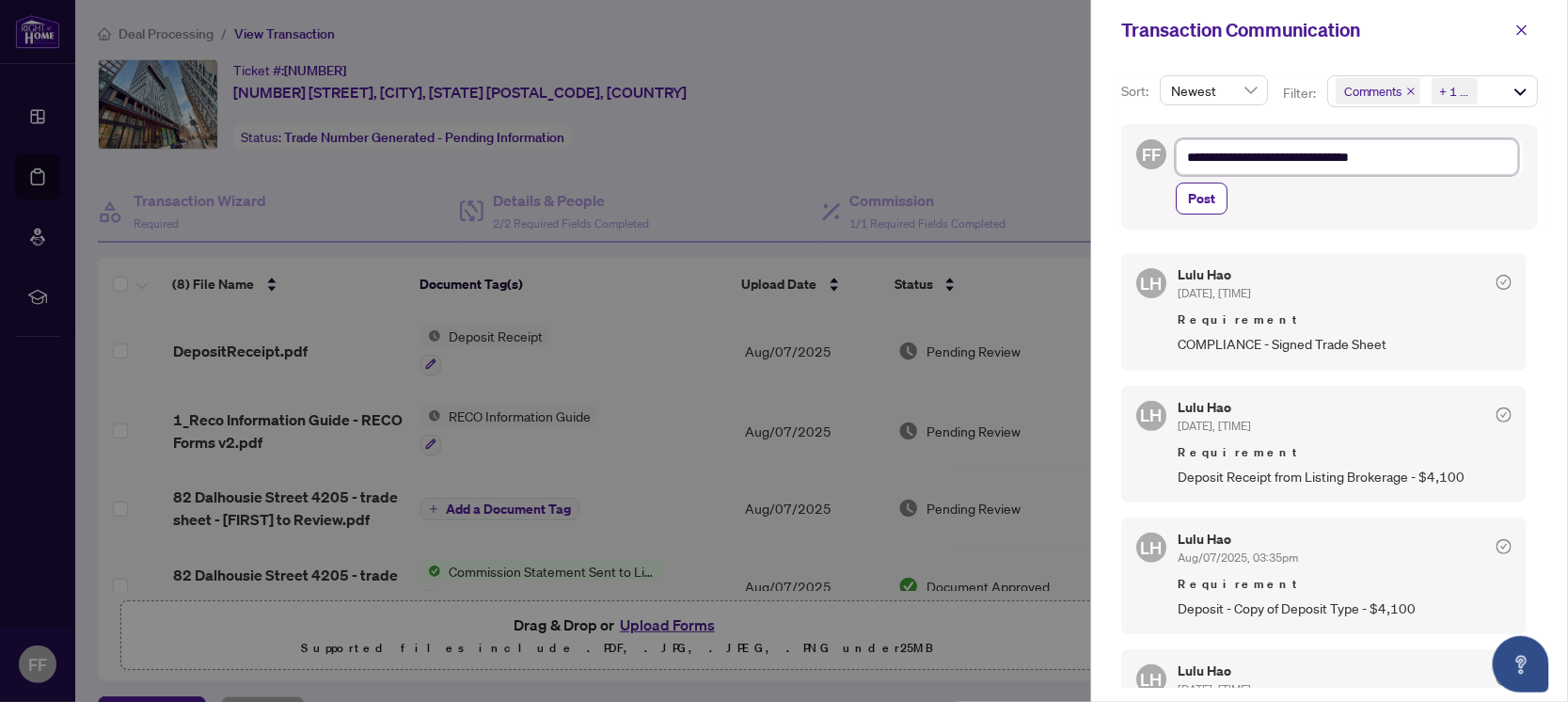 type on "**********" 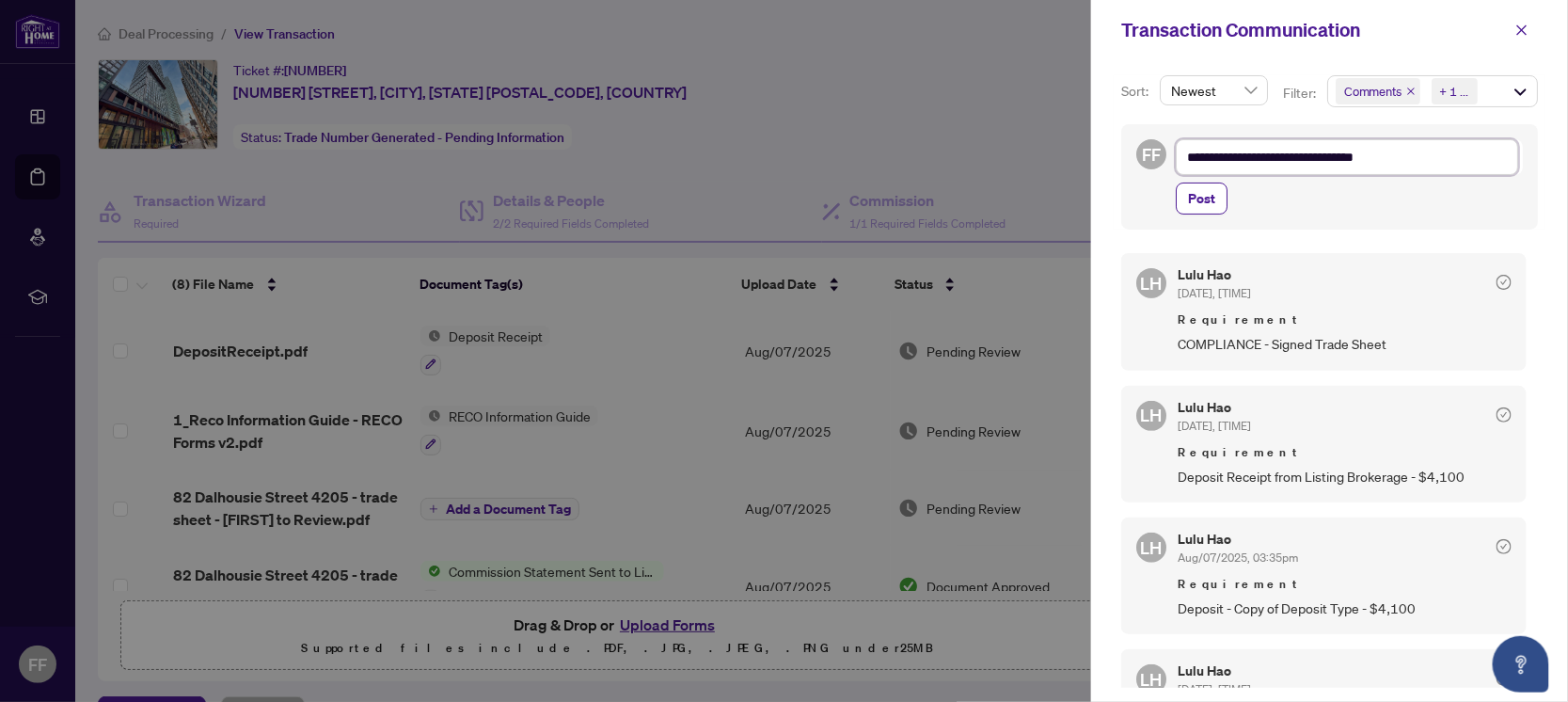 type on "**********" 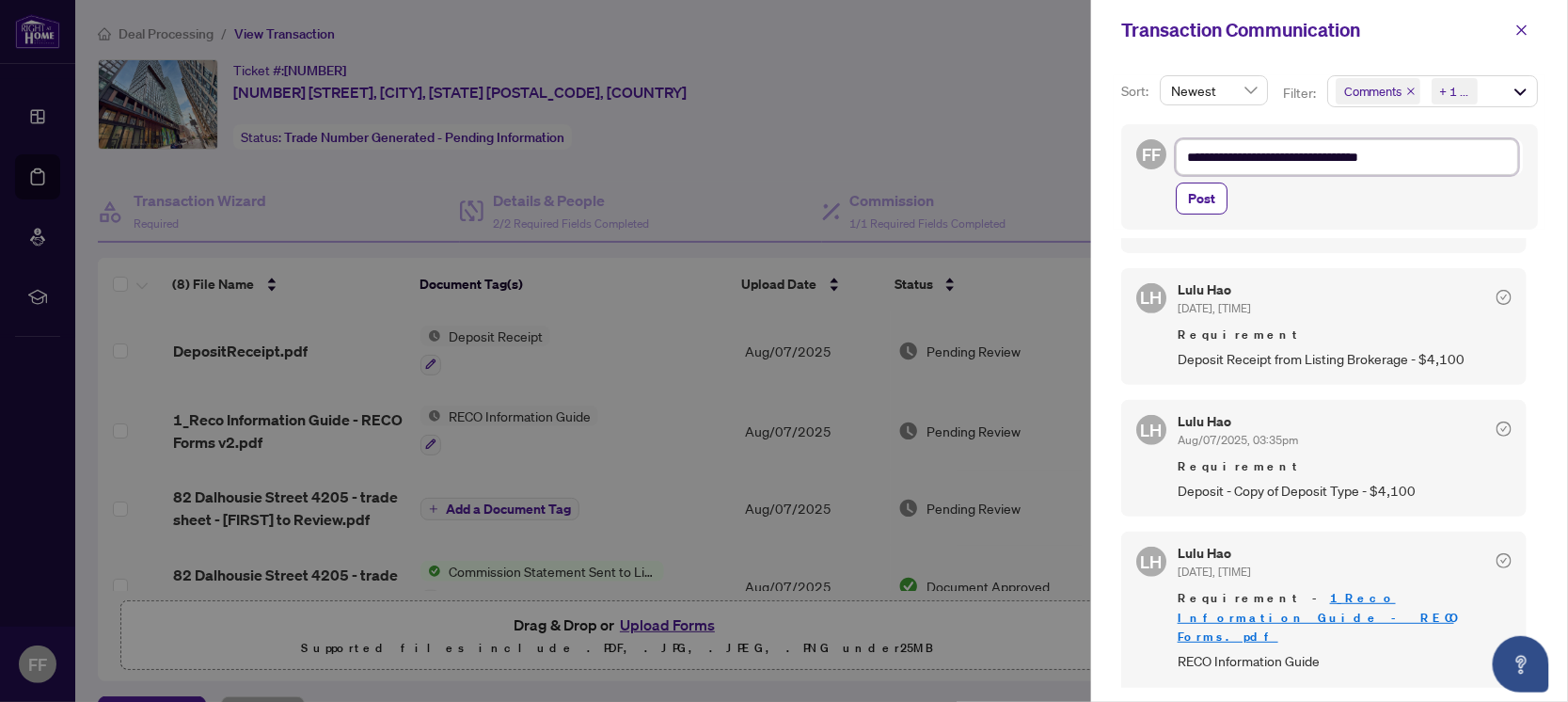 scroll, scrollTop: 281, scrollLeft: 0, axis: vertical 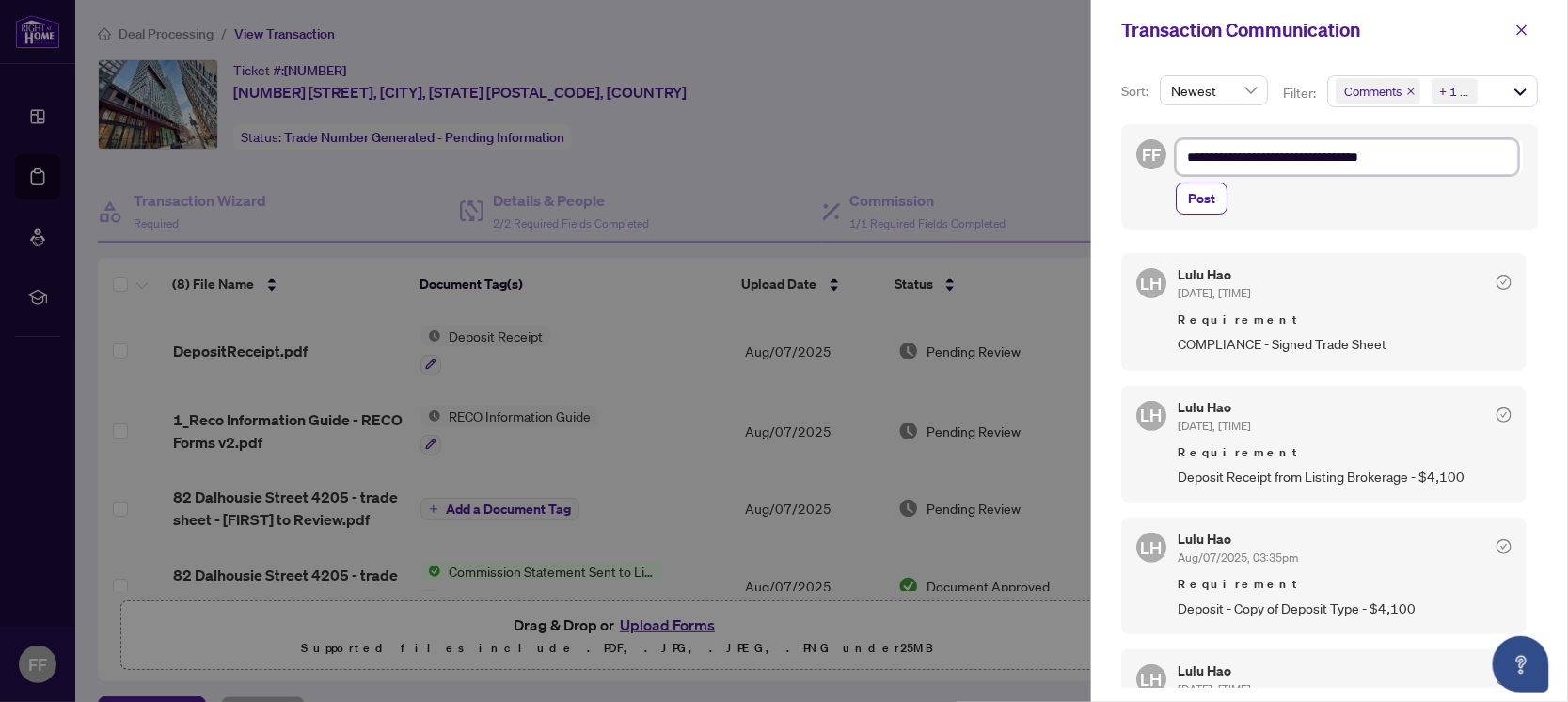 type on "**********" 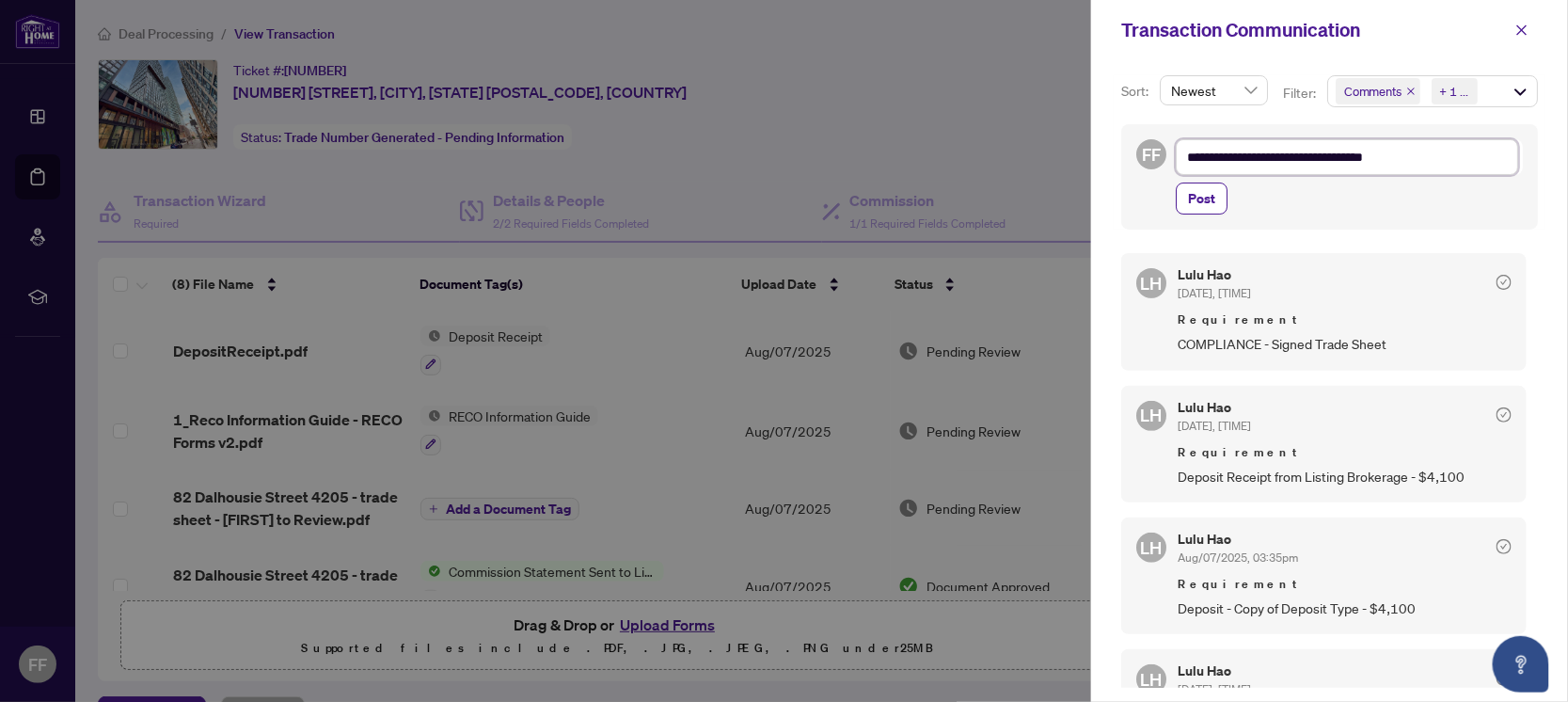 type on "**********" 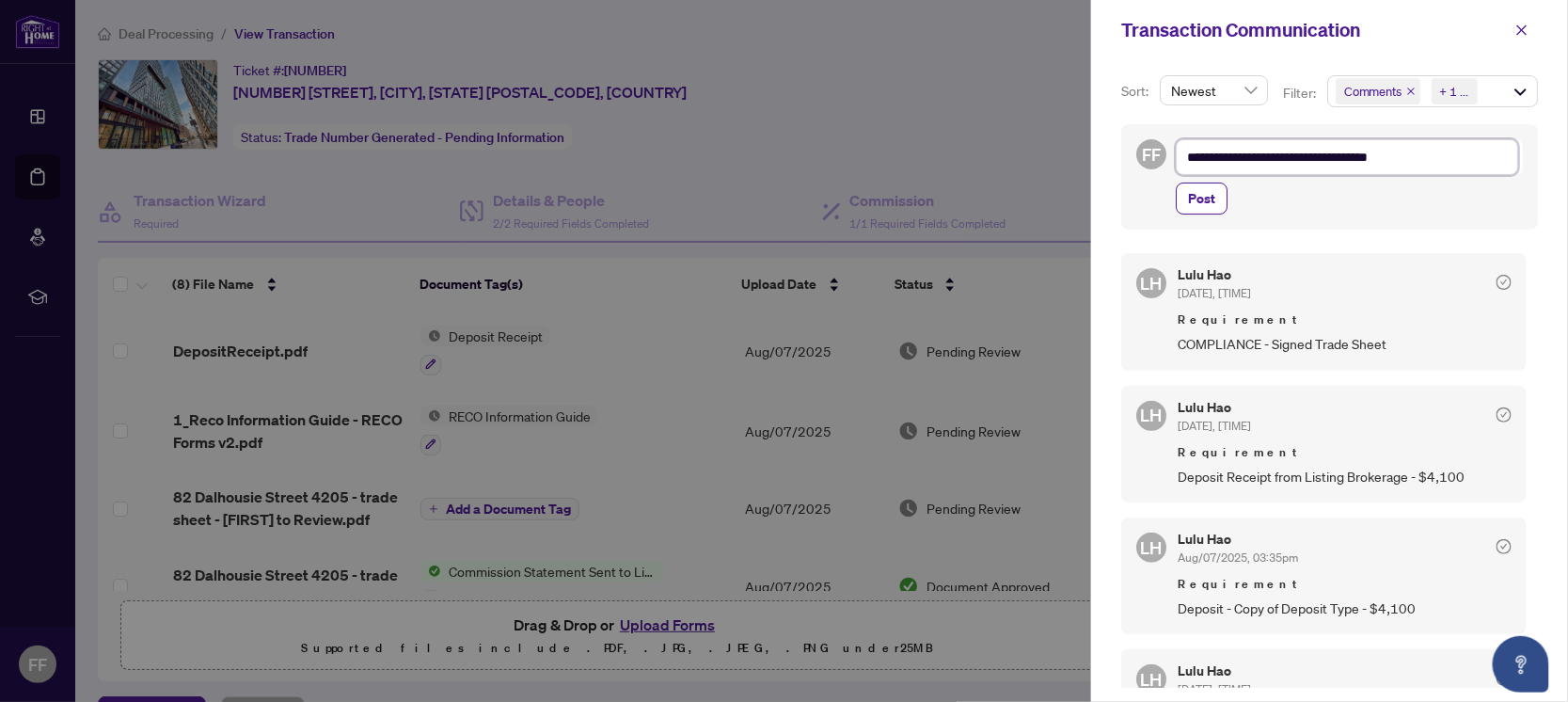 type on "**********" 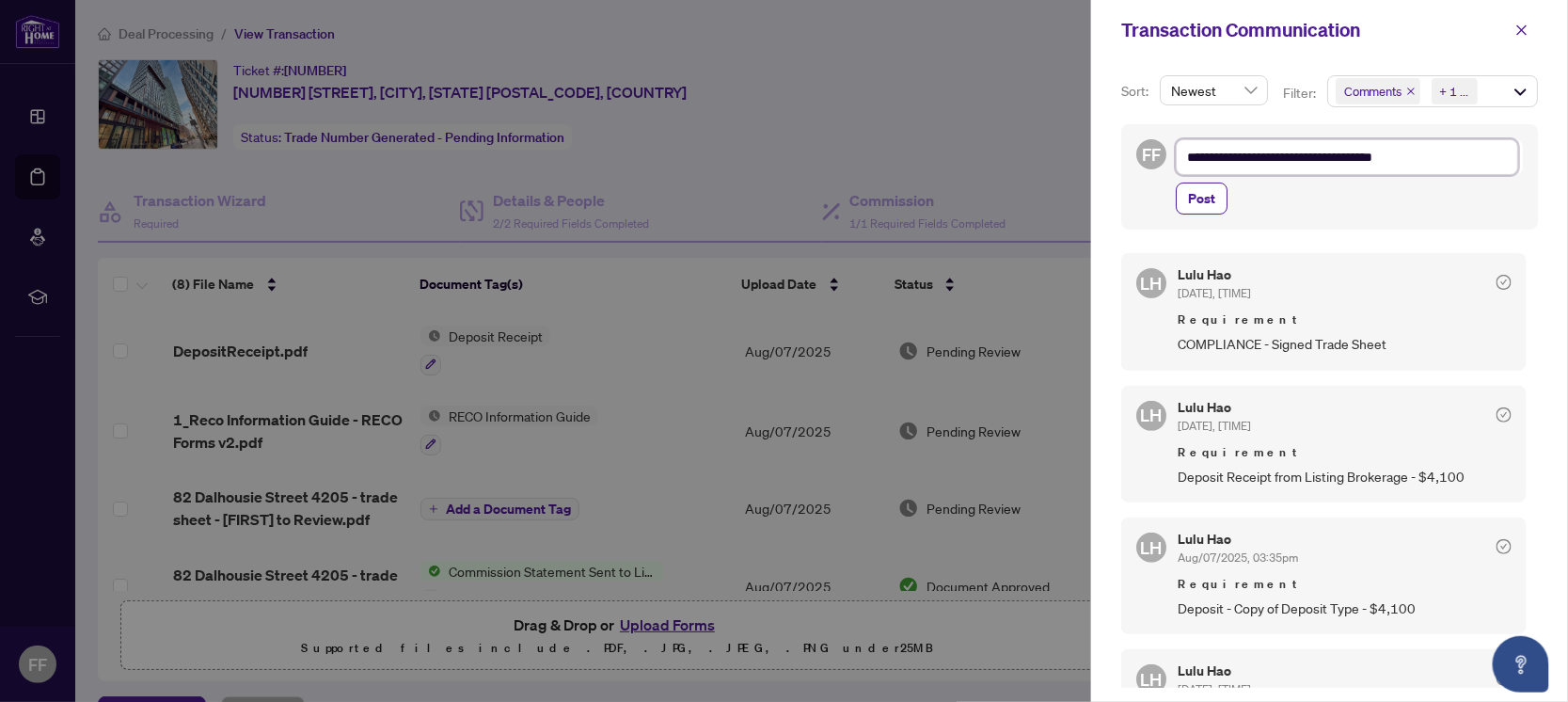 type on "**********" 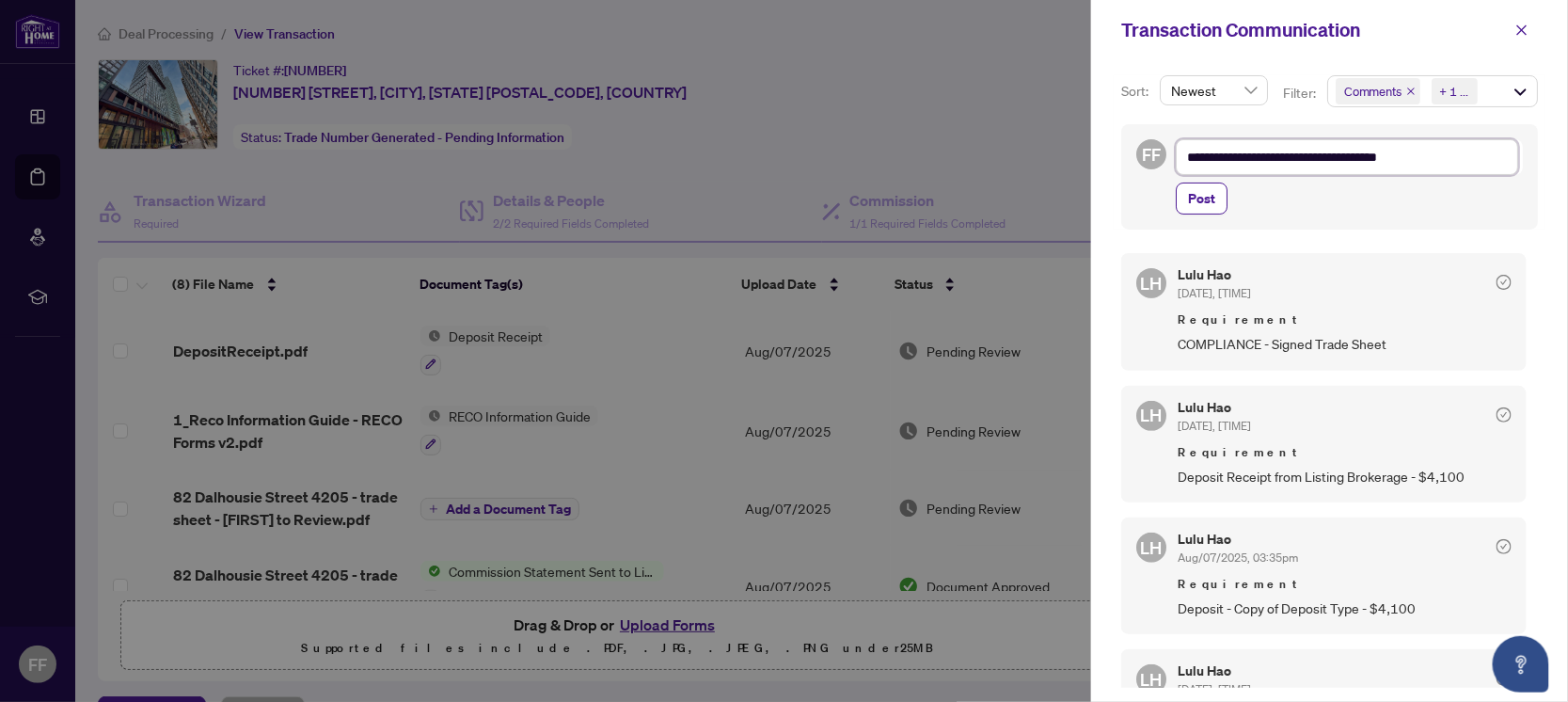 type on "**********" 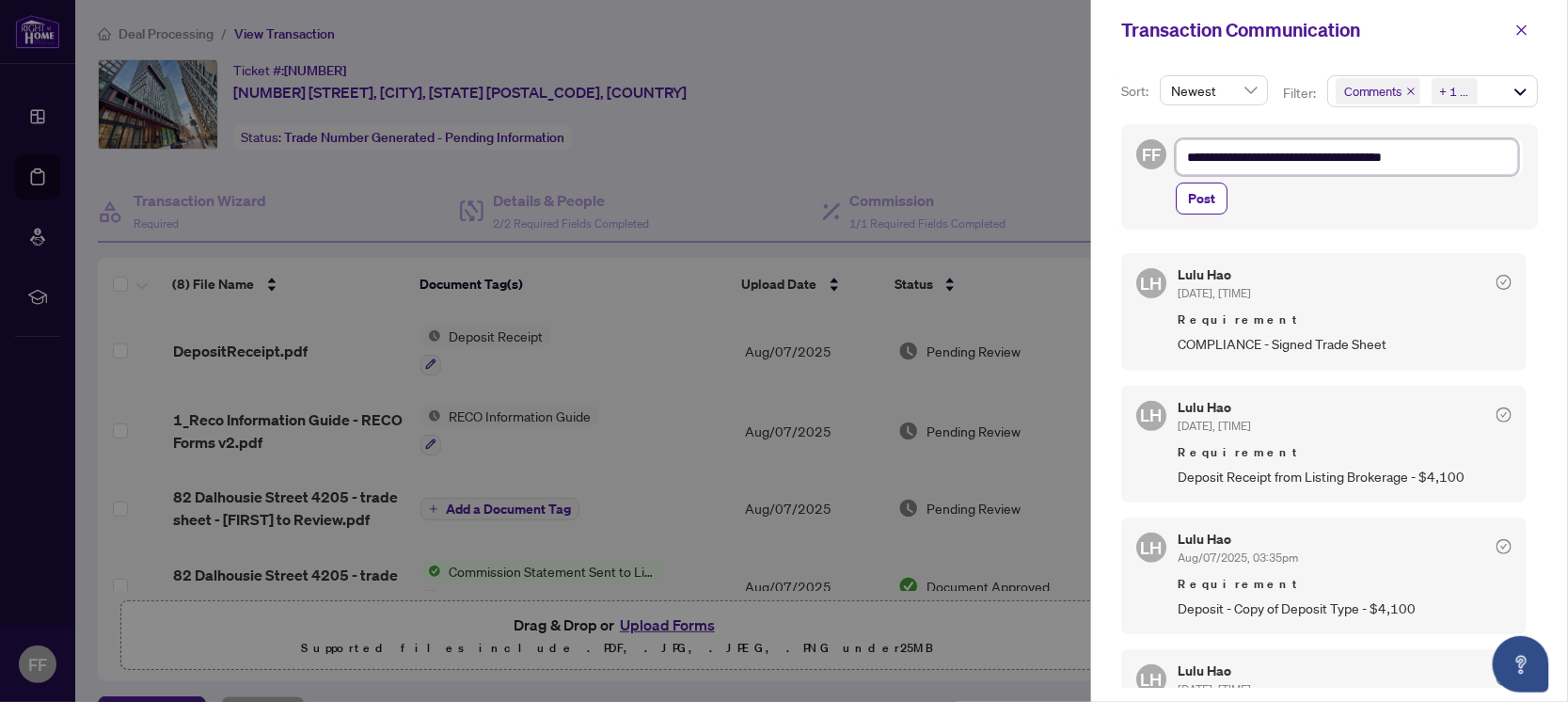 type on "**********" 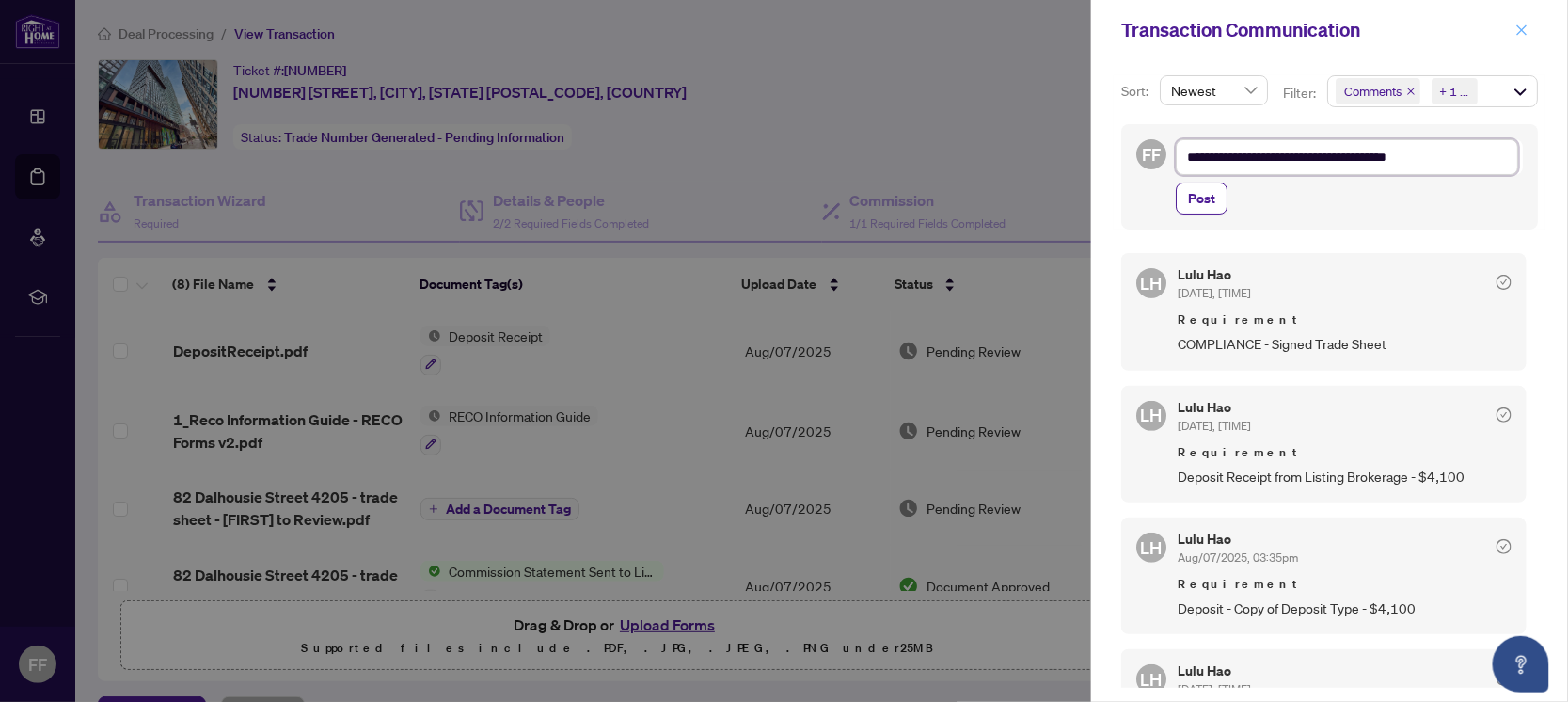 type on "**********" 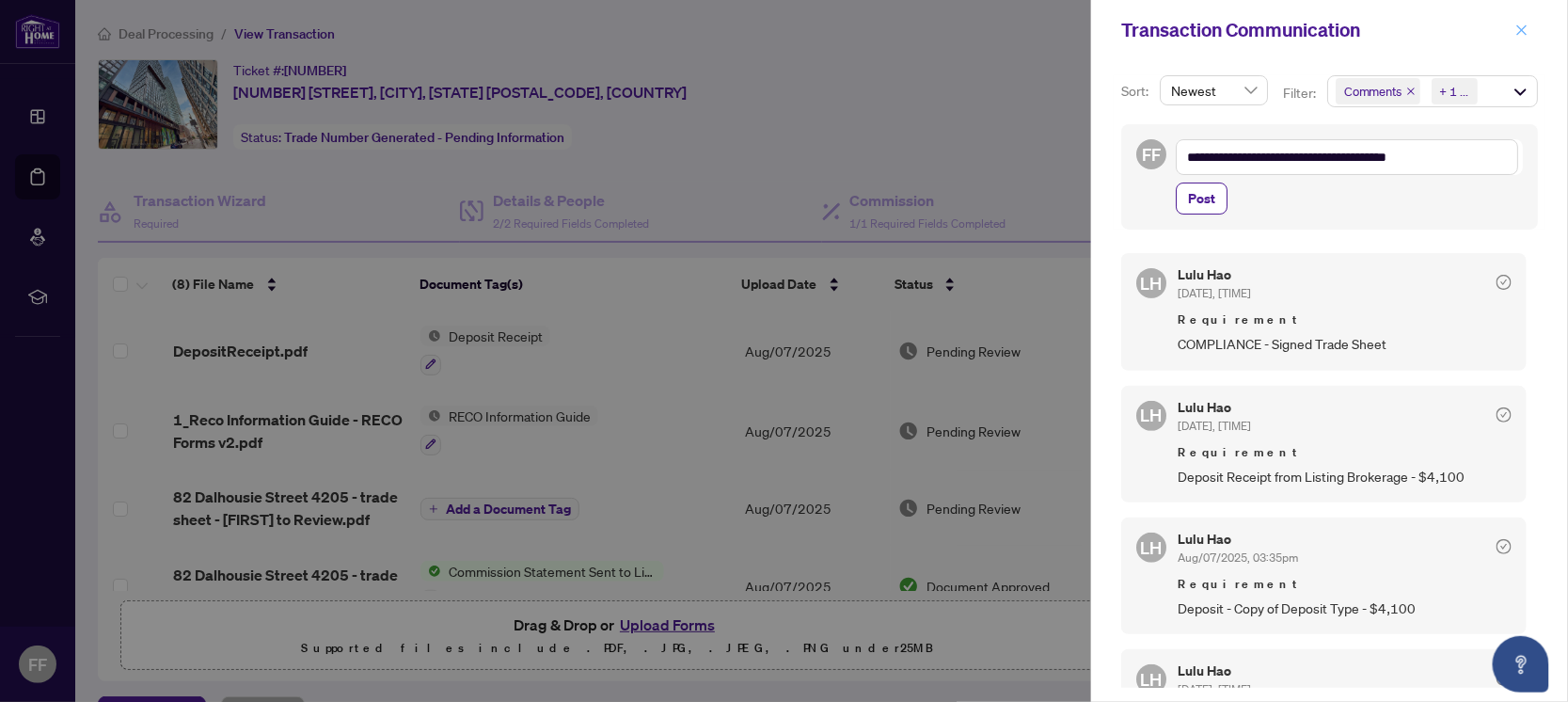 click at bounding box center [1522, 30] 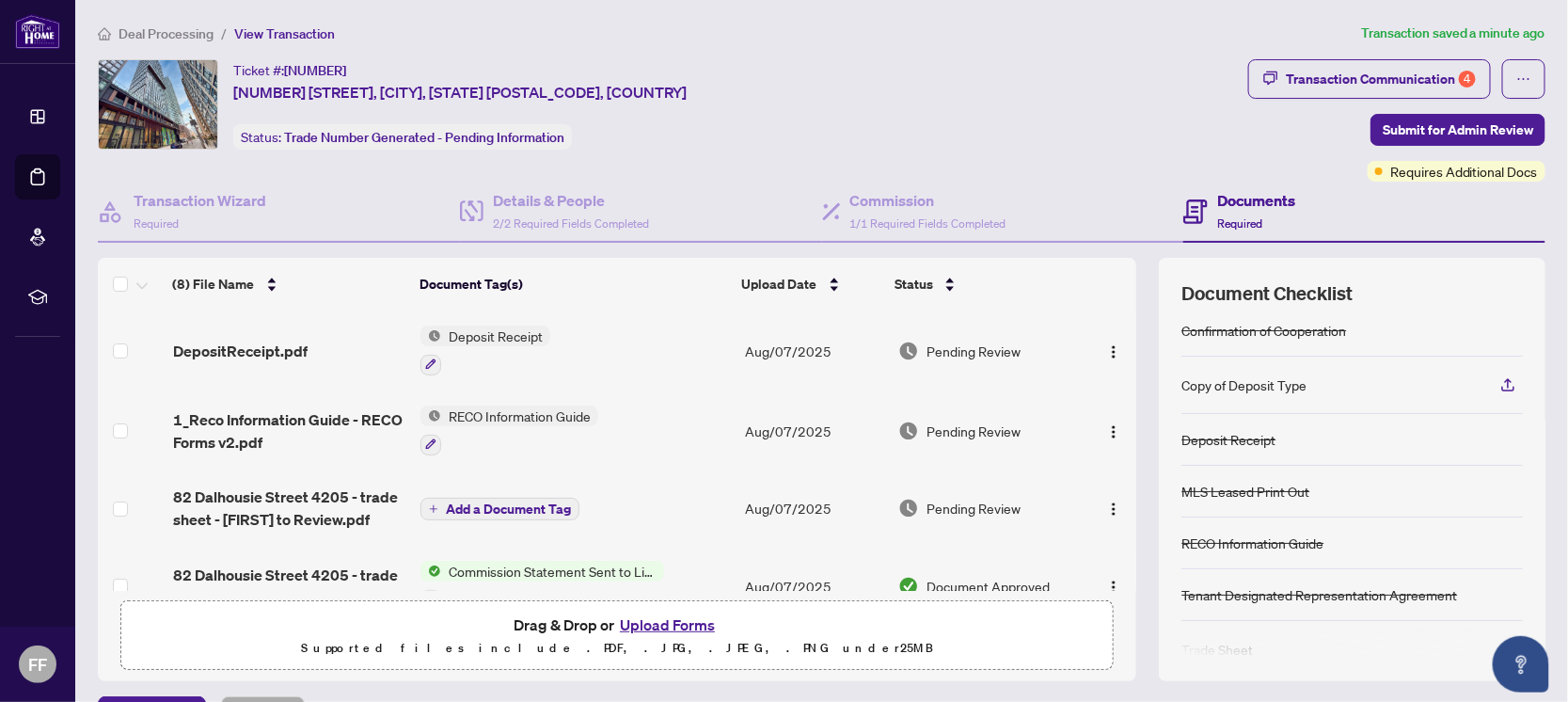 scroll, scrollTop: 86, scrollLeft: 0, axis: vertical 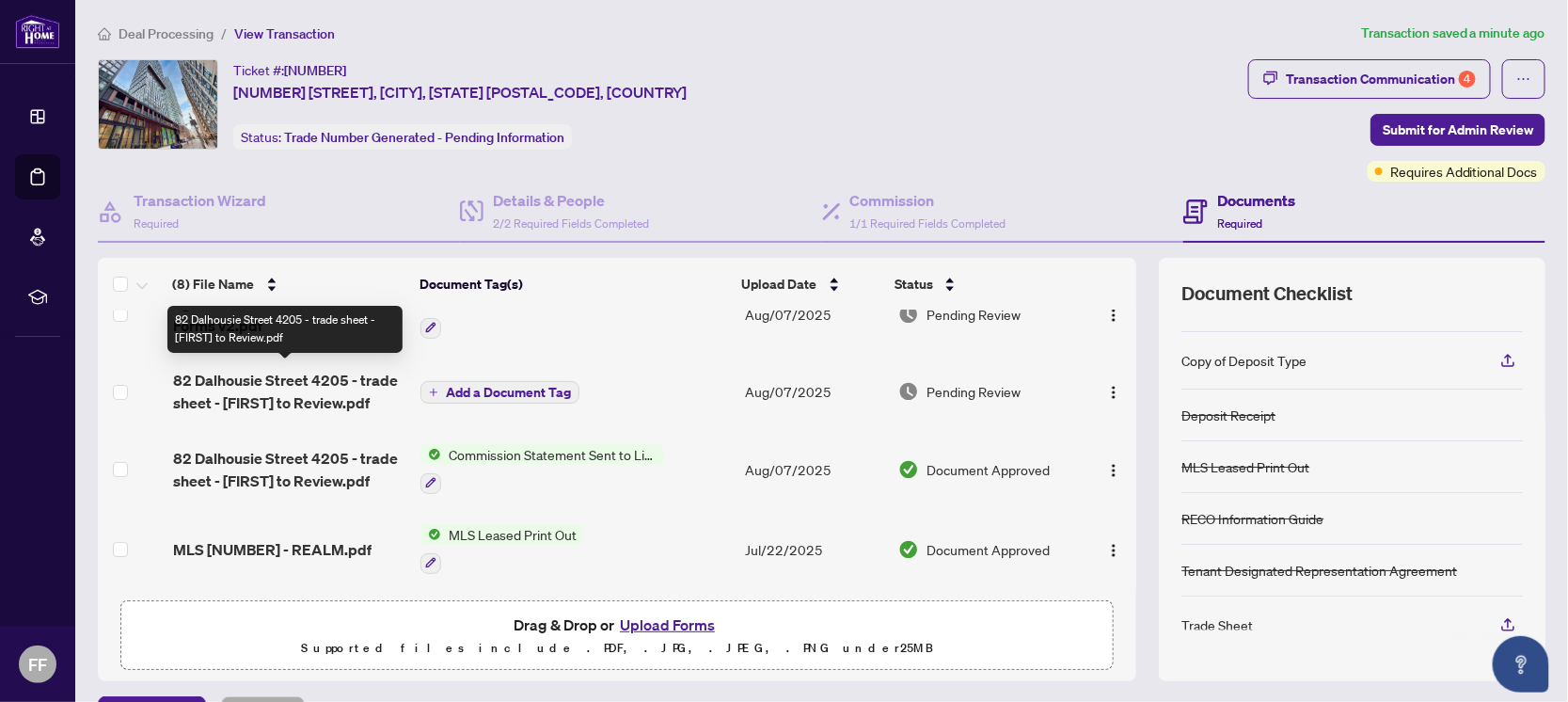 click on "82 Dalhousie Street 4205 - trade sheet - [FIRST] to Review.pdf" at bounding box center [289, 391] 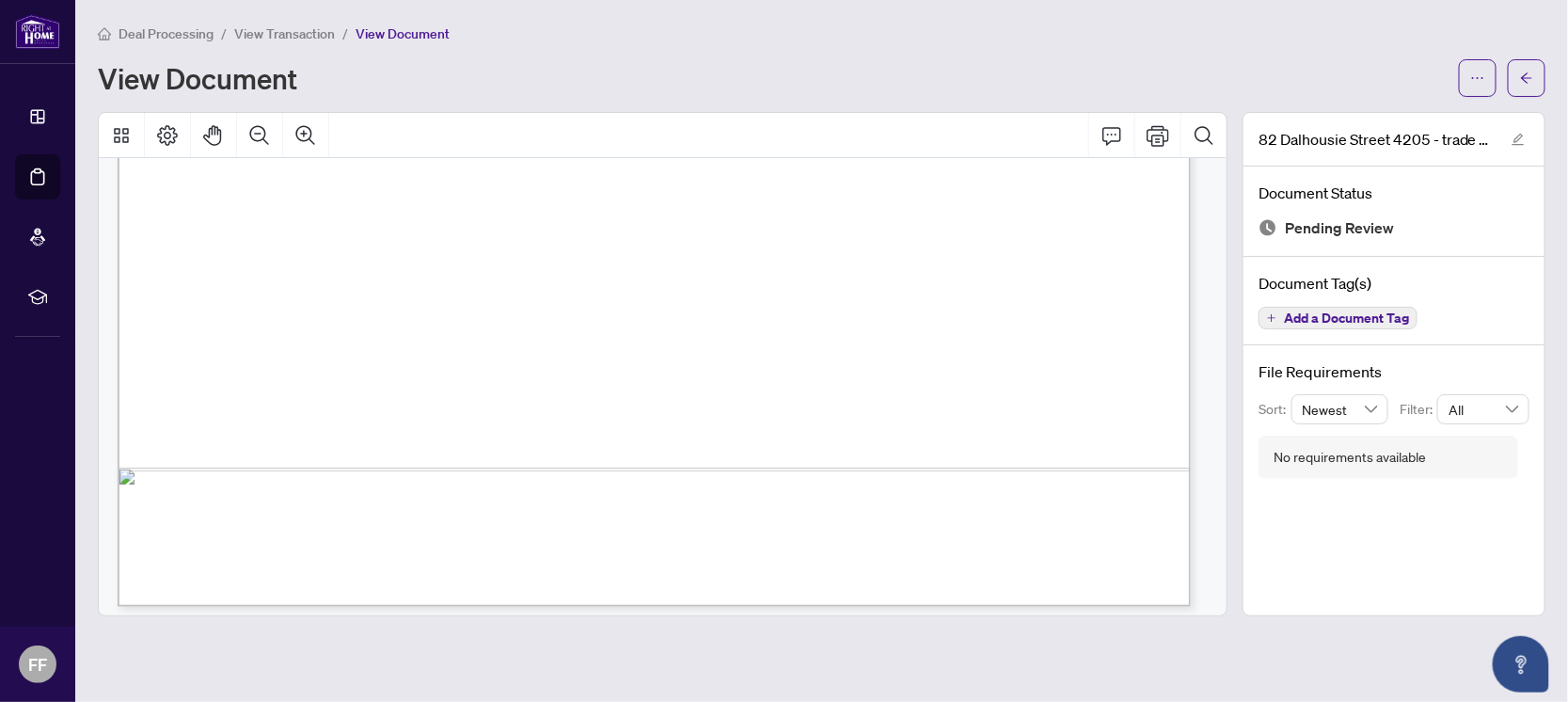 scroll, scrollTop: 969, scrollLeft: 0, axis: vertical 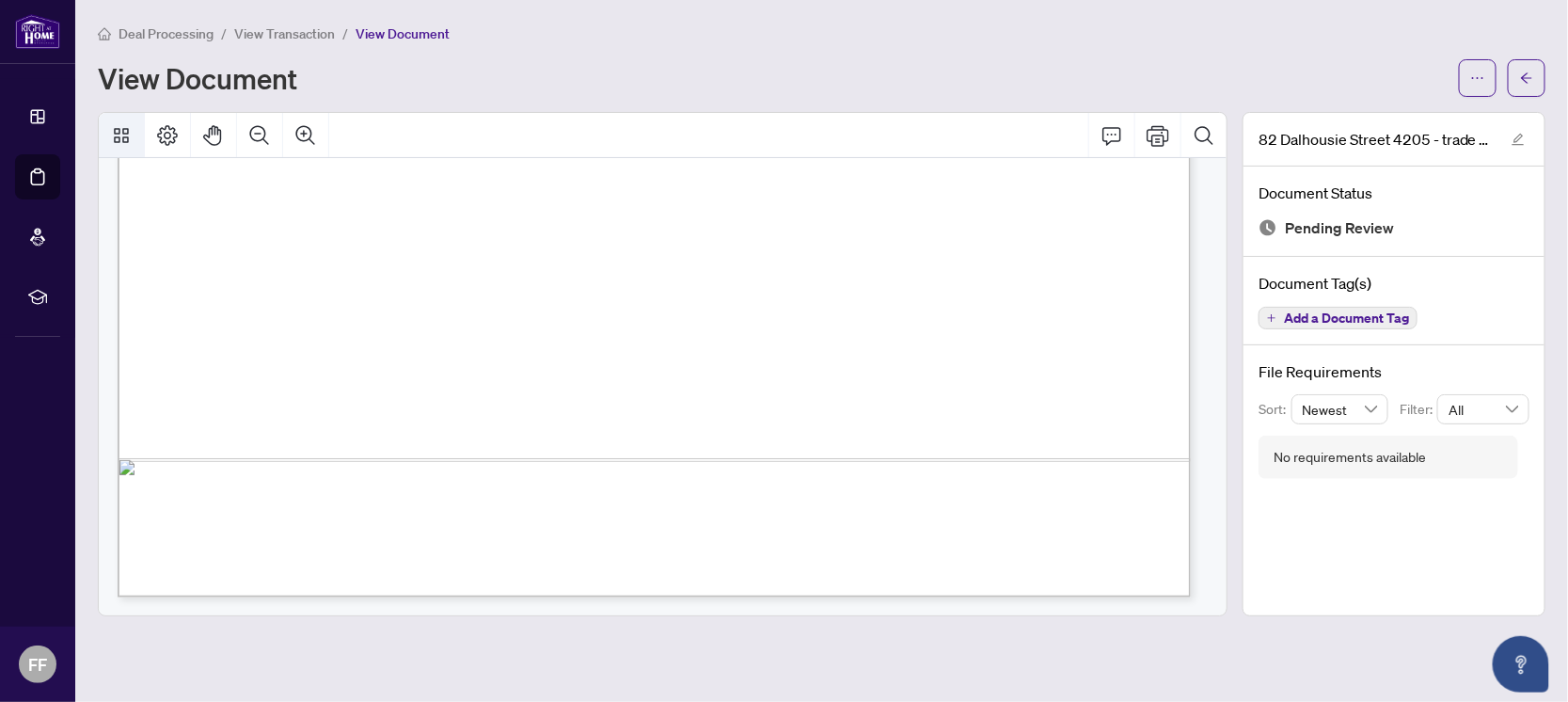 click 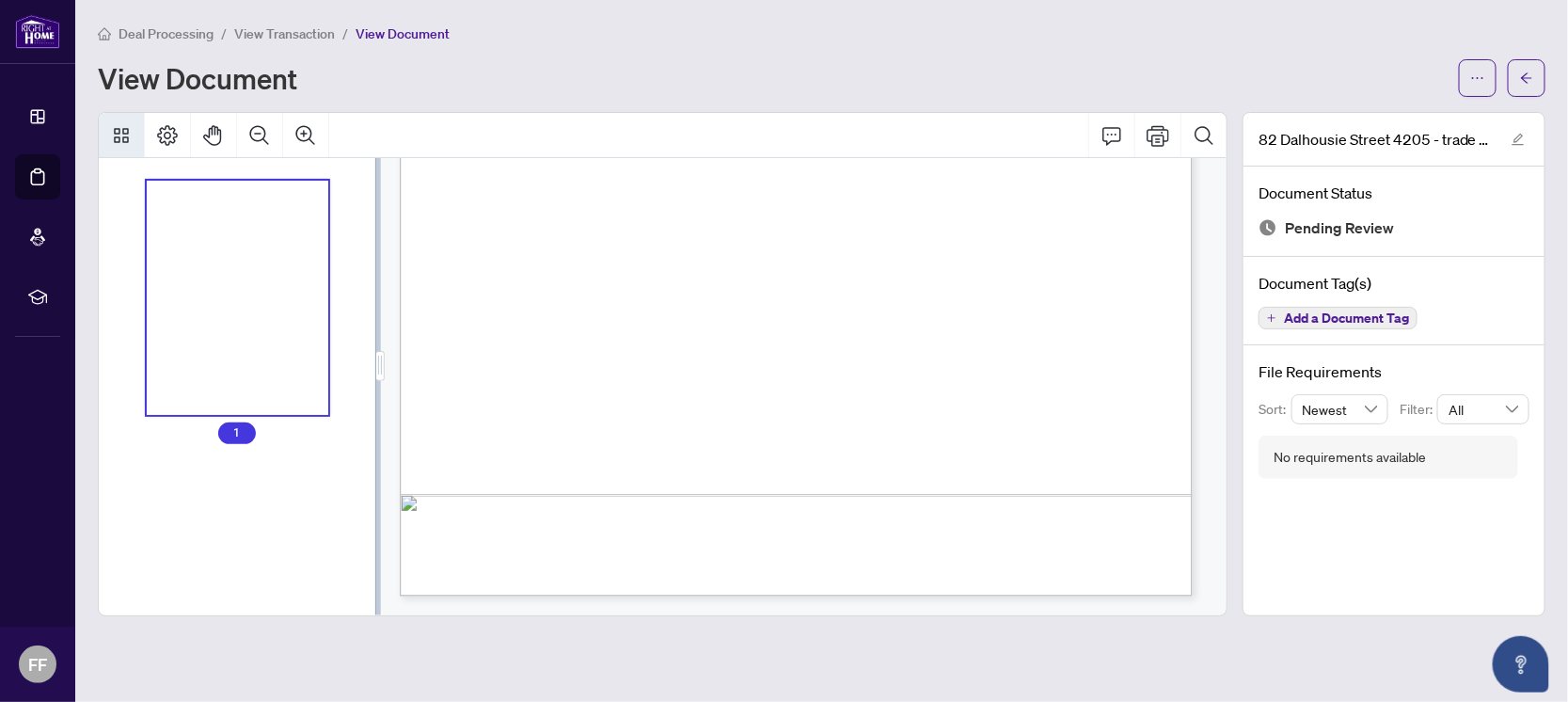 scroll, scrollTop: 606, scrollLeft: 0, axis: vertical 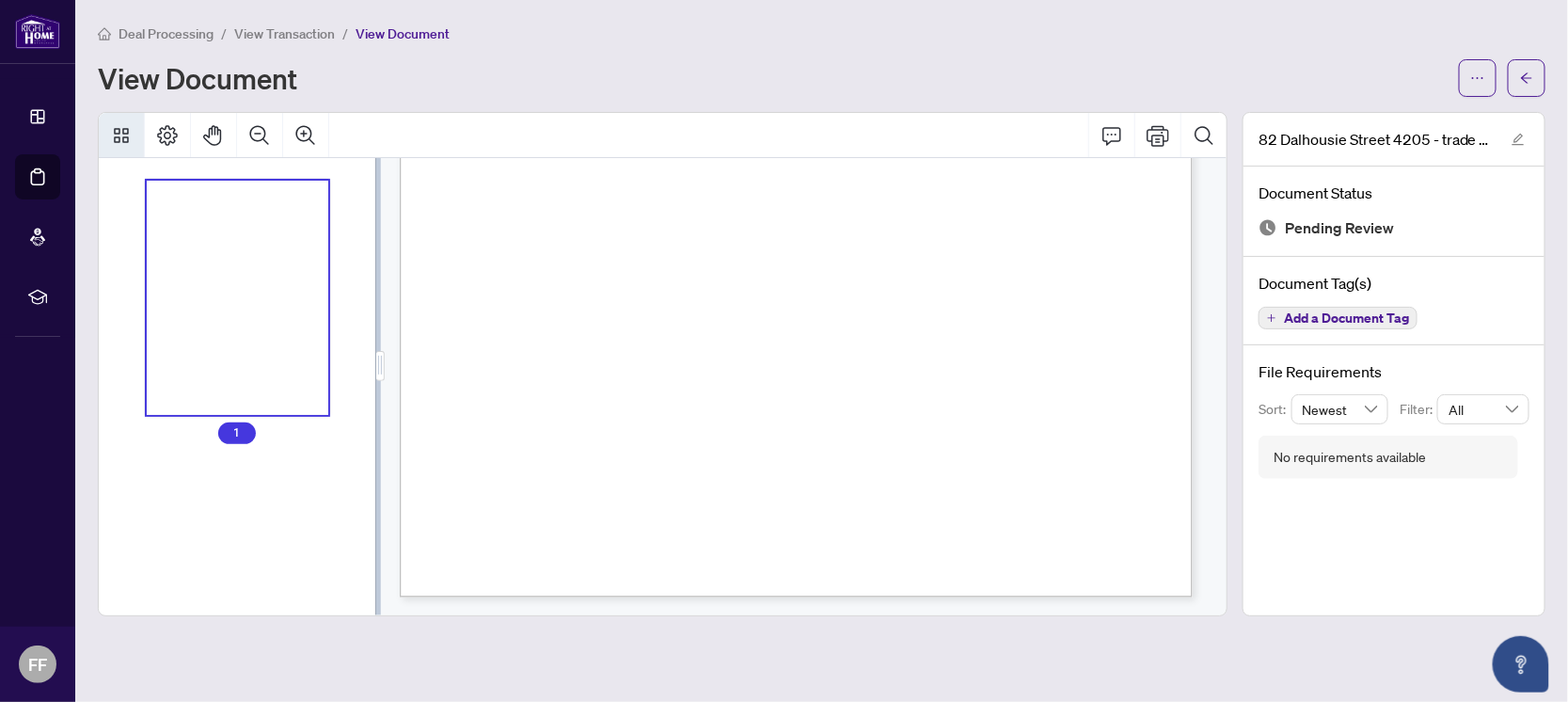 click 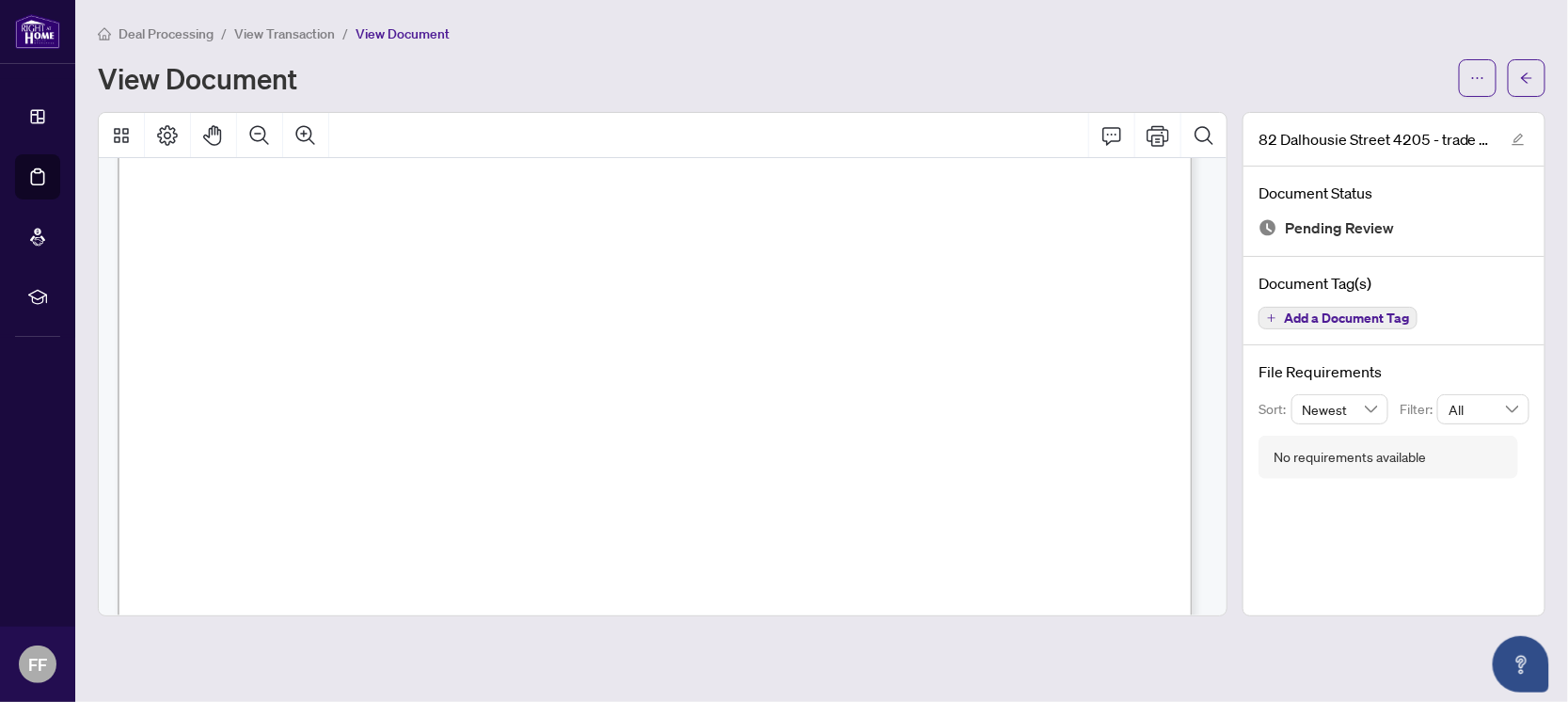 scroll, scrollTop: 352, scrollLeft: 0, axis: vertical 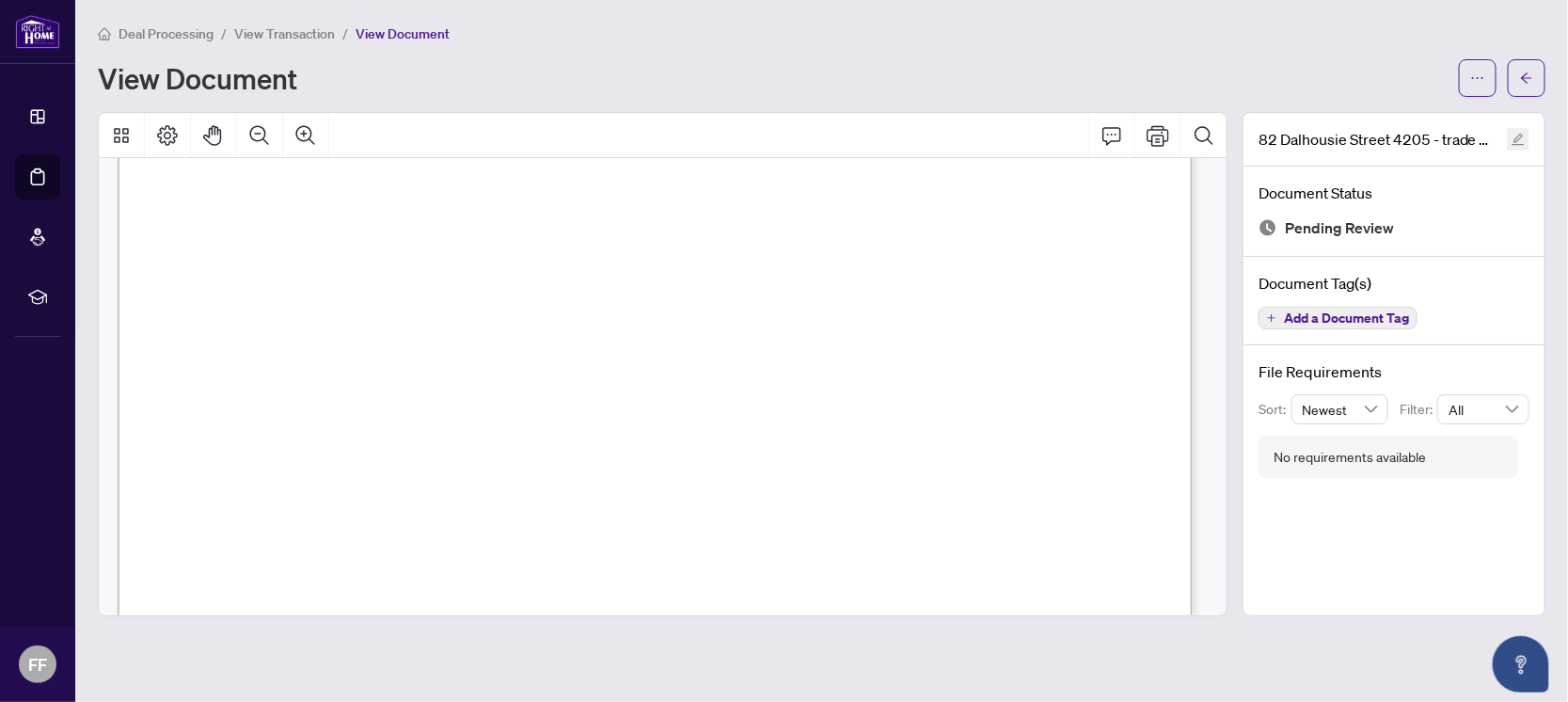 click 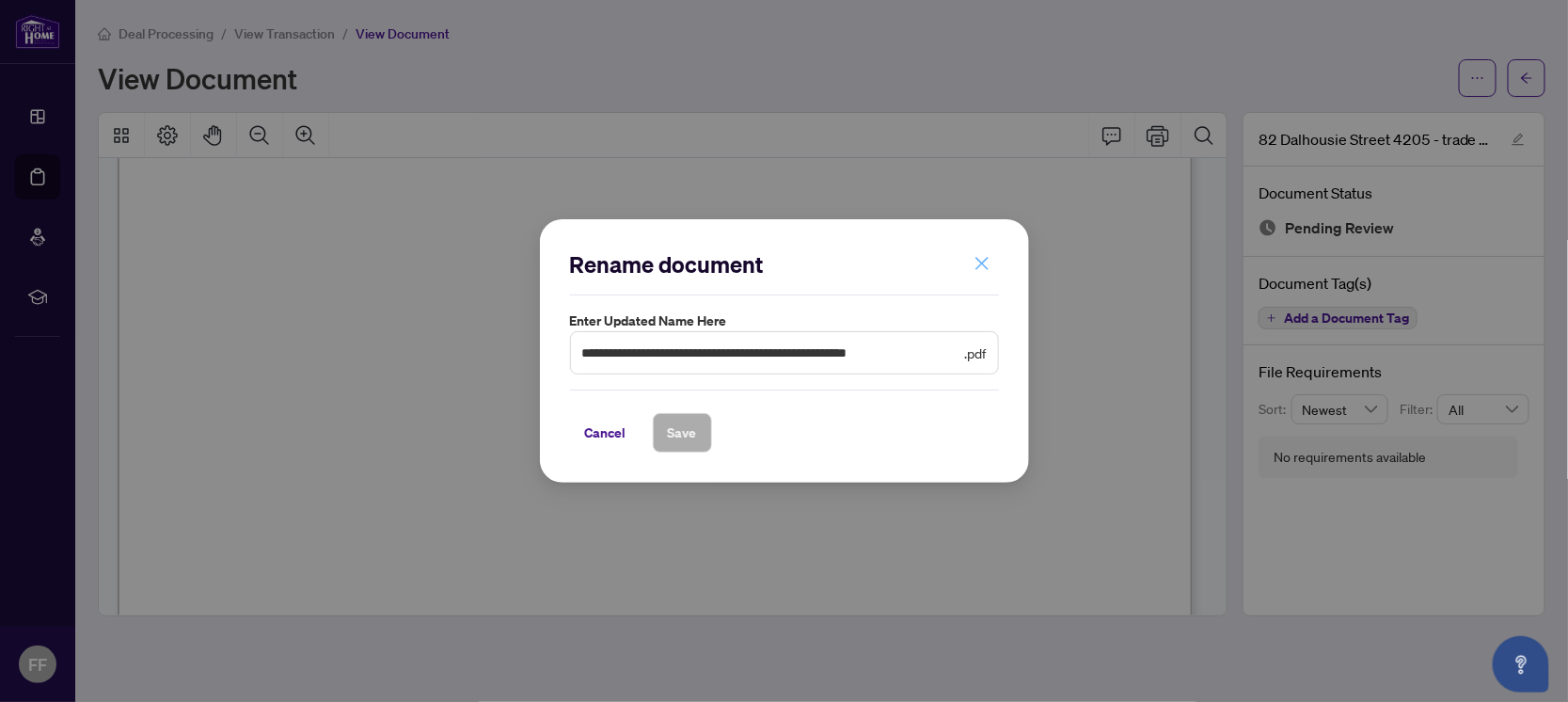 click 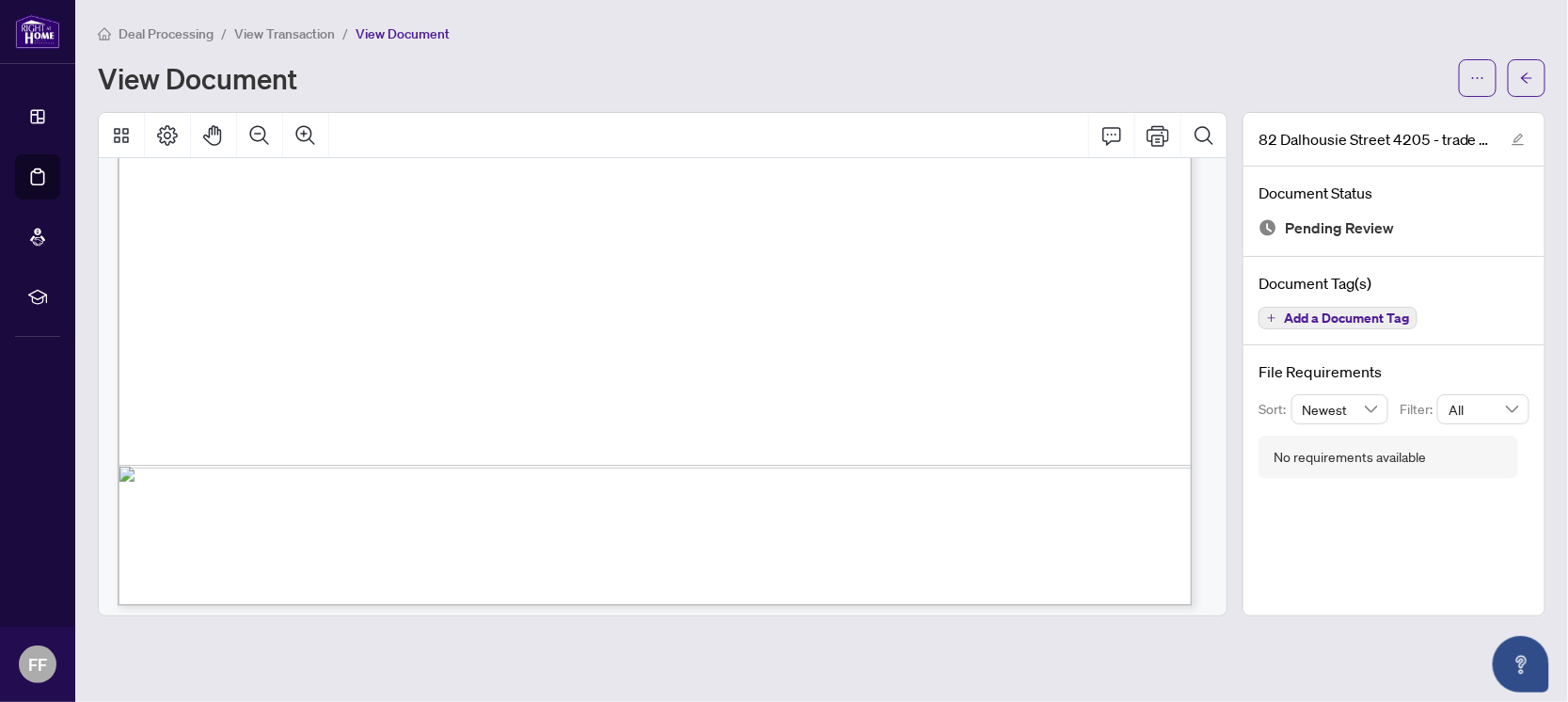 scroll, scrollTop: 971, scrollLeft: 0, axis: vertical 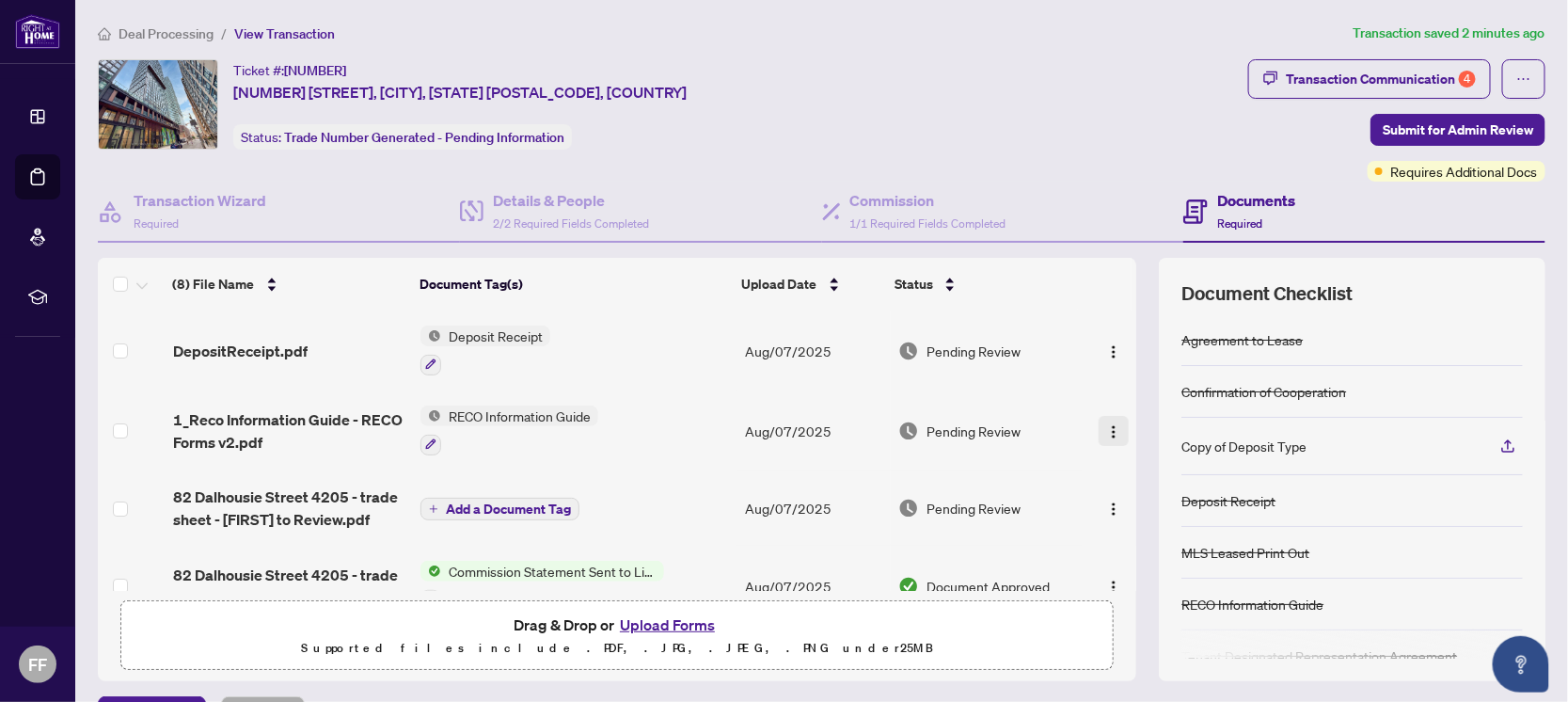 click at bounding box center (1114, 432) 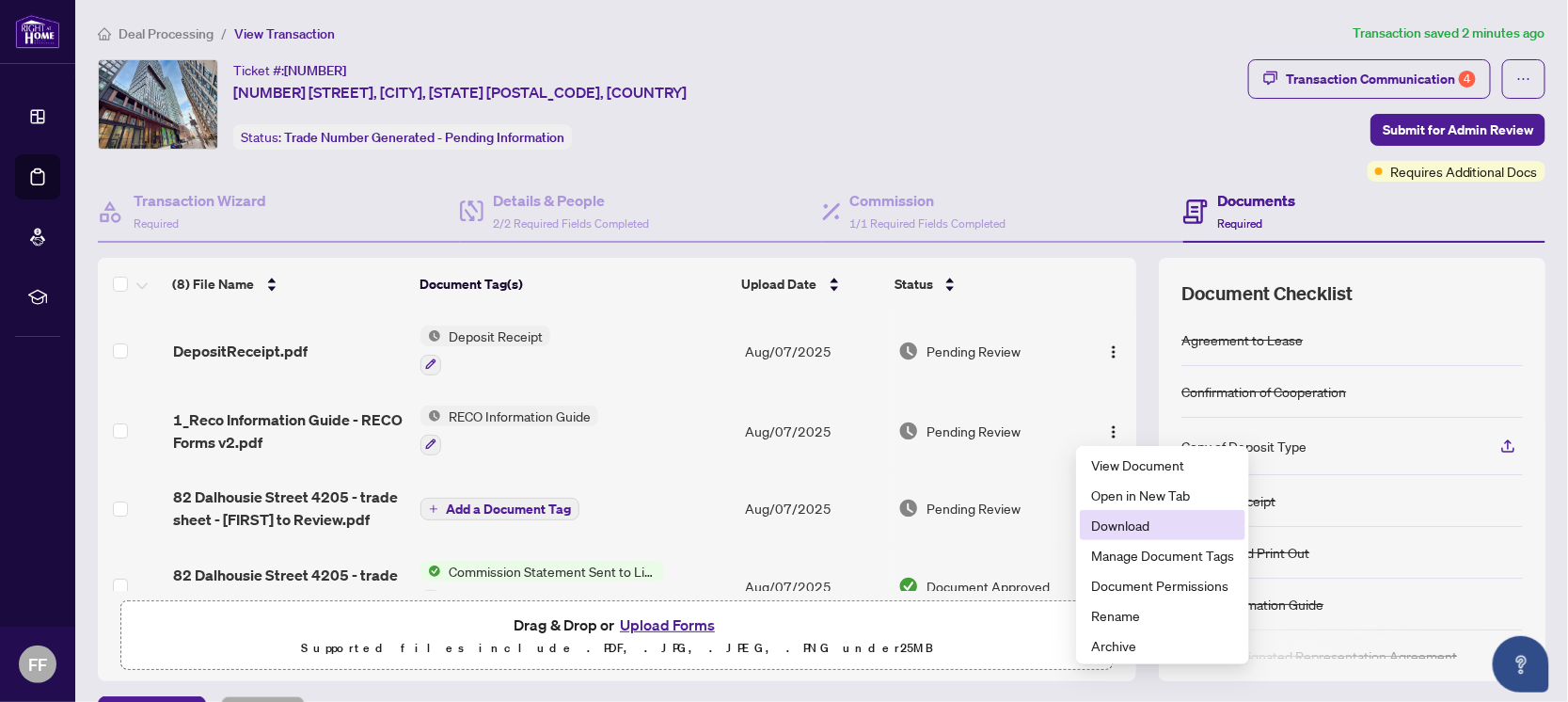 click on "Download" at bounding box center (1163, 525) 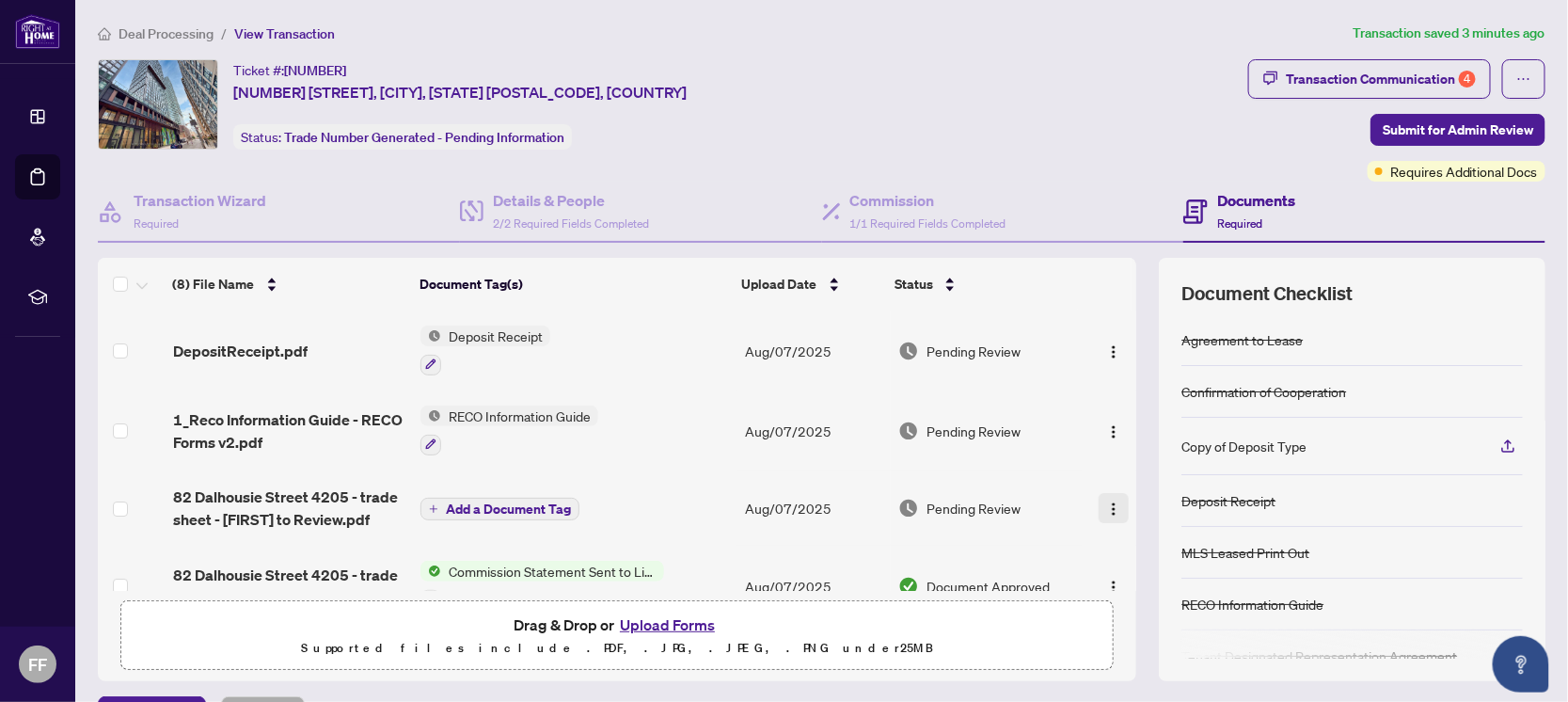 click at bounding box center [1114, 509] 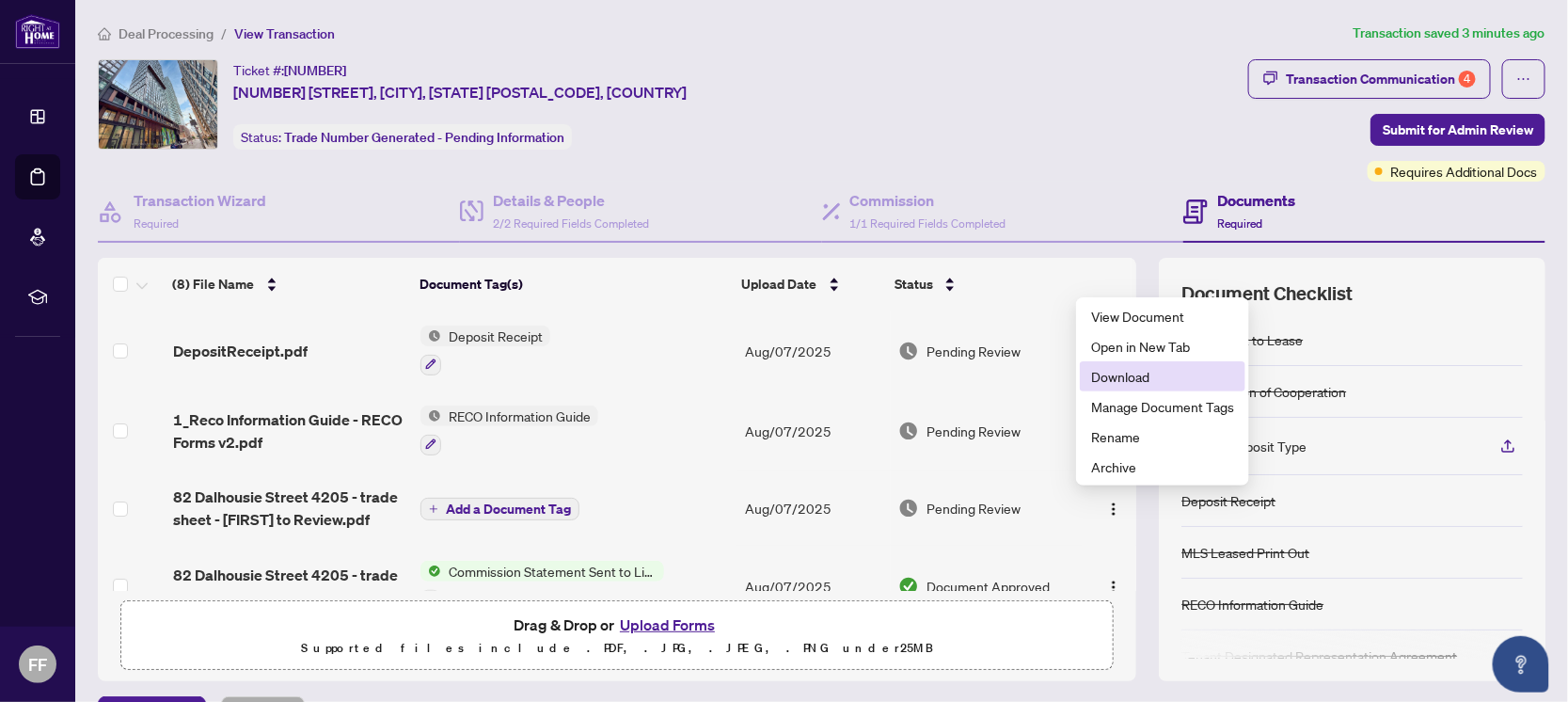click on "Download" at bounding box center [1163, 376] 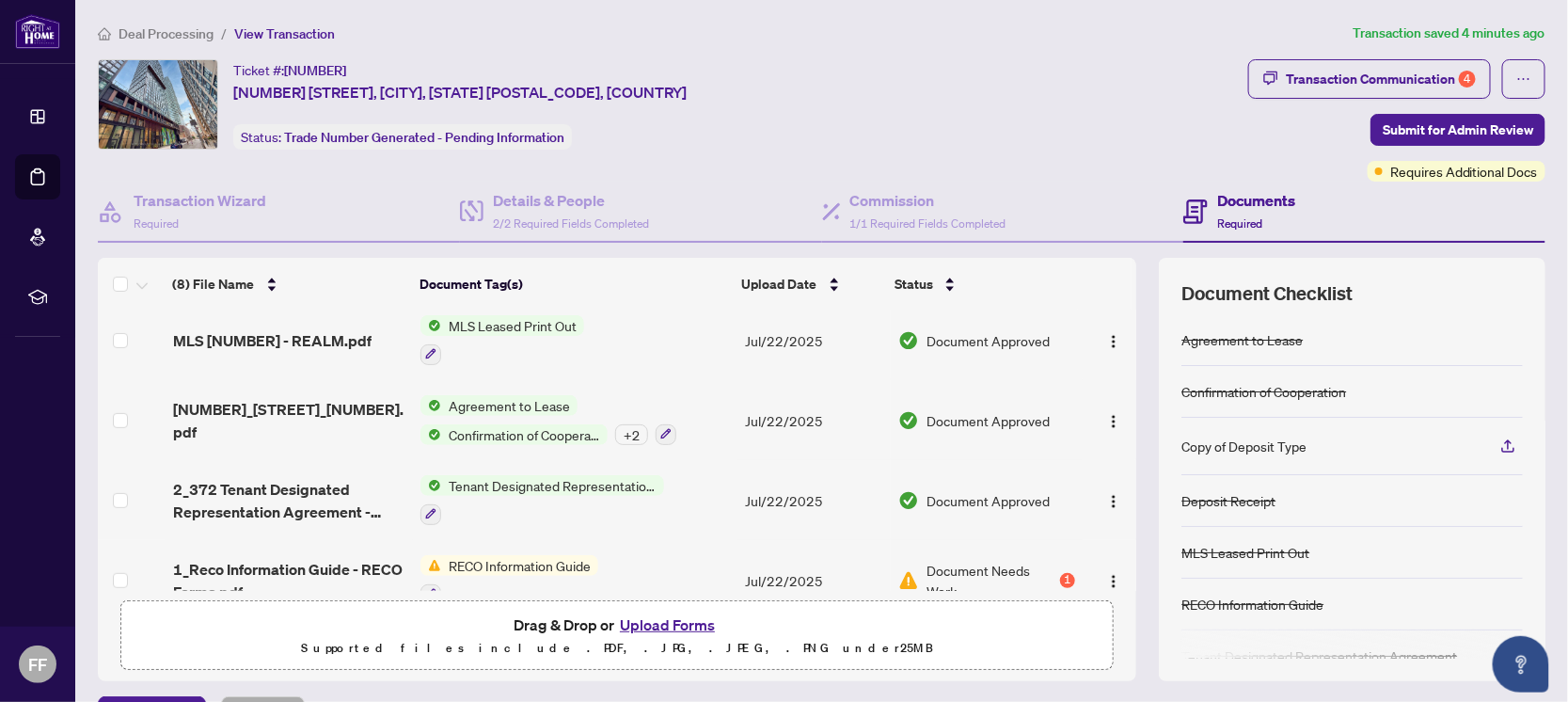scroll, scrollTop: 352, scrollLeft: 0, axis: vertical 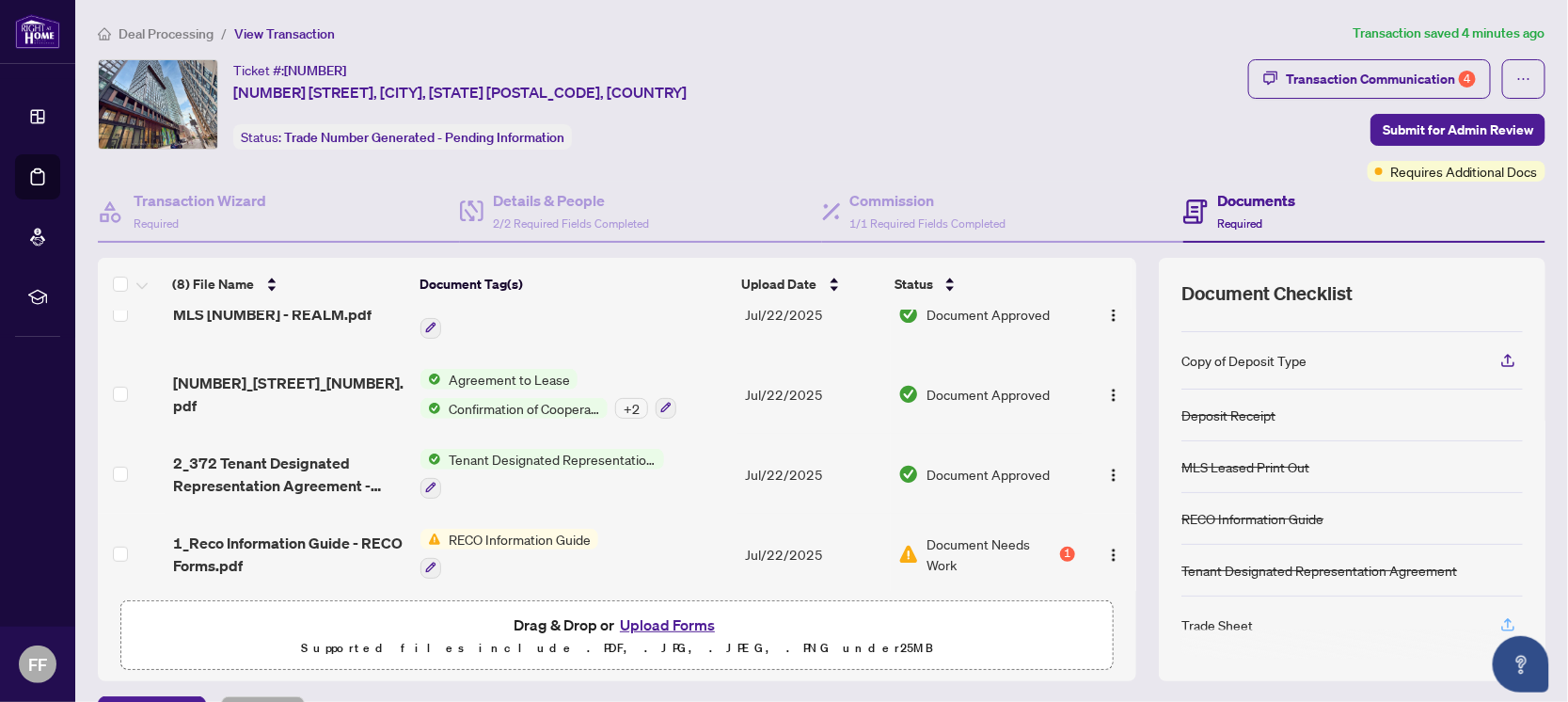 click 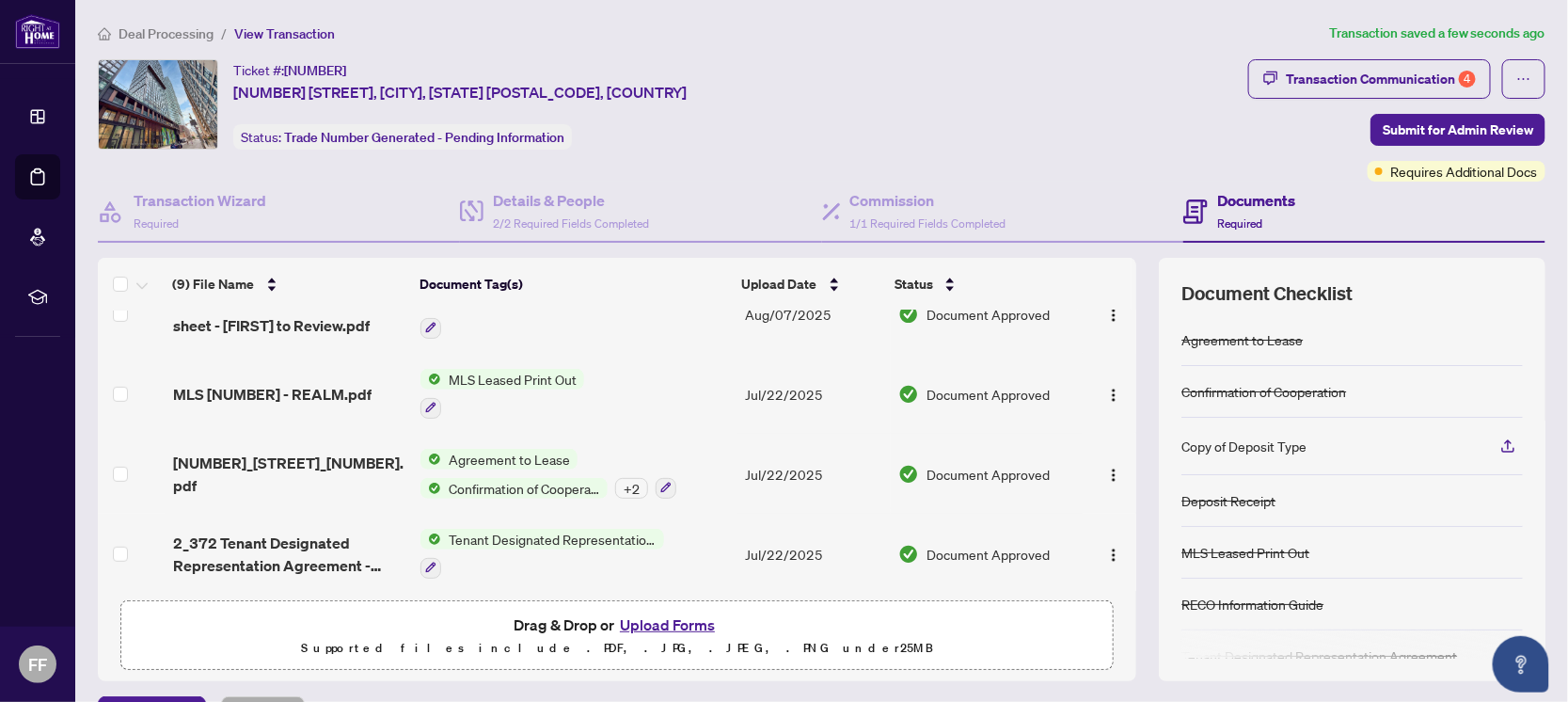 scroll, scrollTop: 434, scrollLeft: 0, axis: vertical 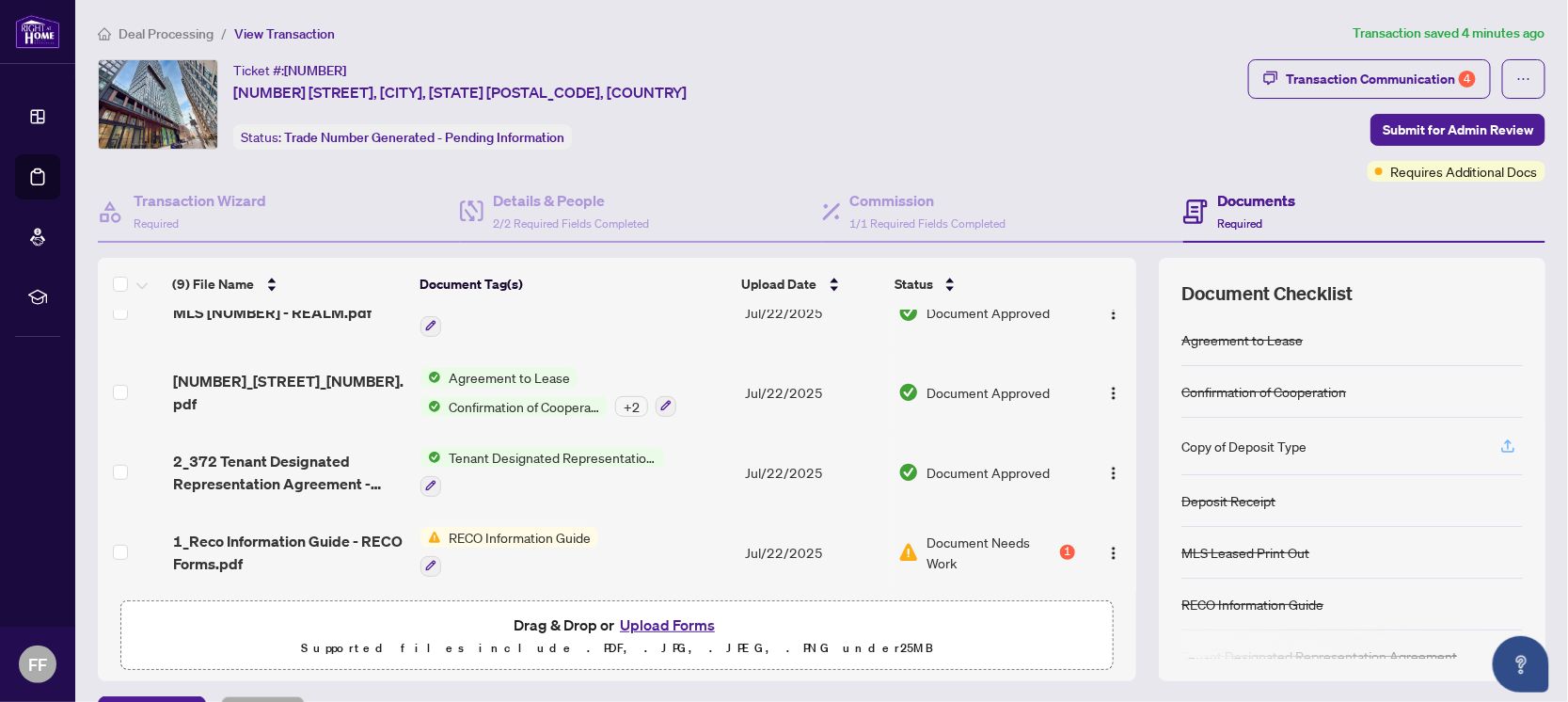 click 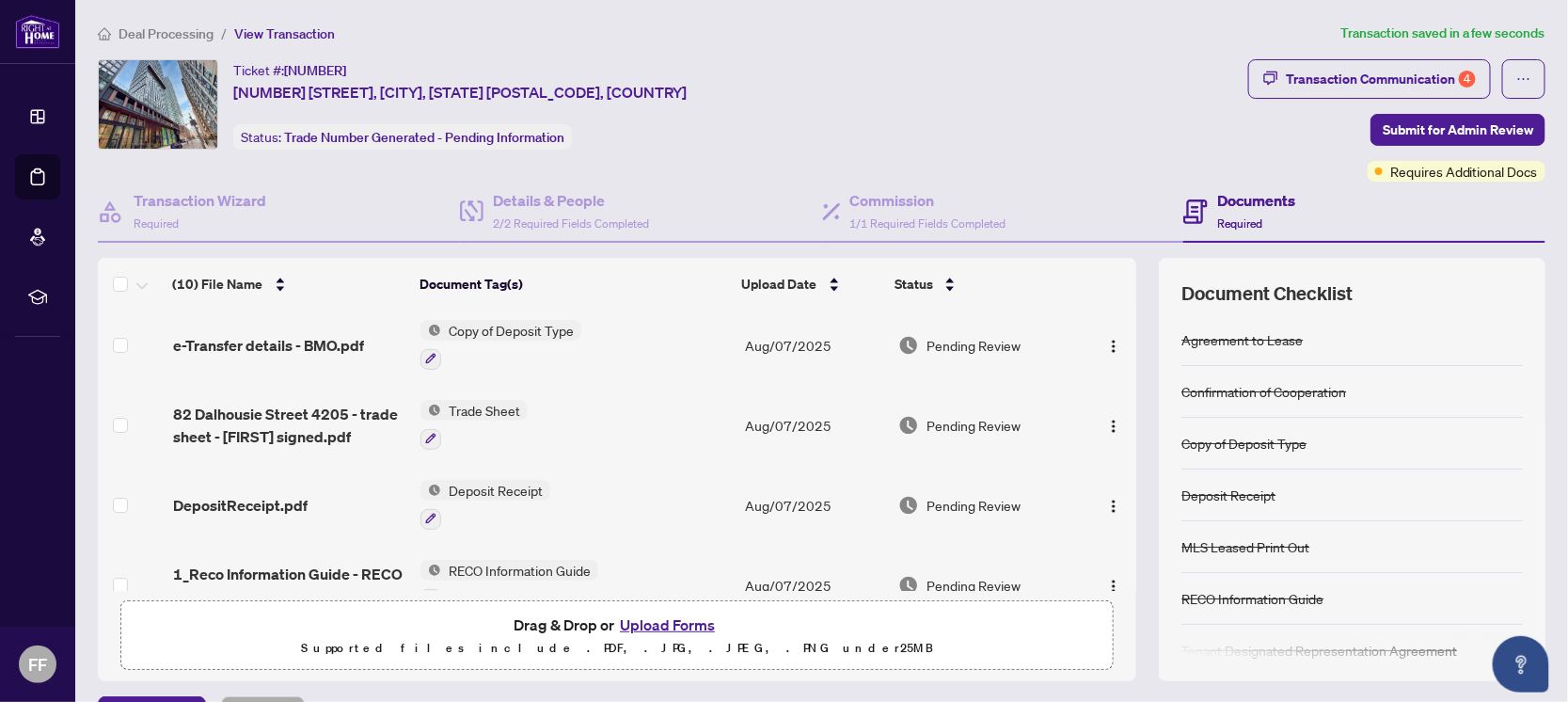 scroll, scrollTop: 0, scrollLeft: 0, axis: both 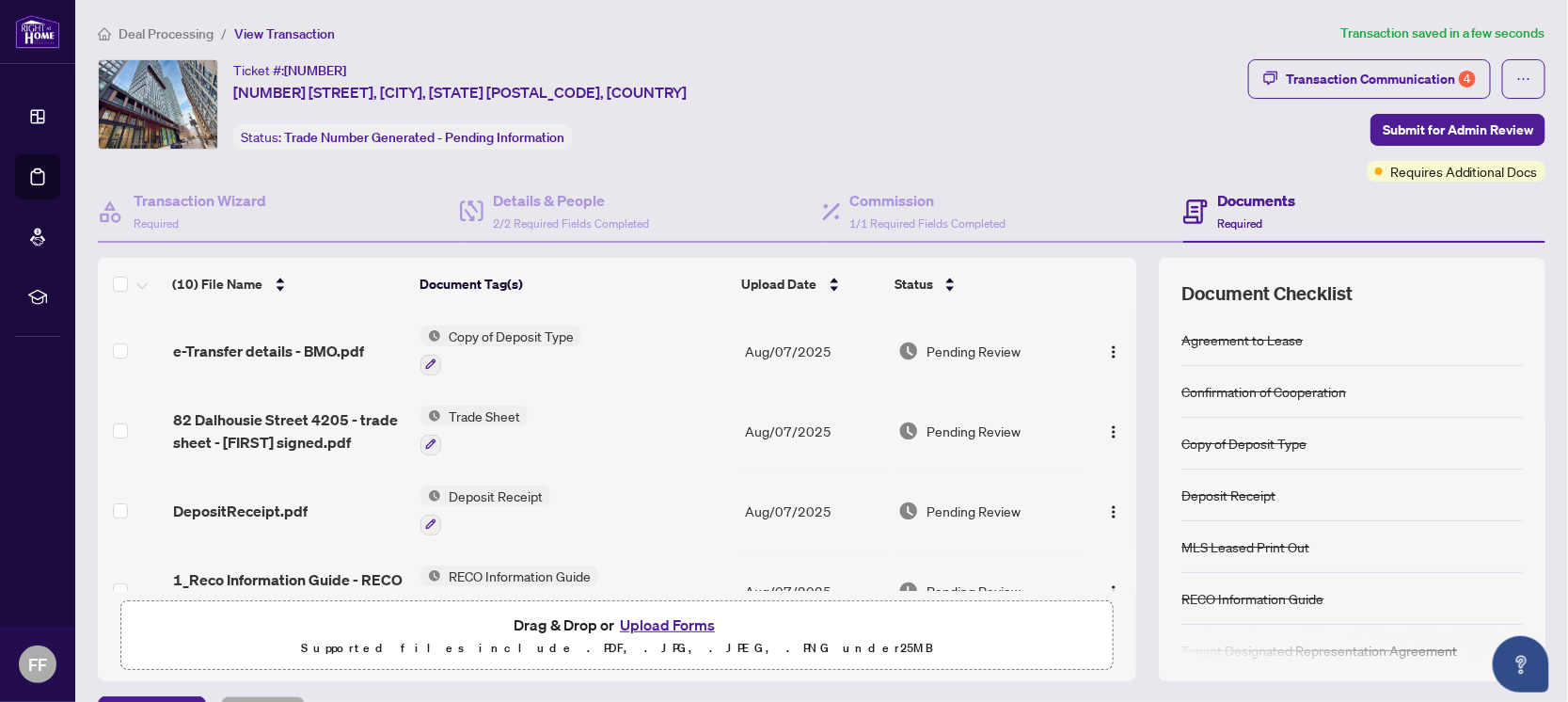 click on "Copy of Deposit Type" at bounding box center (511, 336) 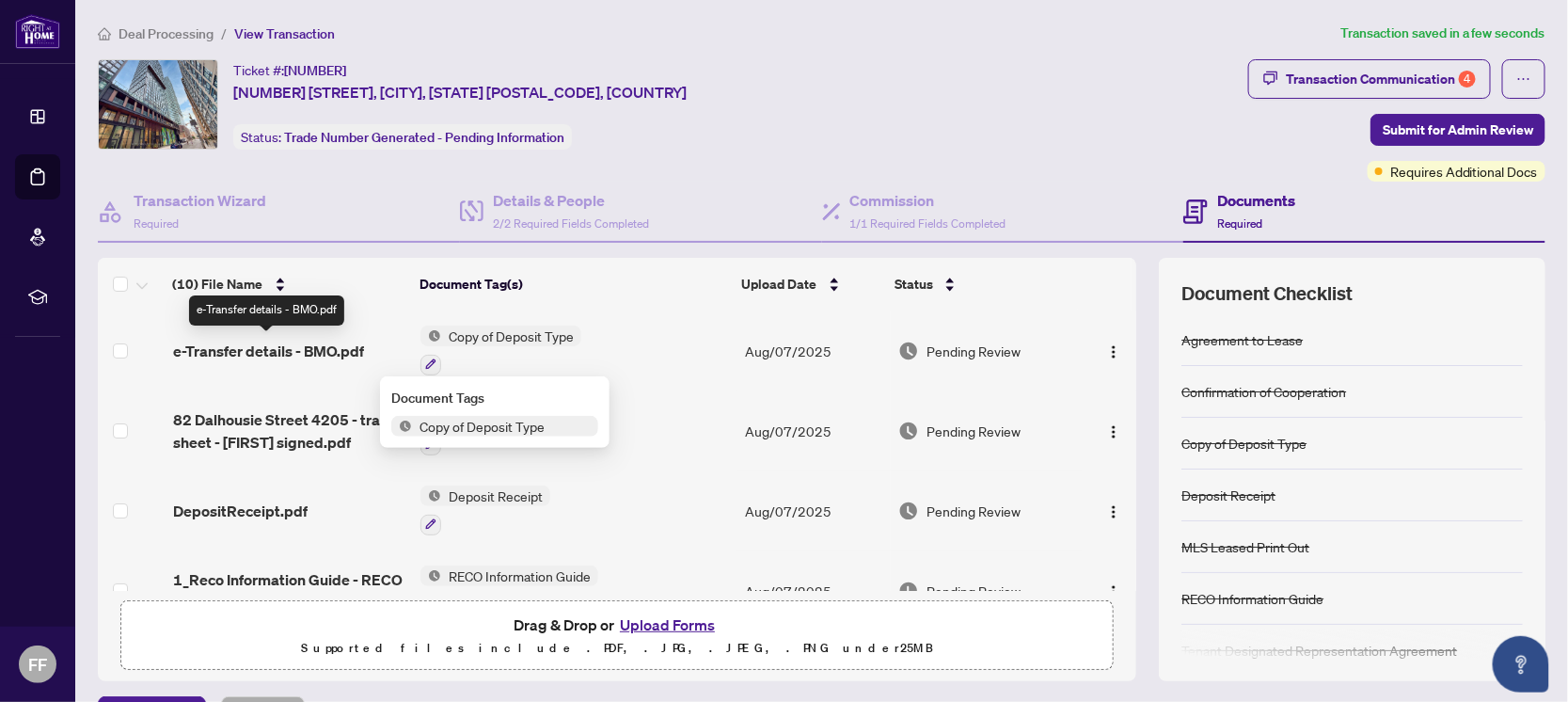click on "e-Transfer details - BMO.pdf" at bounding box center (268, 351) 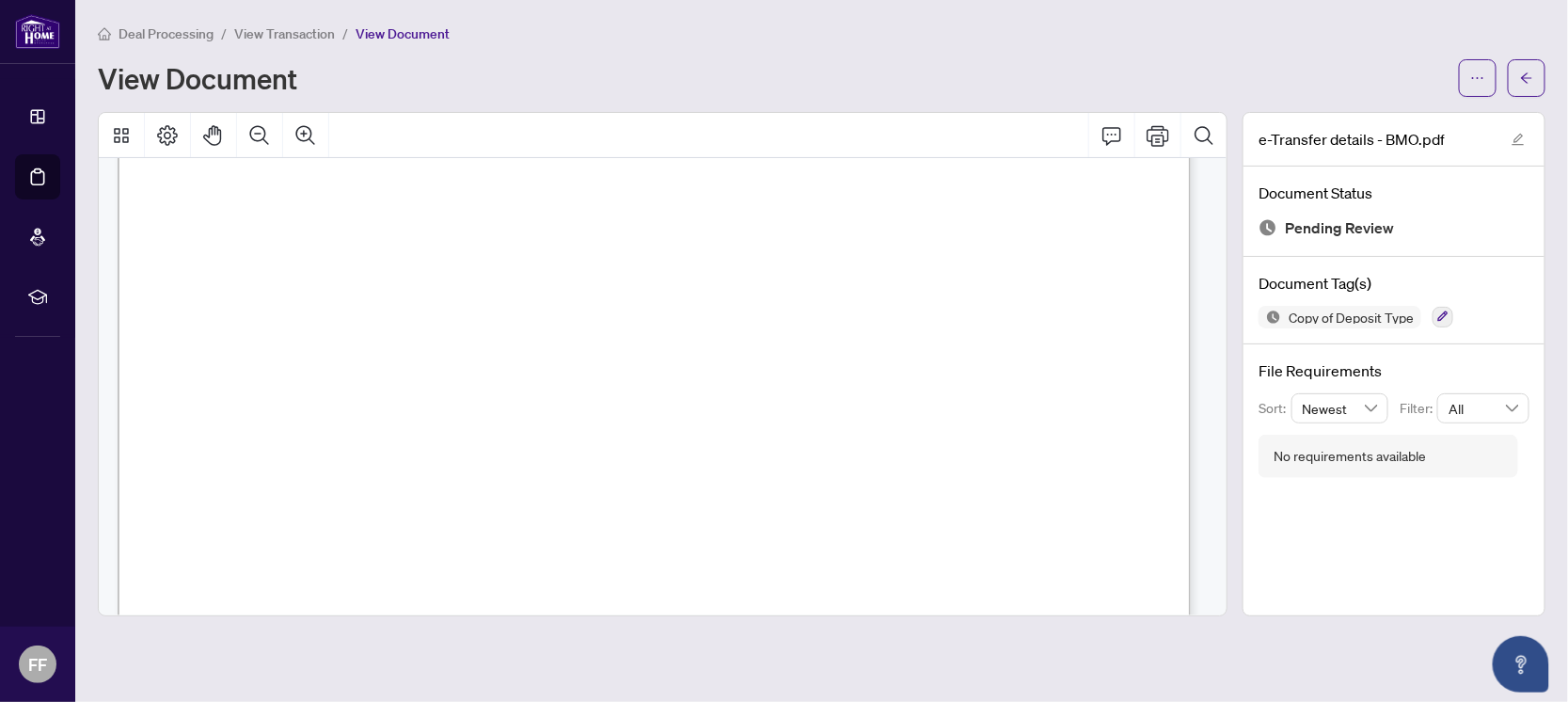 scroll, scrollTop: 0, scrollLeft: 0, axis: both 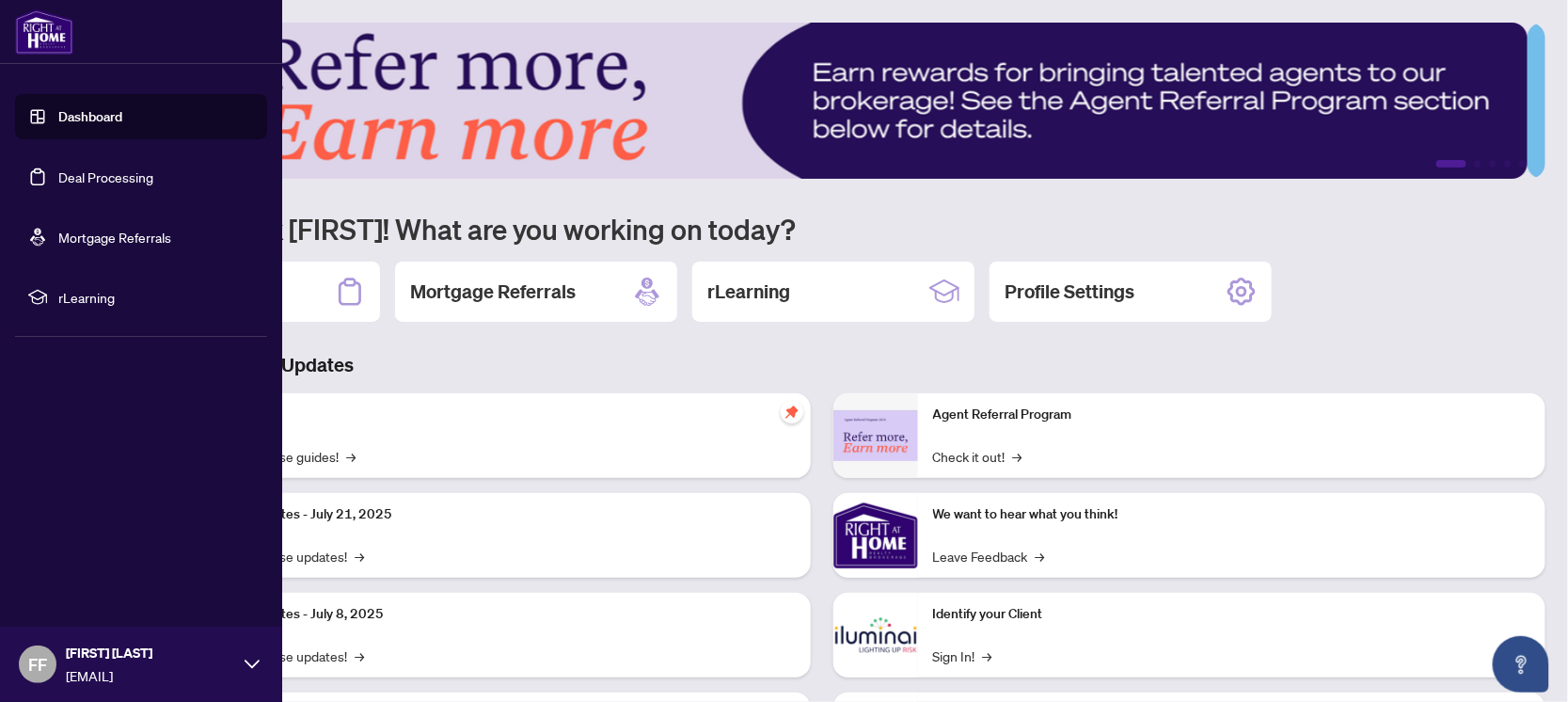 click on "Dashboard" at bounding box center (90, 117) 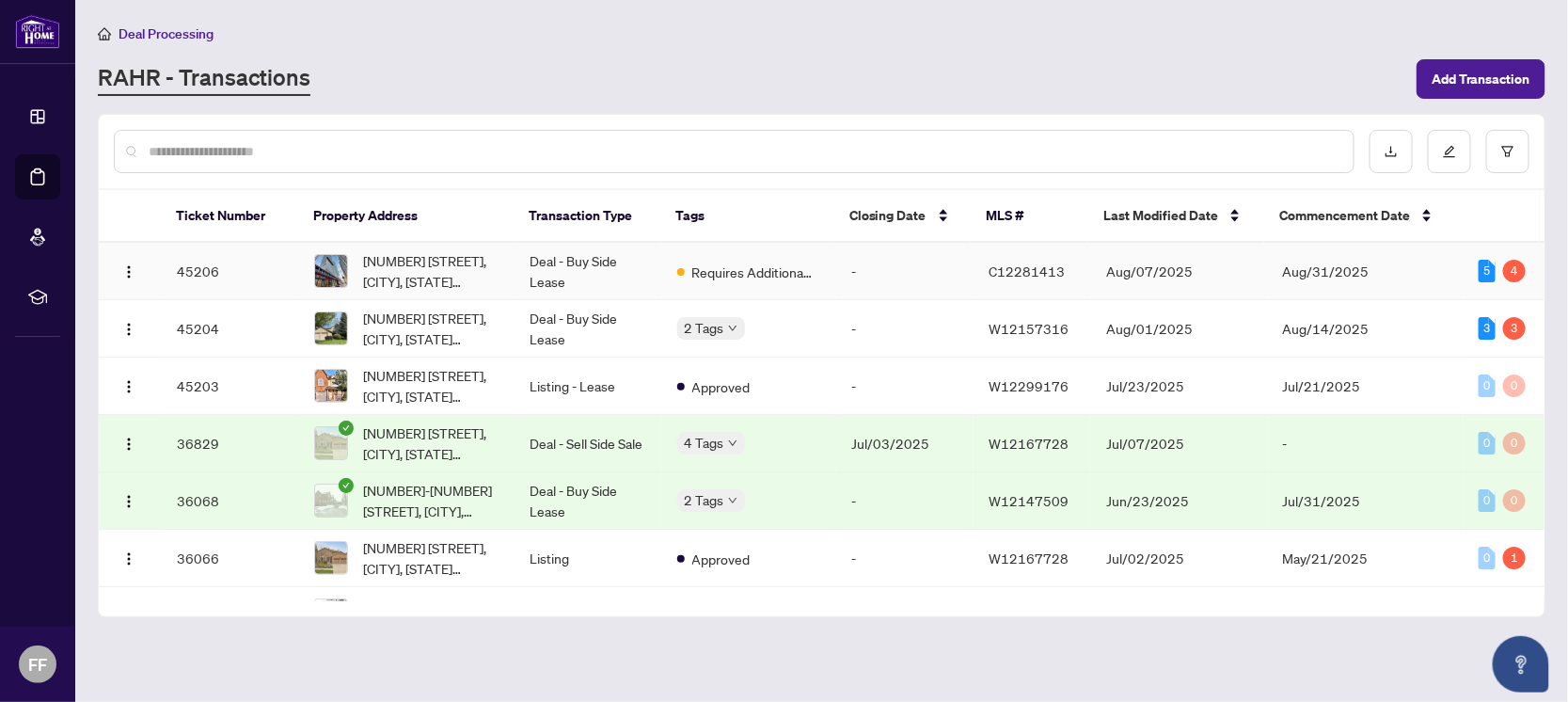 click on "Requires Additional Docs" at bounding box center (753, 272) 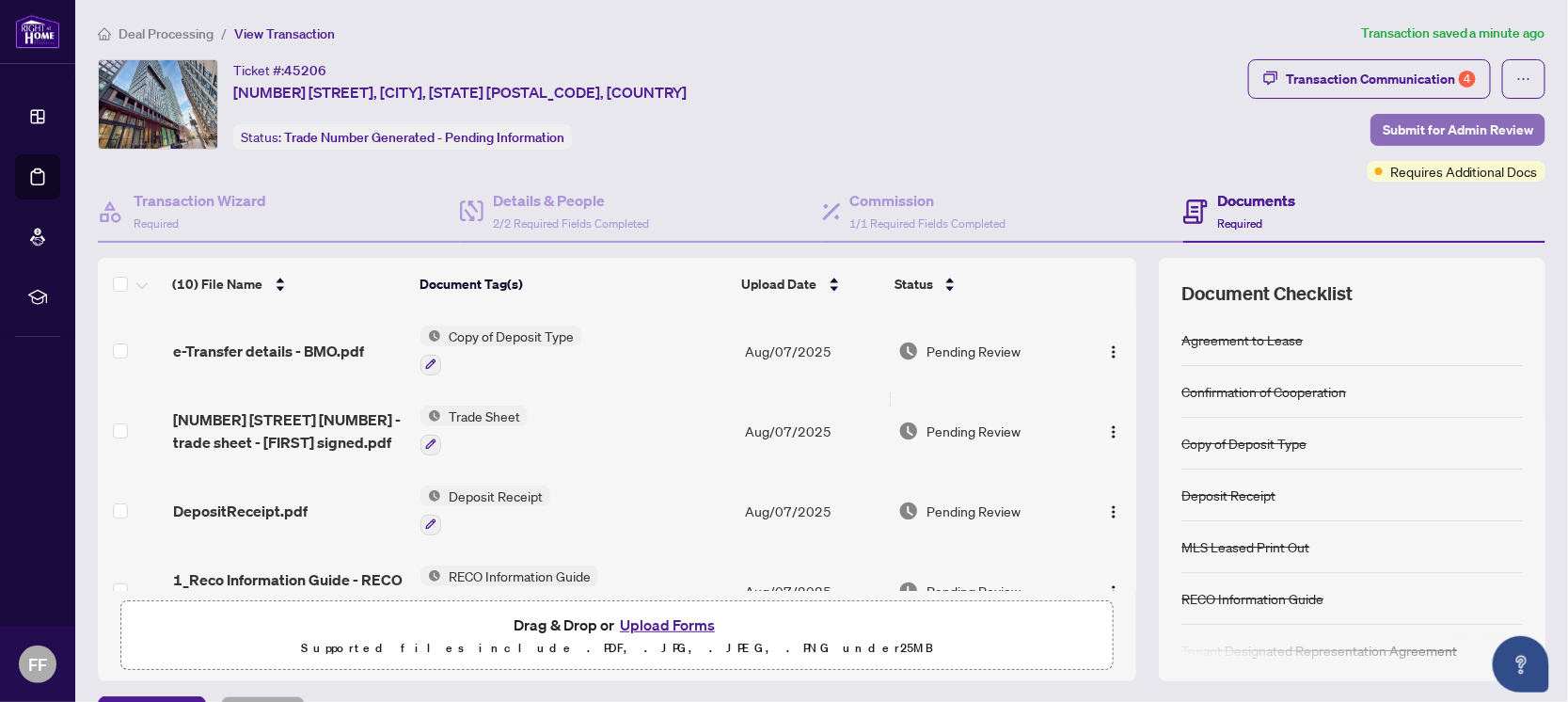 click on "Submit for Admin Review" at bounding box center [1458, 130] 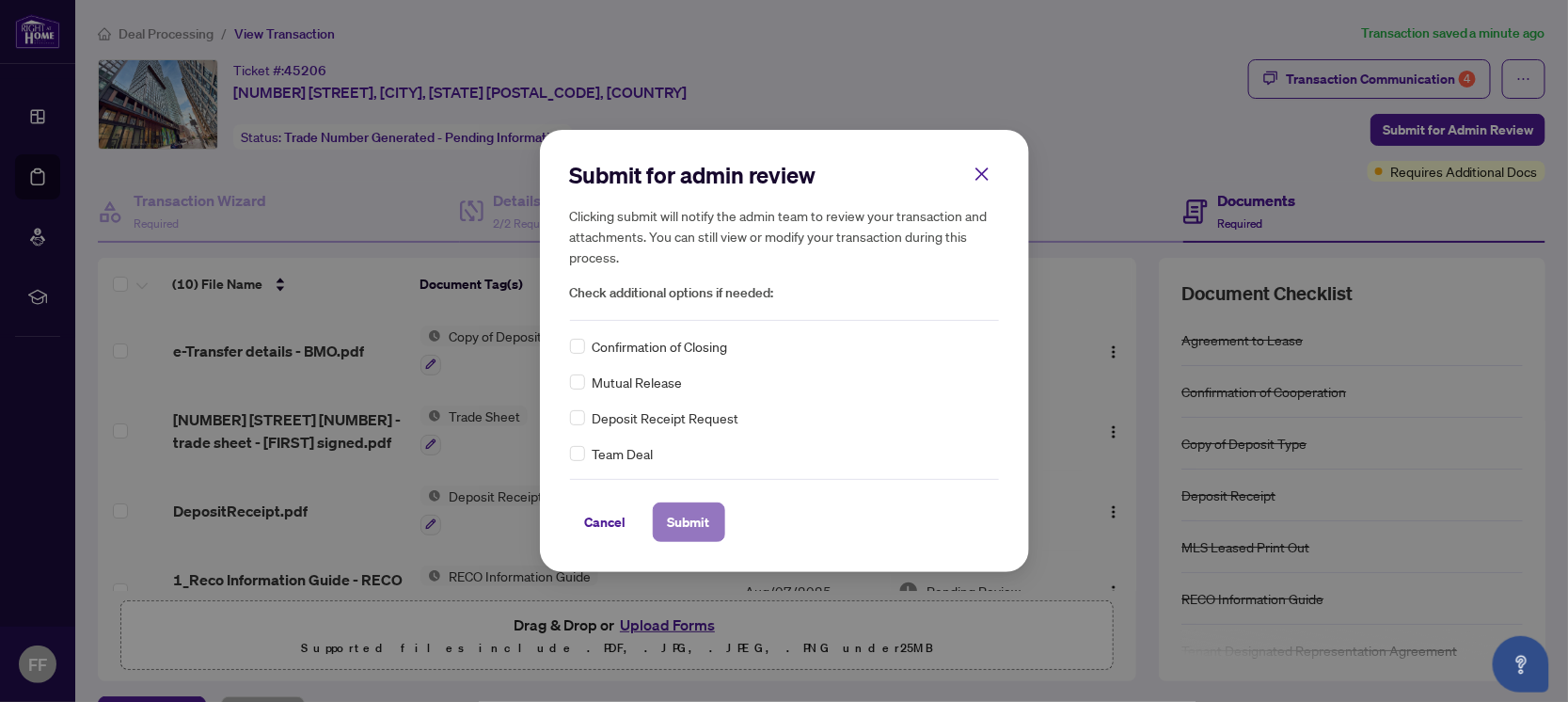 click on "Submit" at bounding box center [689, 522] 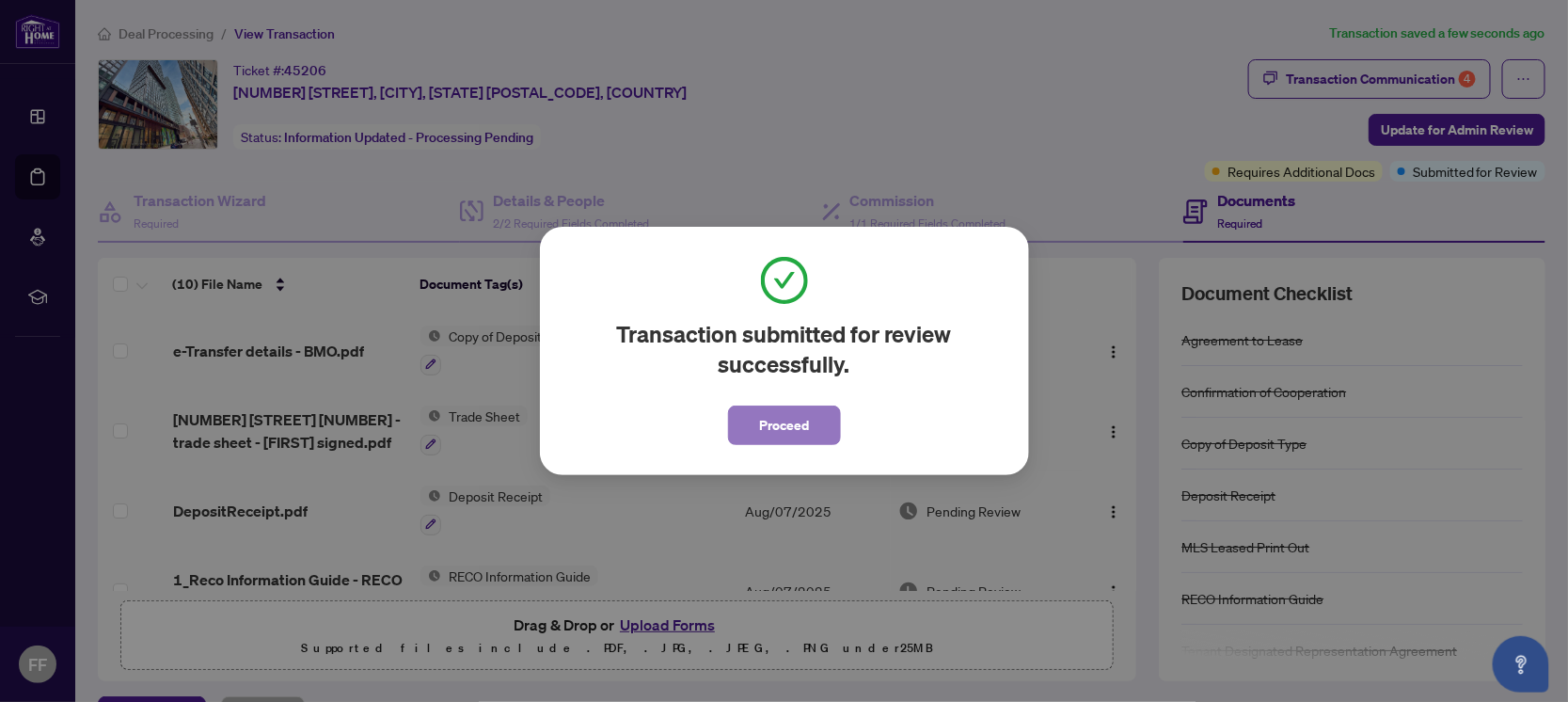 click on "Proceed" at bounding box center (784, 425) 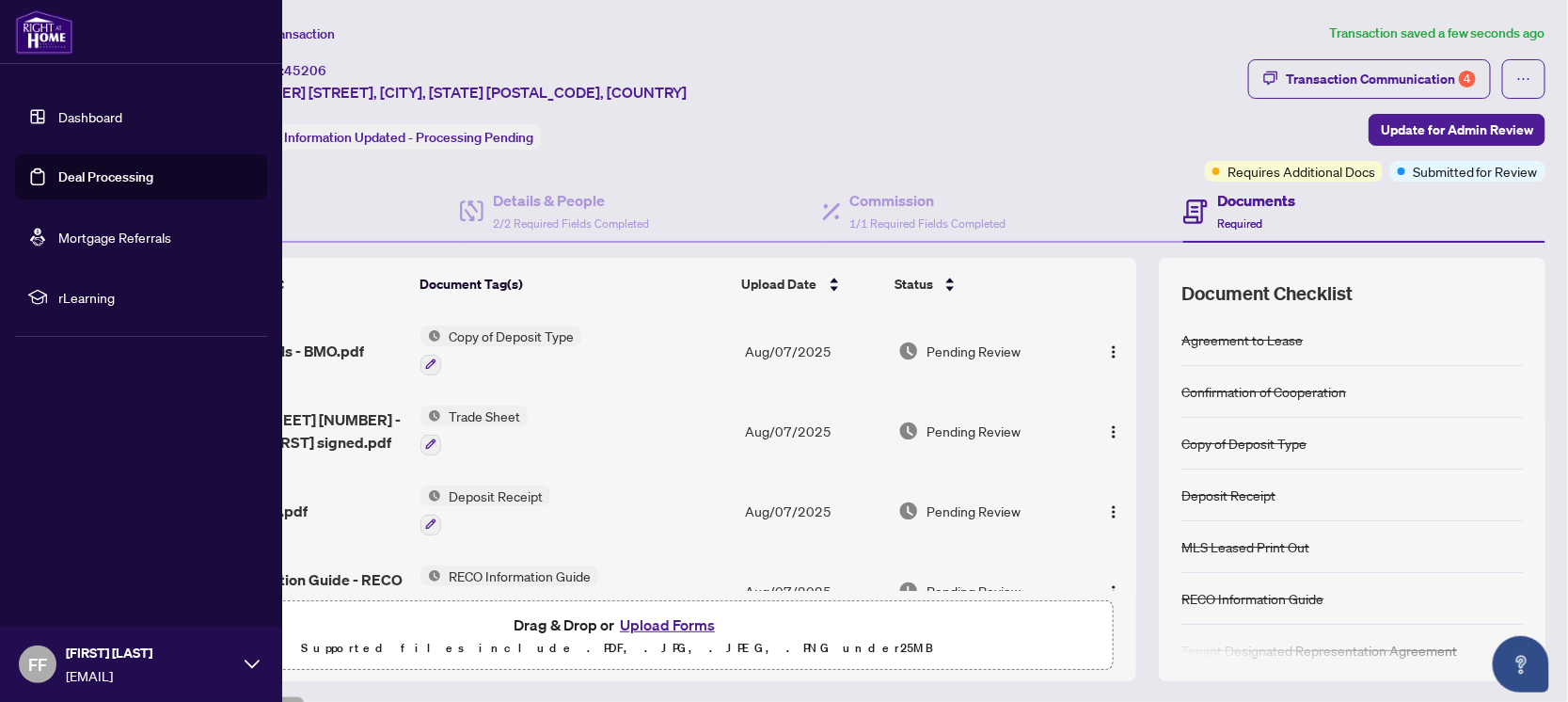 click on "Dashboard" at bounding box center [90, 117] 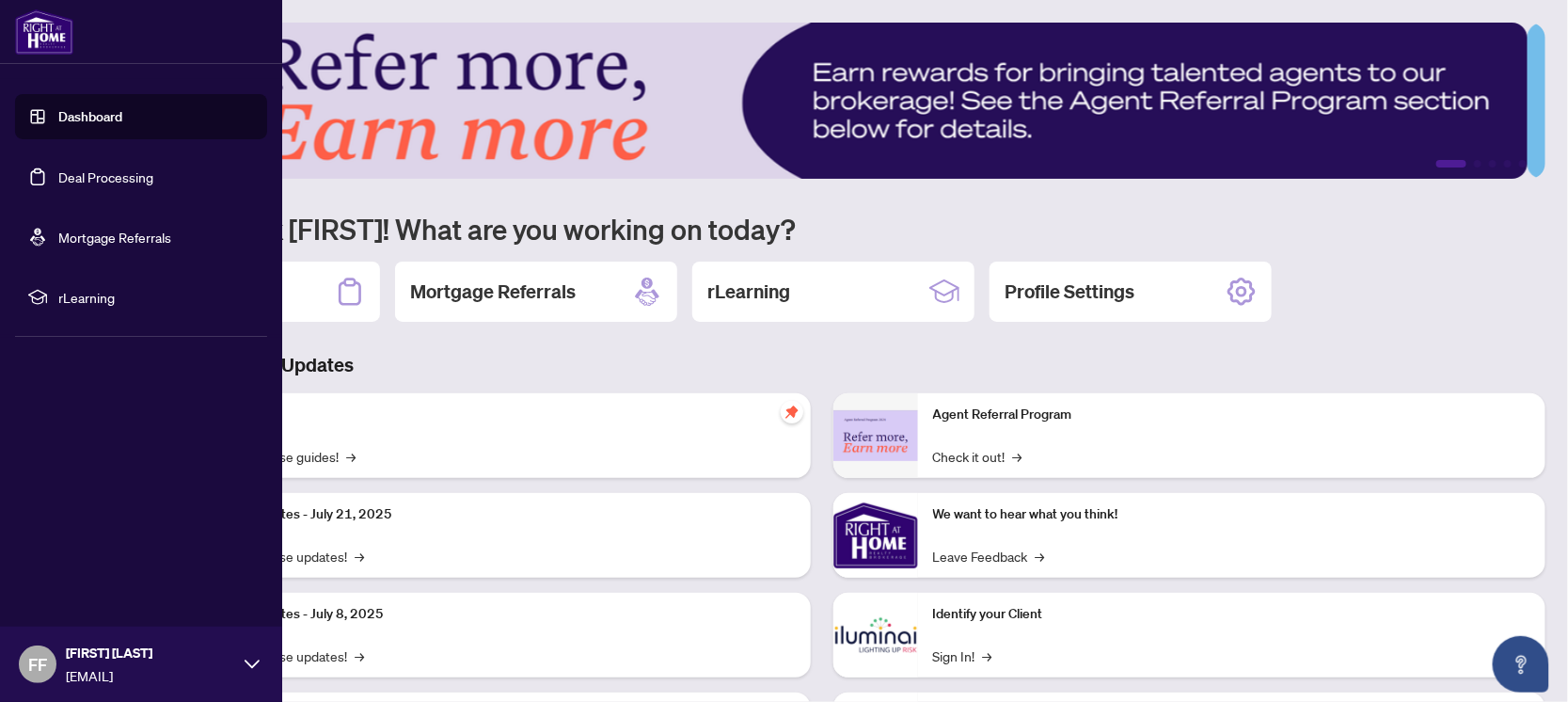 click on "Deal Processing" at bounding box center (105, 177) 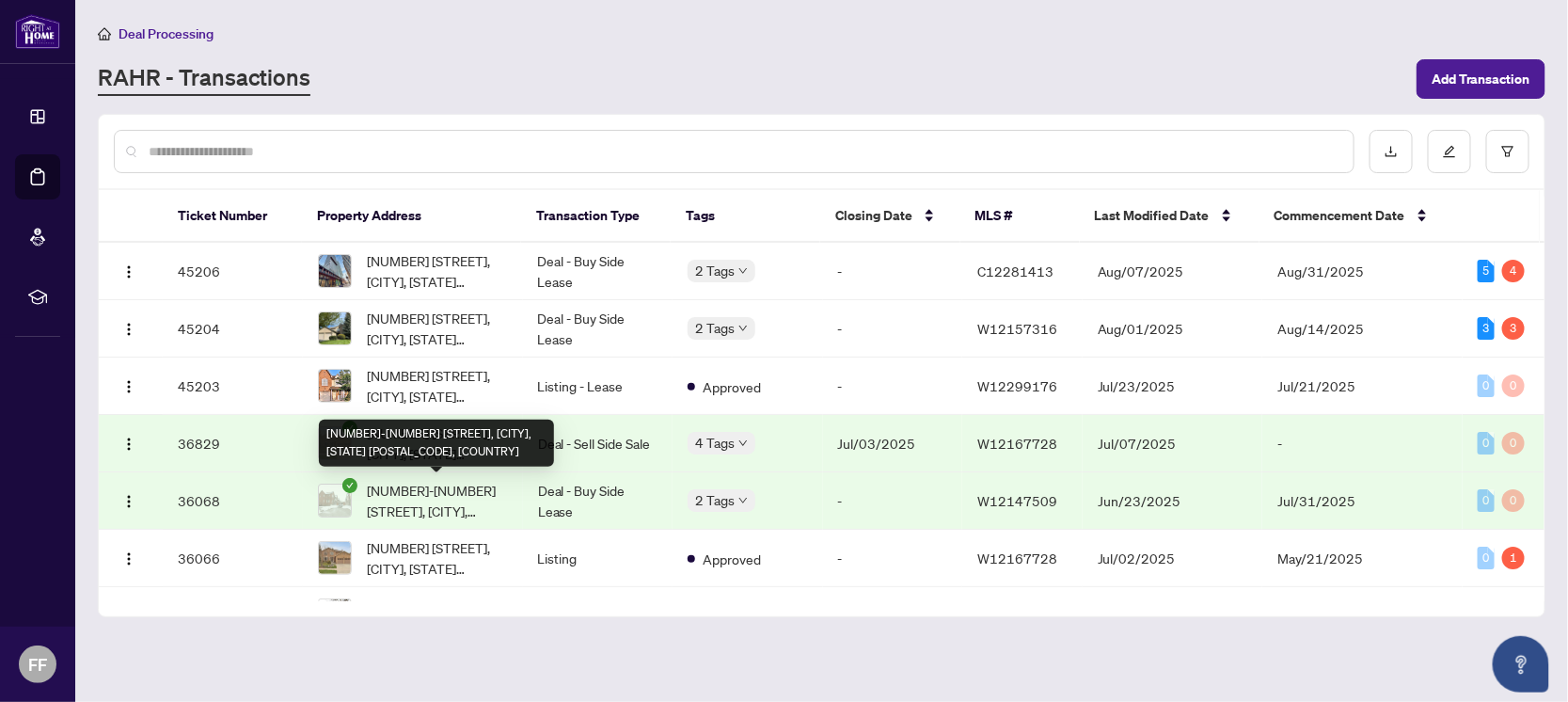 click on "[NUMBER]-[NUMBER] [STREET], [CITY], [STATE] [POSTAL_CODE], [COUNTRY]" at bounding box center [437, 501] 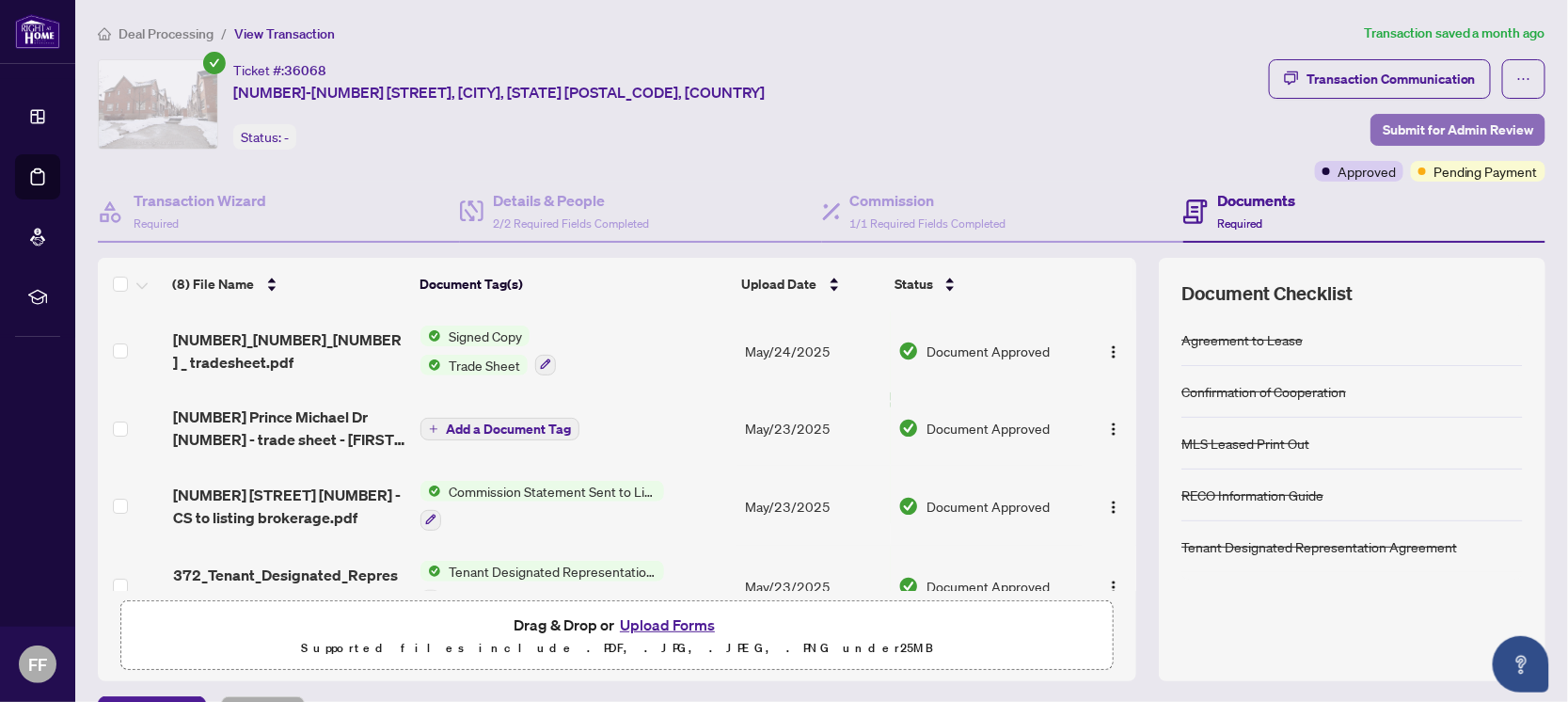 click on "Submit for Admin Review" at bounding box center [1458, 130] 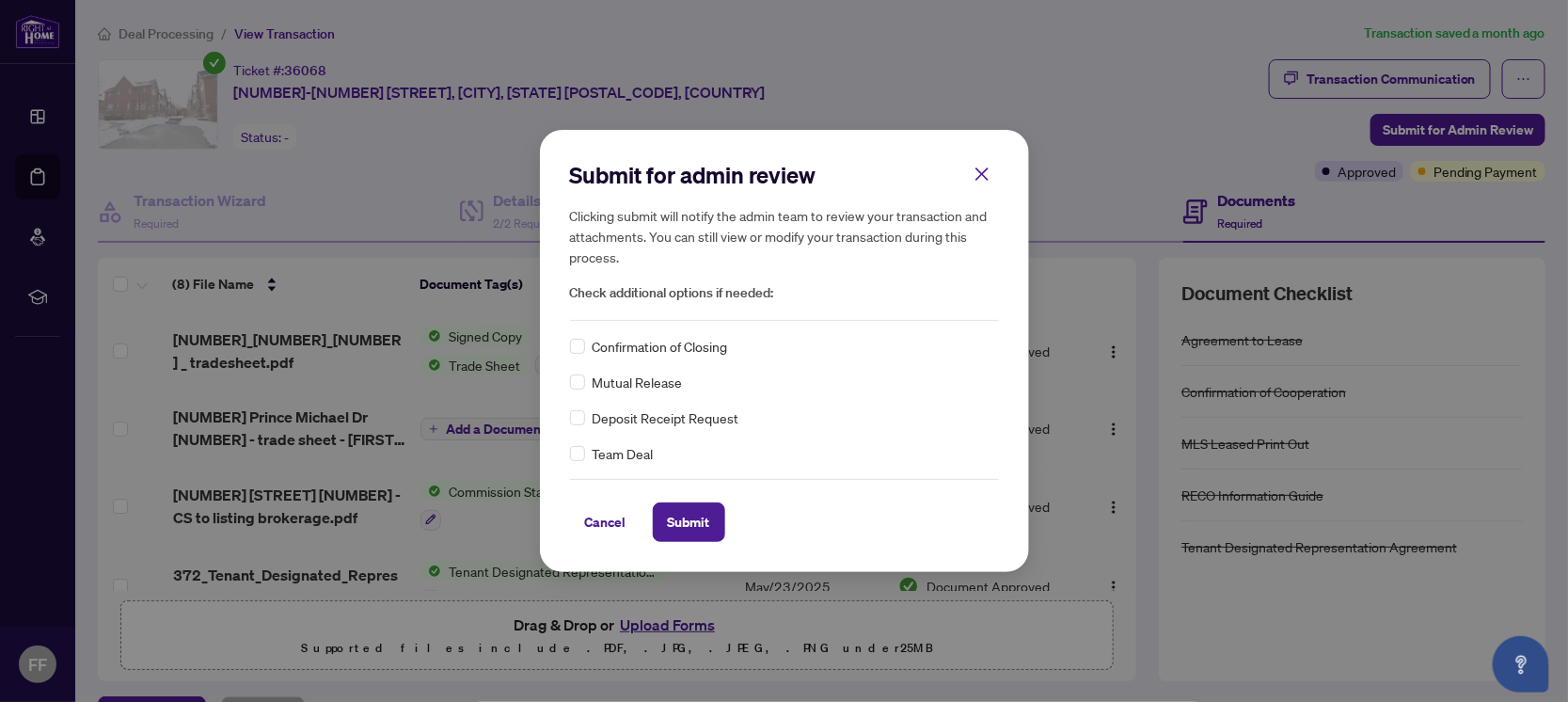 click on "Confirmation of Closing" at bounding box center (784, 346) 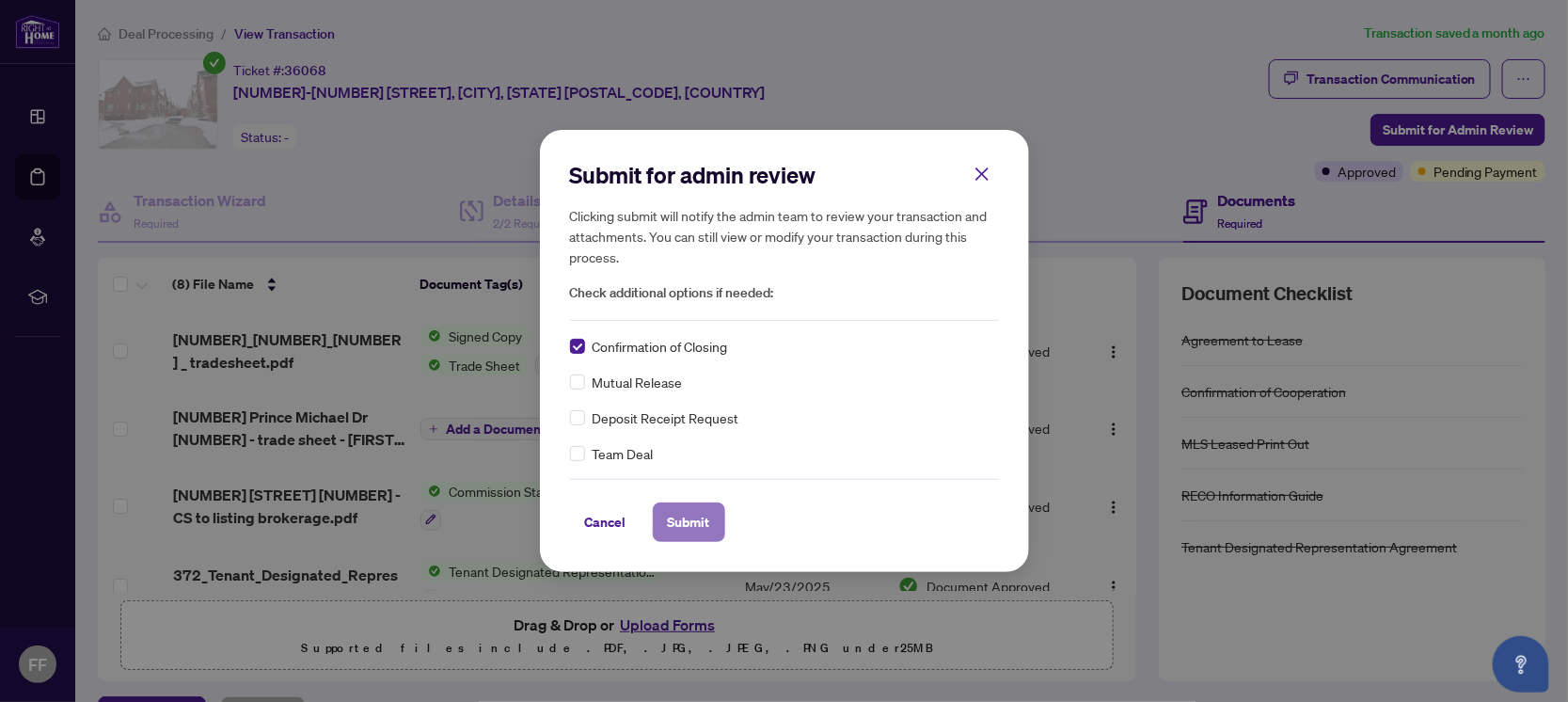 click on "Submit" at bounding box center [689, 522] 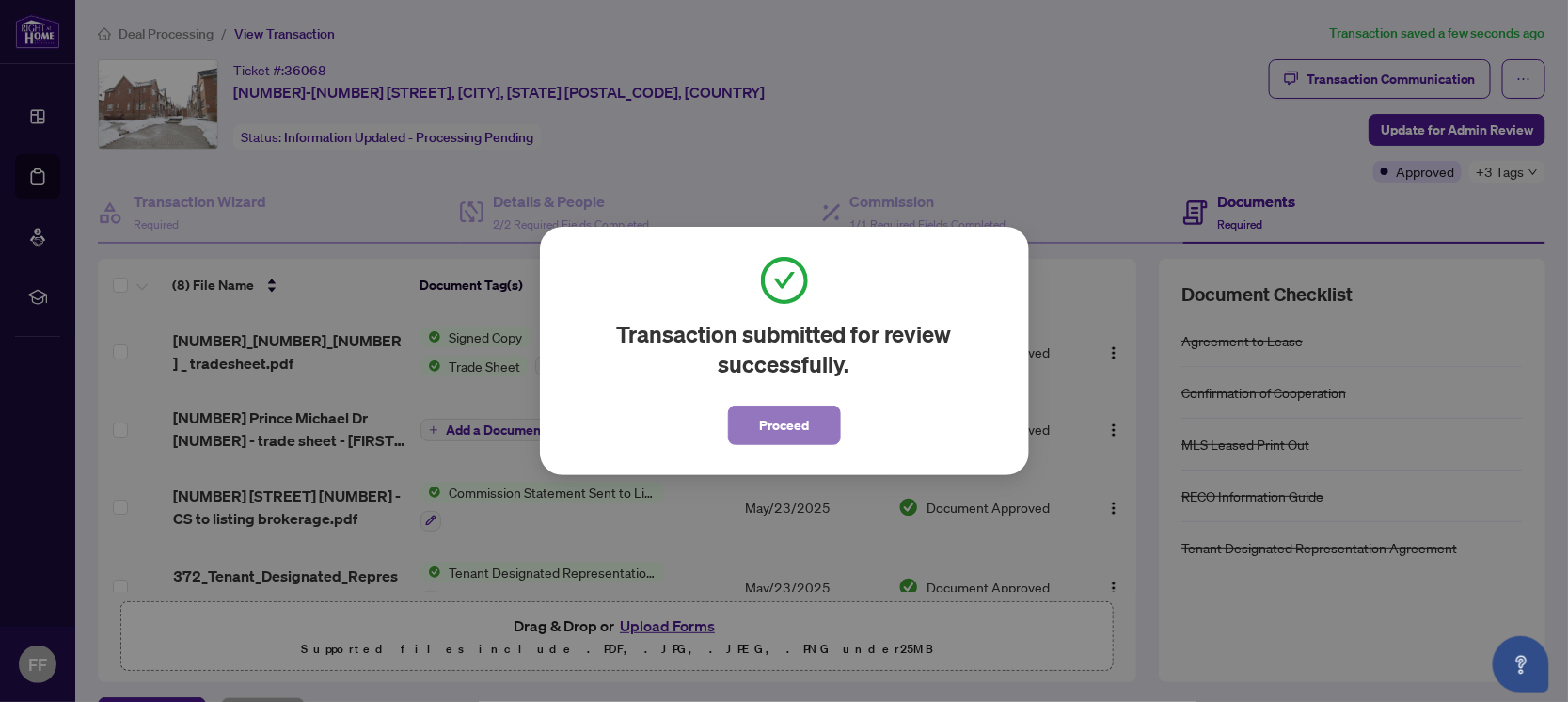 click on "Proceed" at bounding box center [784, 425] 